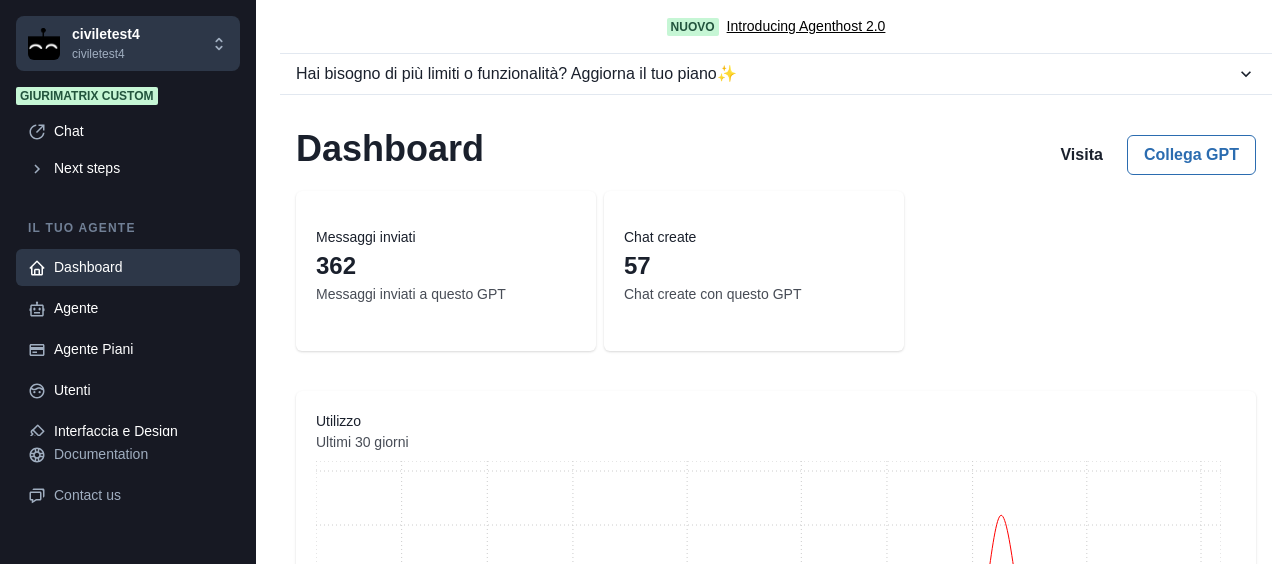 scroll, scrollTop: 0, scrollLeft: 0, axis: both 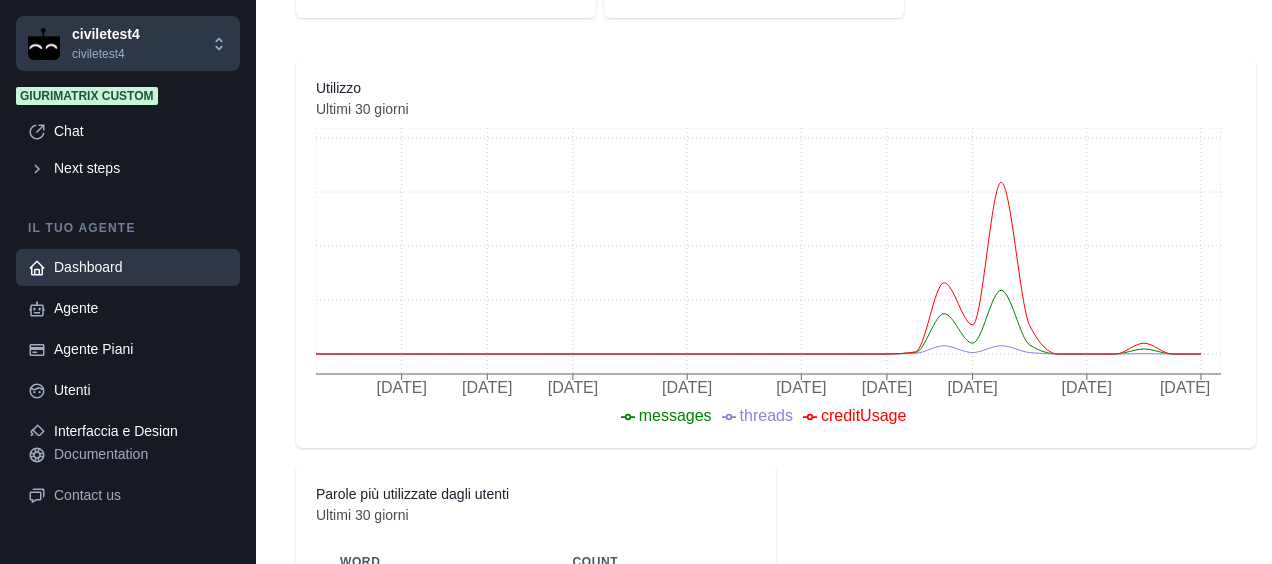 click 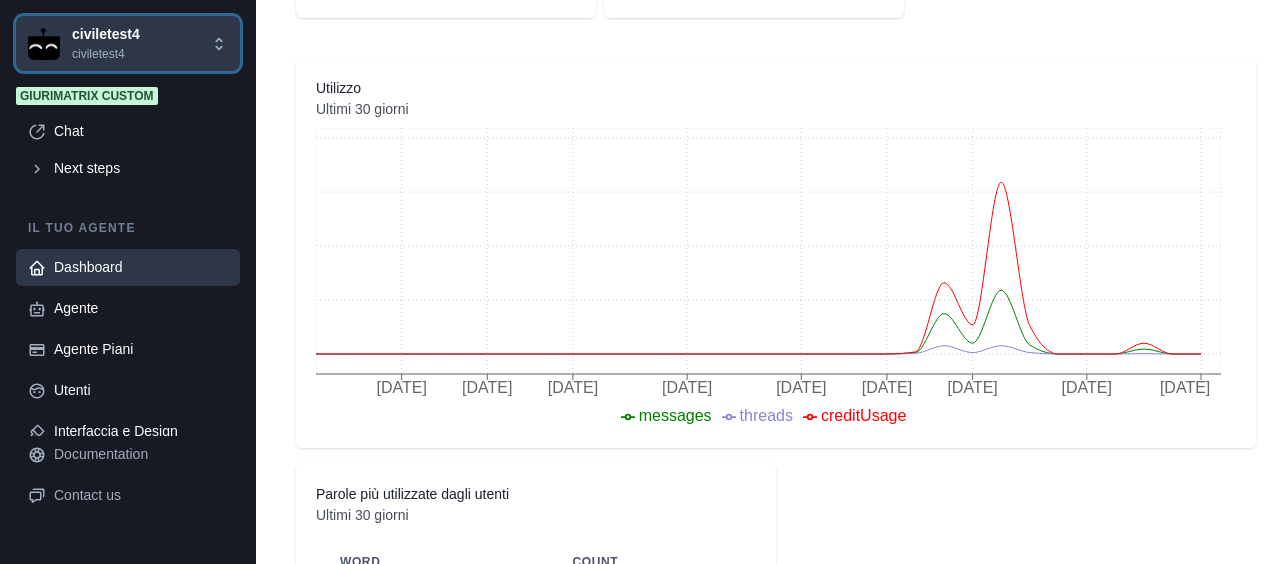 click on "civiletest4 civiletest4" at bounding box center [119, 43] 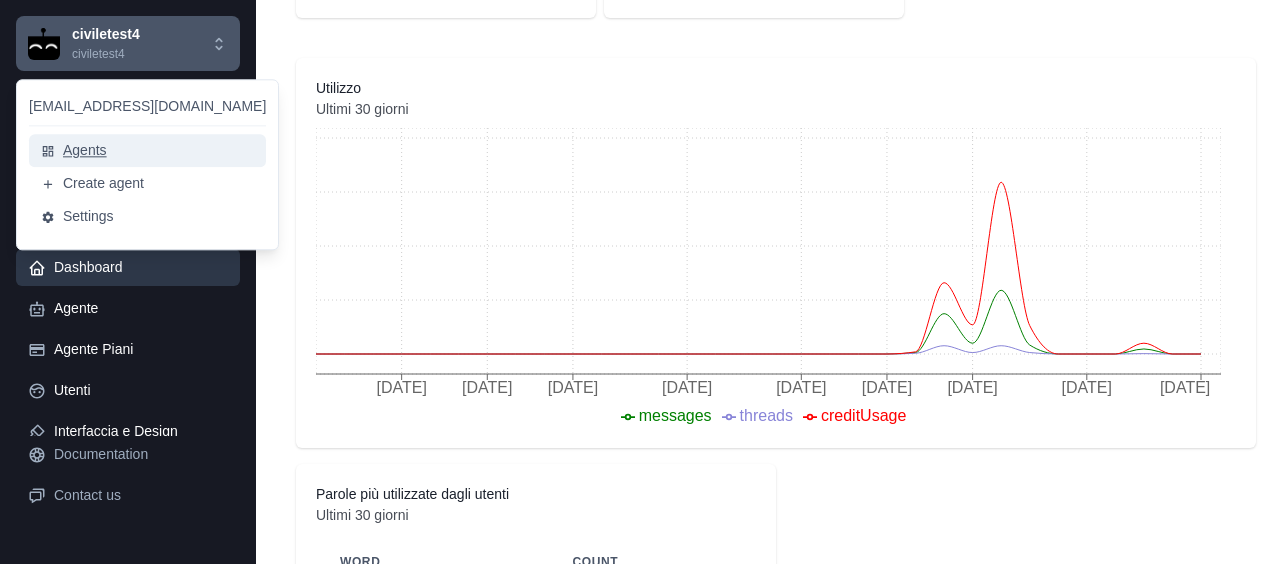 click on "Agents" at bounding box center (147, 150) 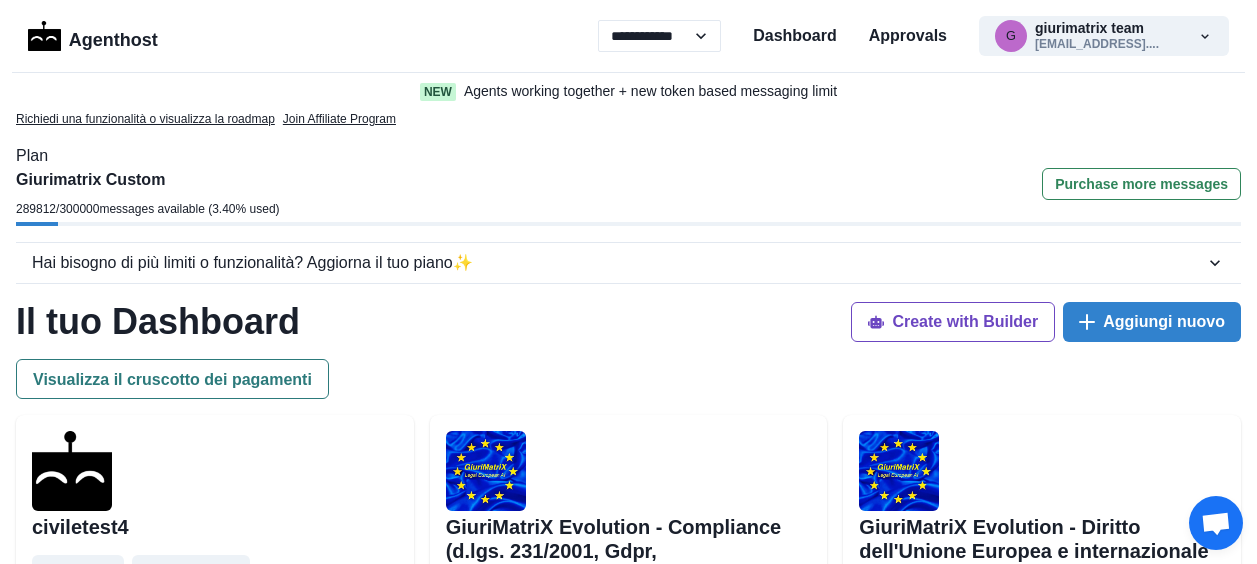 select on "**" 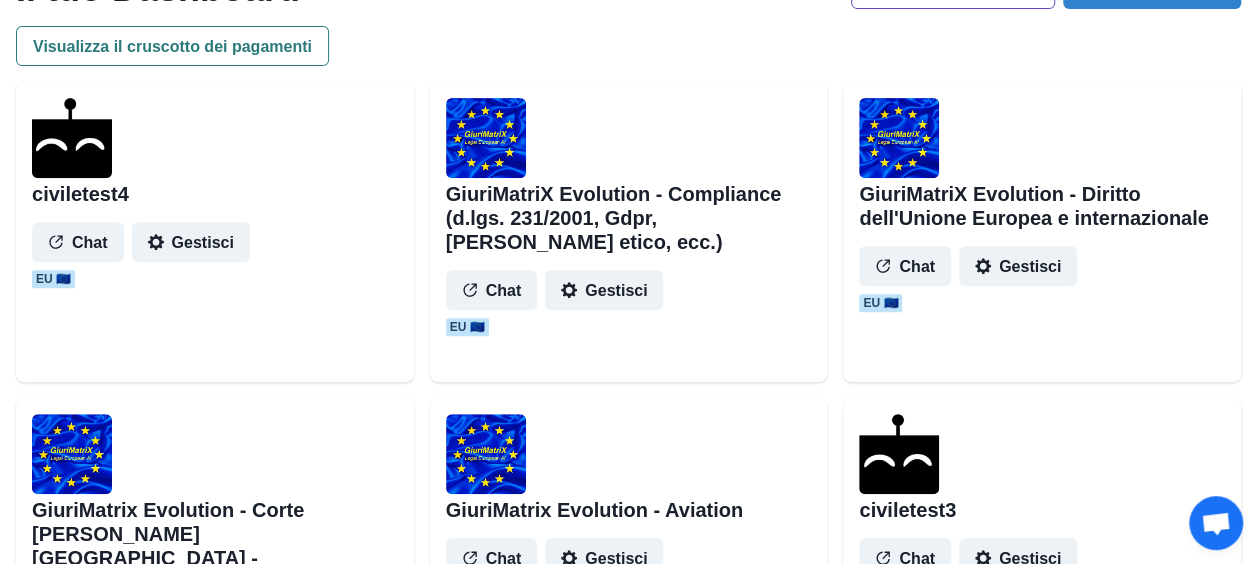 scroll, scrollTop: 0, scrollLeft: 0, axis: both 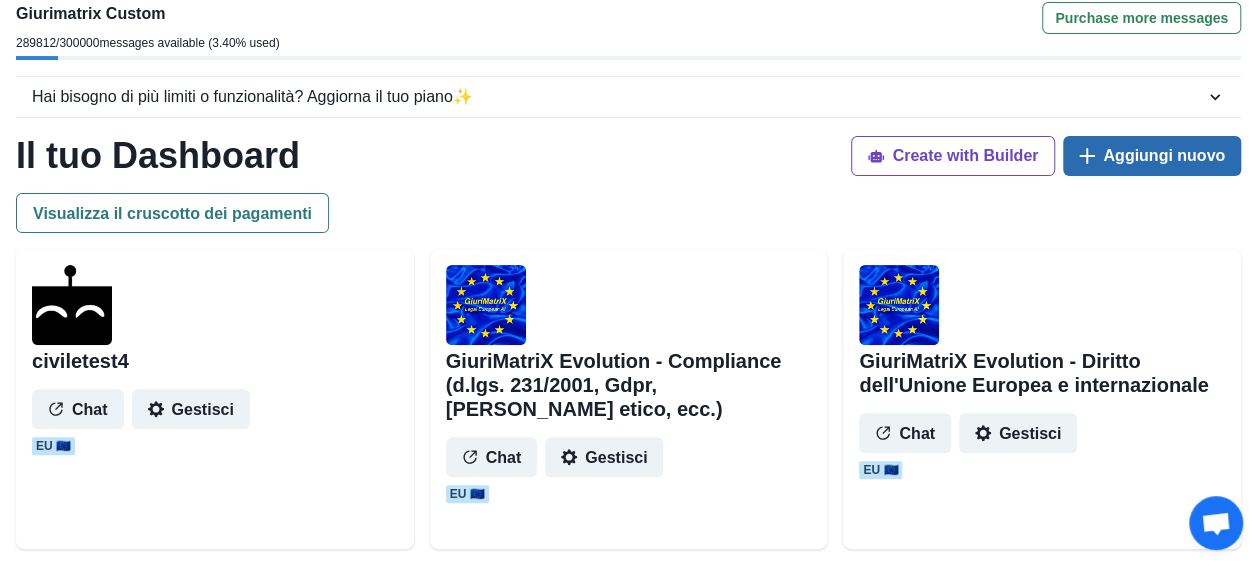 click on "Aggiungi nuovo" at bounding box center [1152, 156] 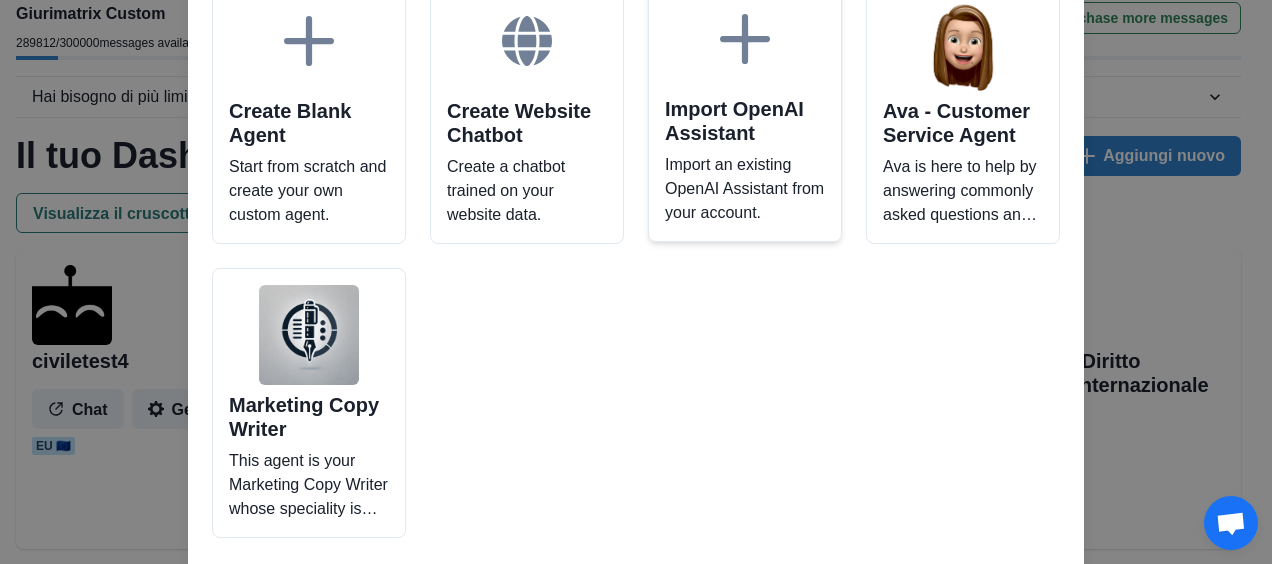 scroll, scrollTop: 166, scrollLeft: 0, axis: vertical 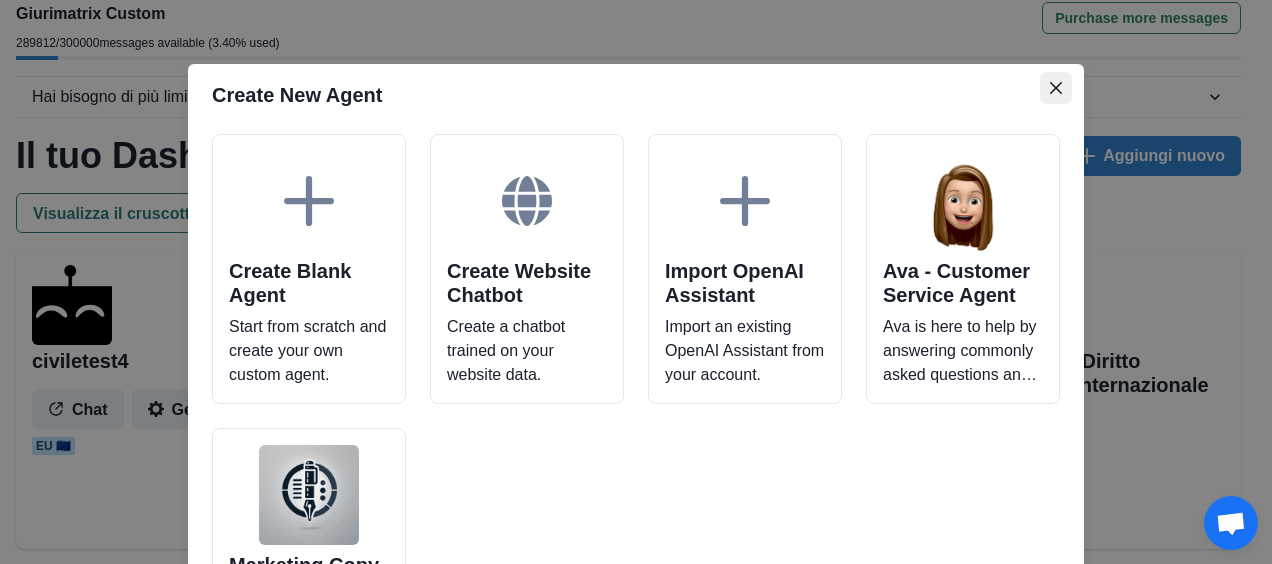 click at bounding box center (1056, 88) 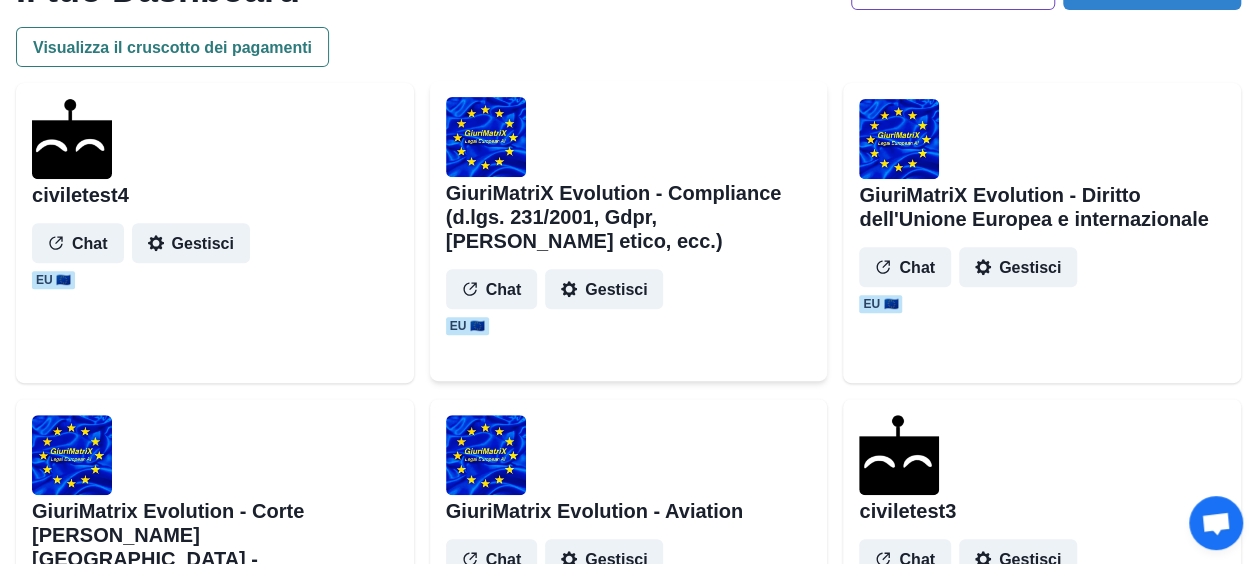 scroll, scrollTop: 333, scrollLeft: 0, axis: vertical 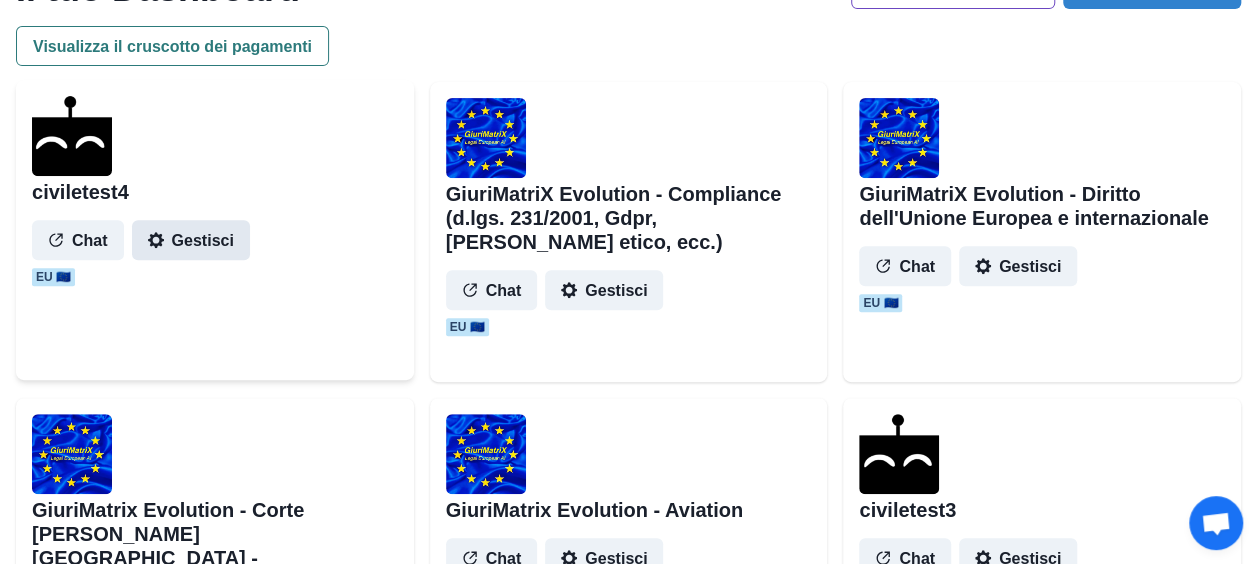 click on "Gestisci" at bounding box center (191, 240) 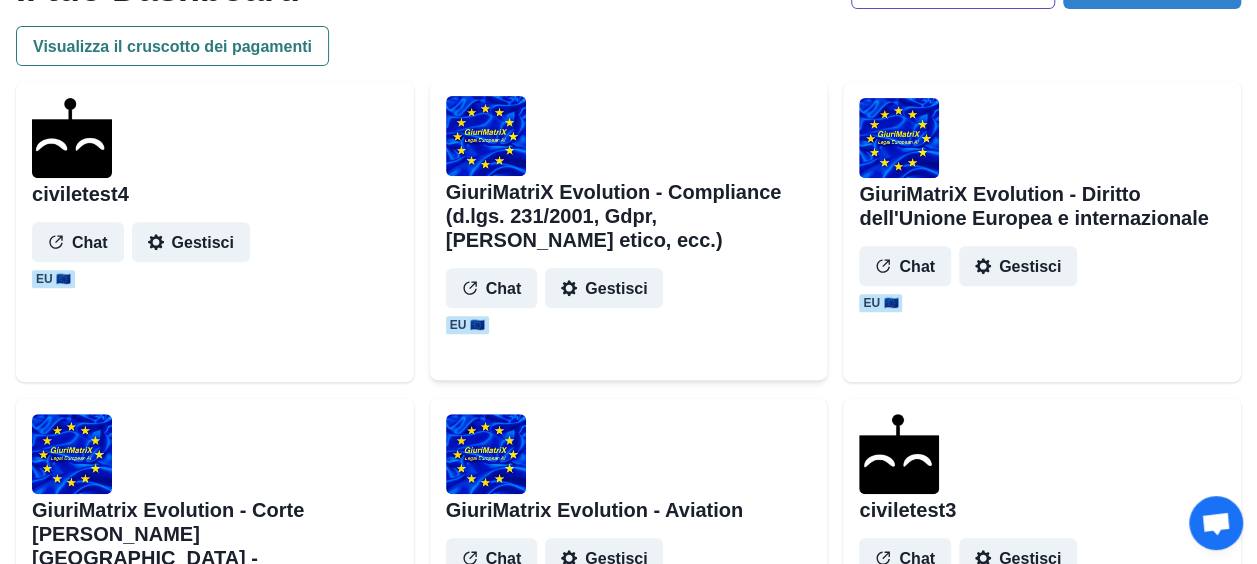 select on "********" 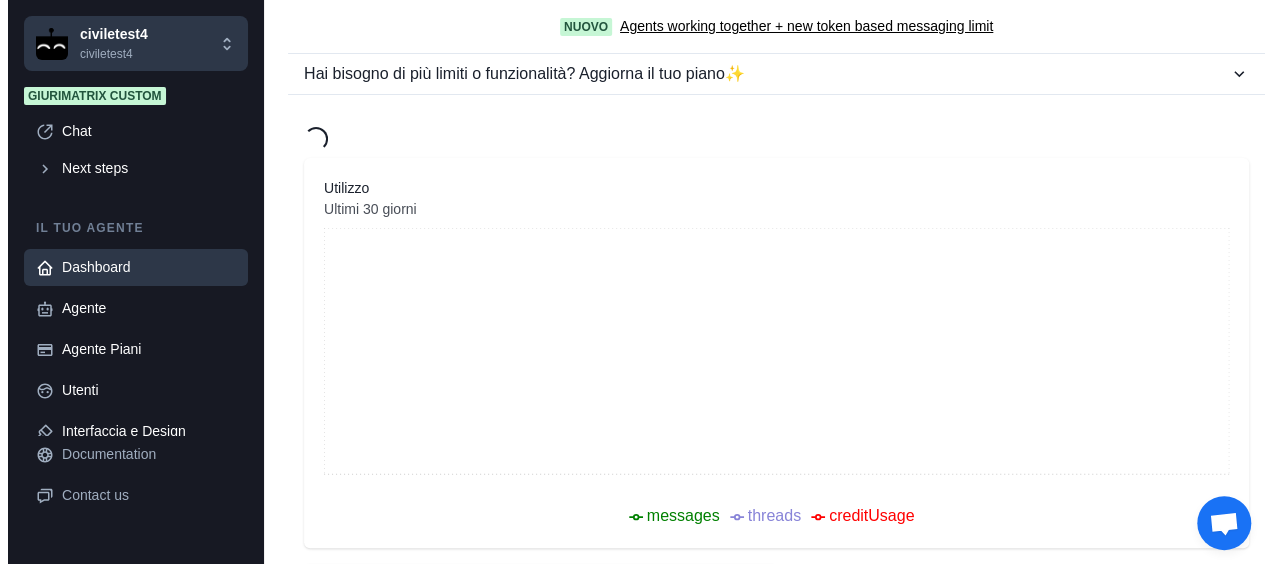 scroll, scrollTop: 0, scrollLeft: 0, axis: both 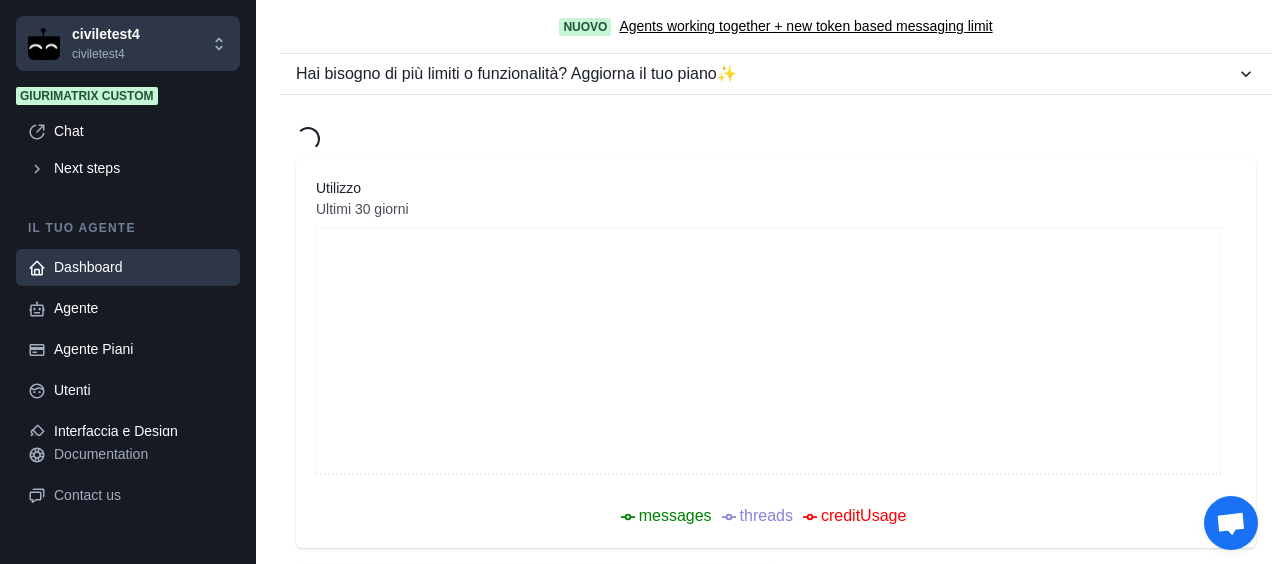 type on "**********" 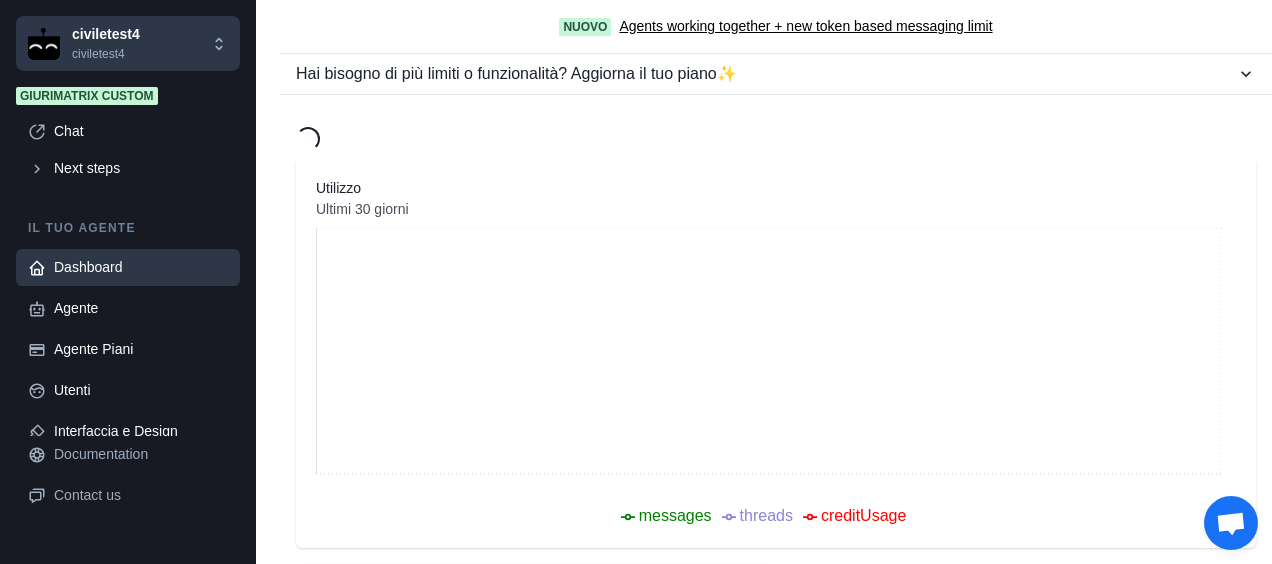 type on "**********" 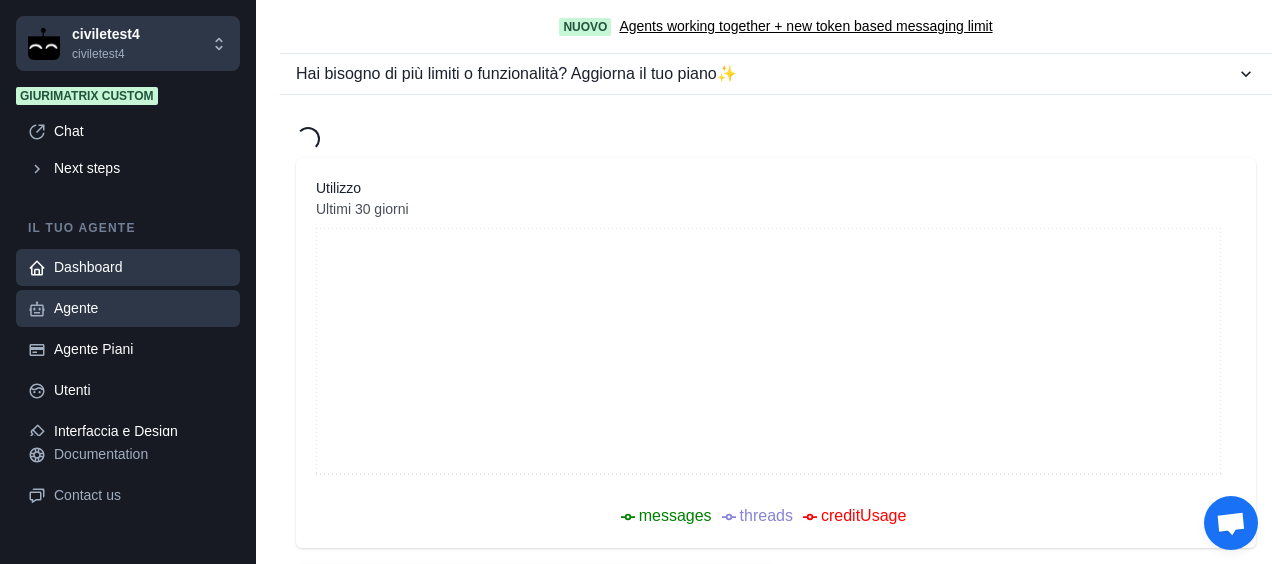type on "**********" 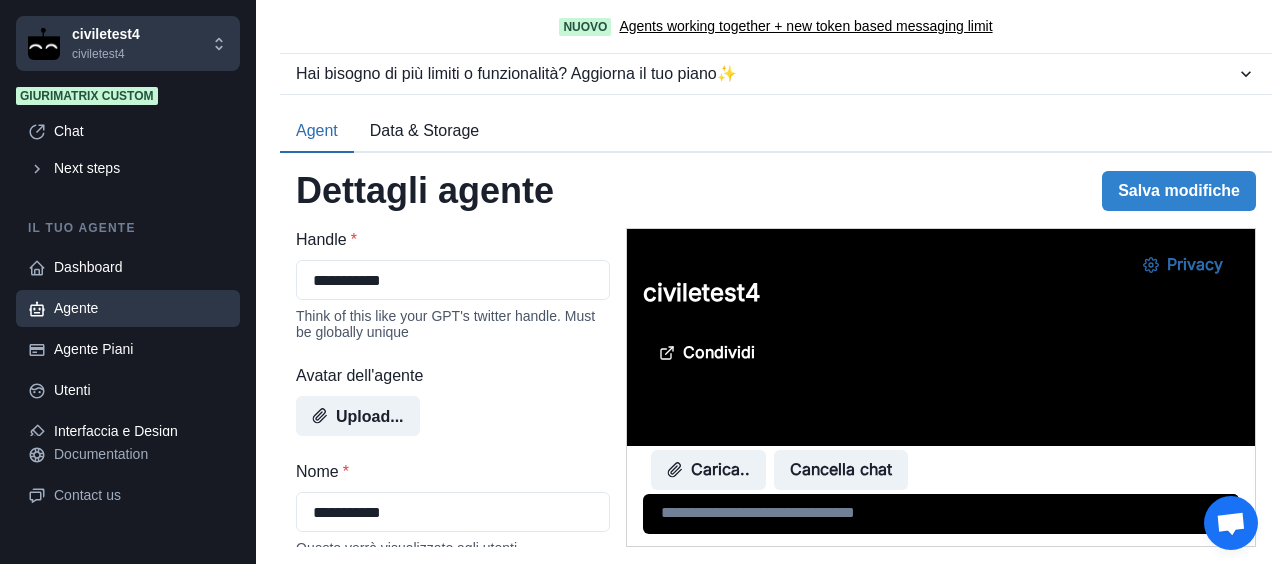 type on "**********" 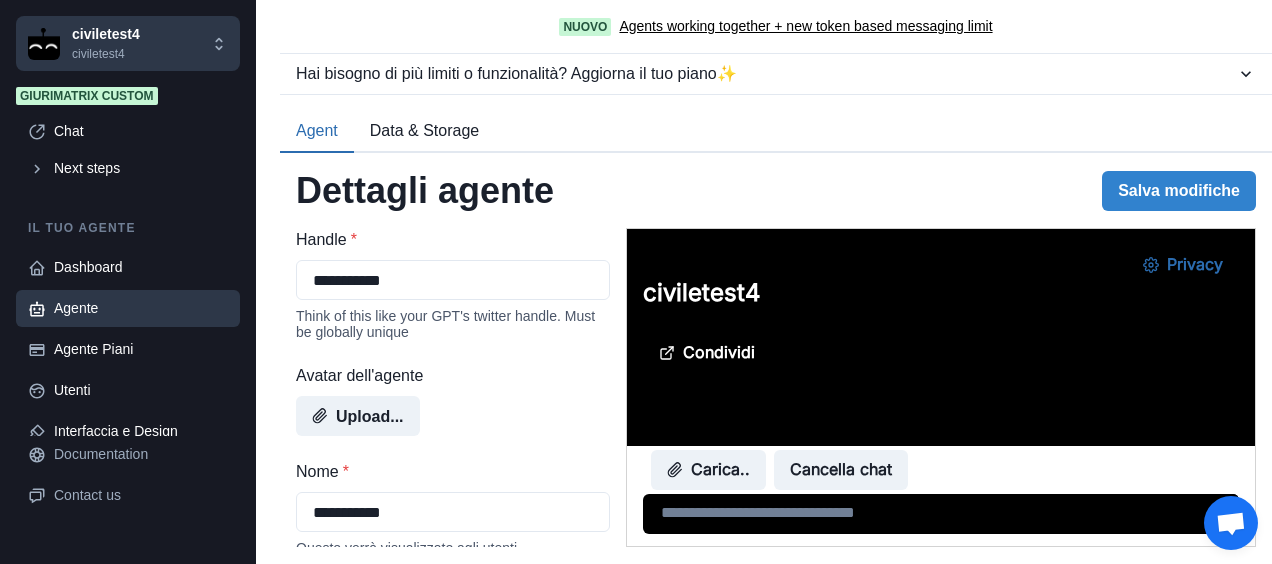 type on "**********" 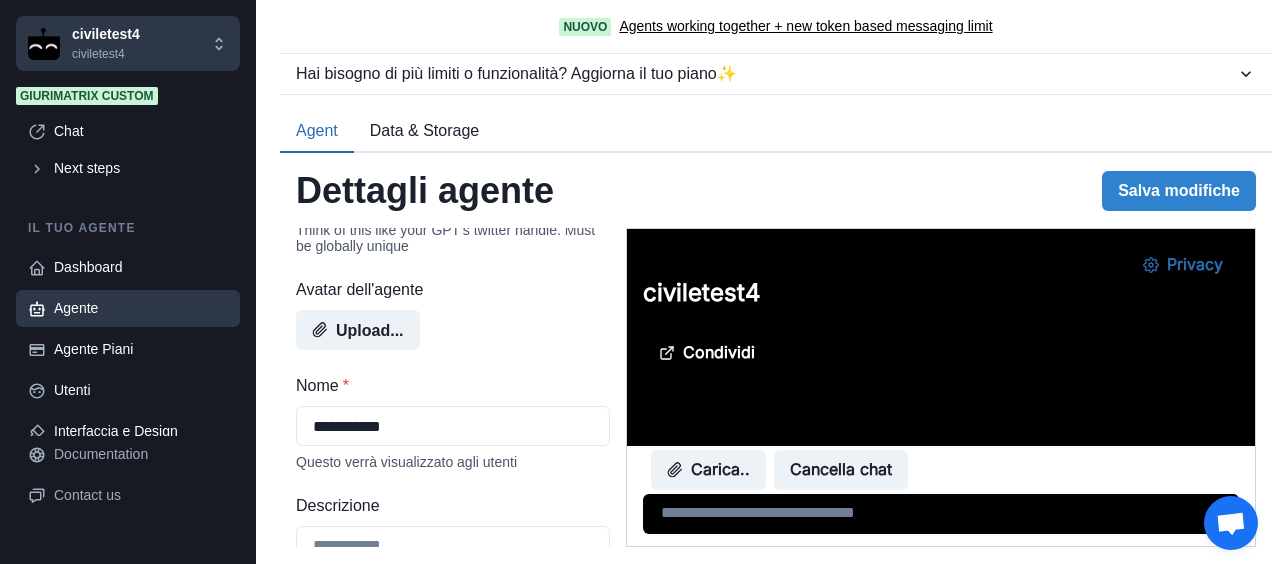 type on "**********" 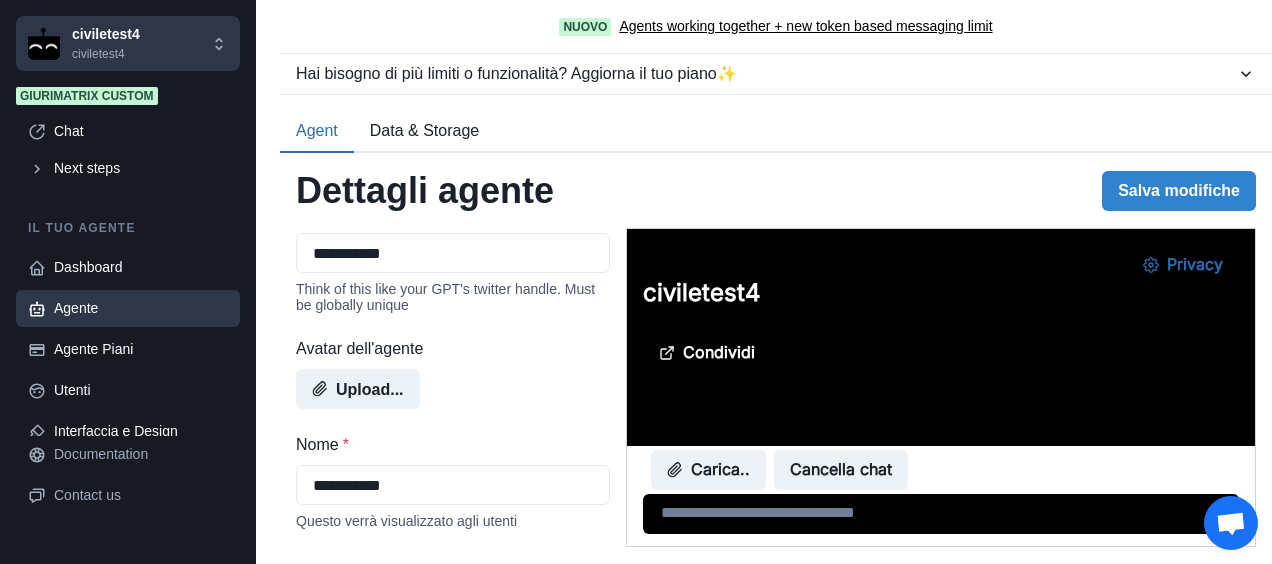 scroll, scrollTop: 0, scrollLeft: 0, axis: both 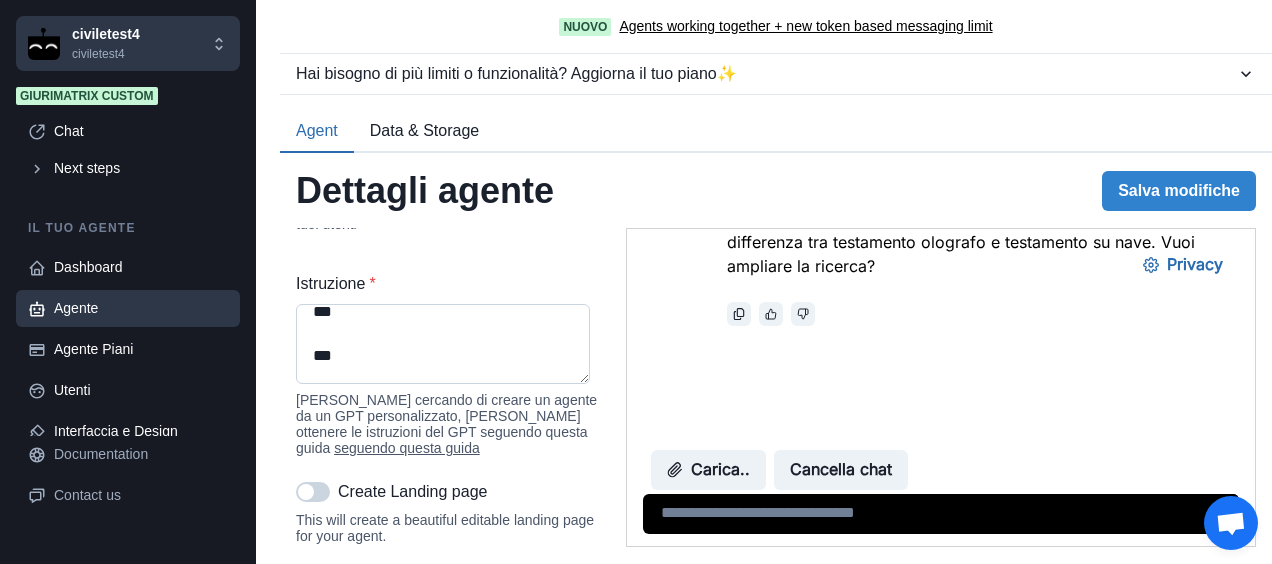 click on "Istruzione *" at bounding box center [443, 344] 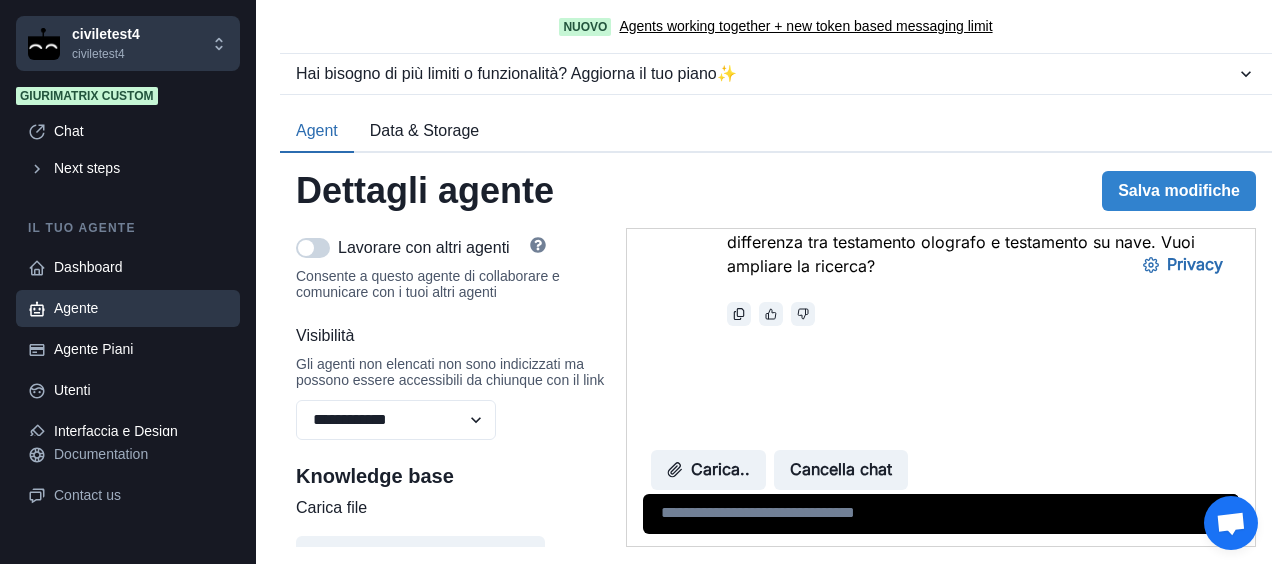 scroll, scrollTop: 833, scrollLeft: 0, axis: vertical 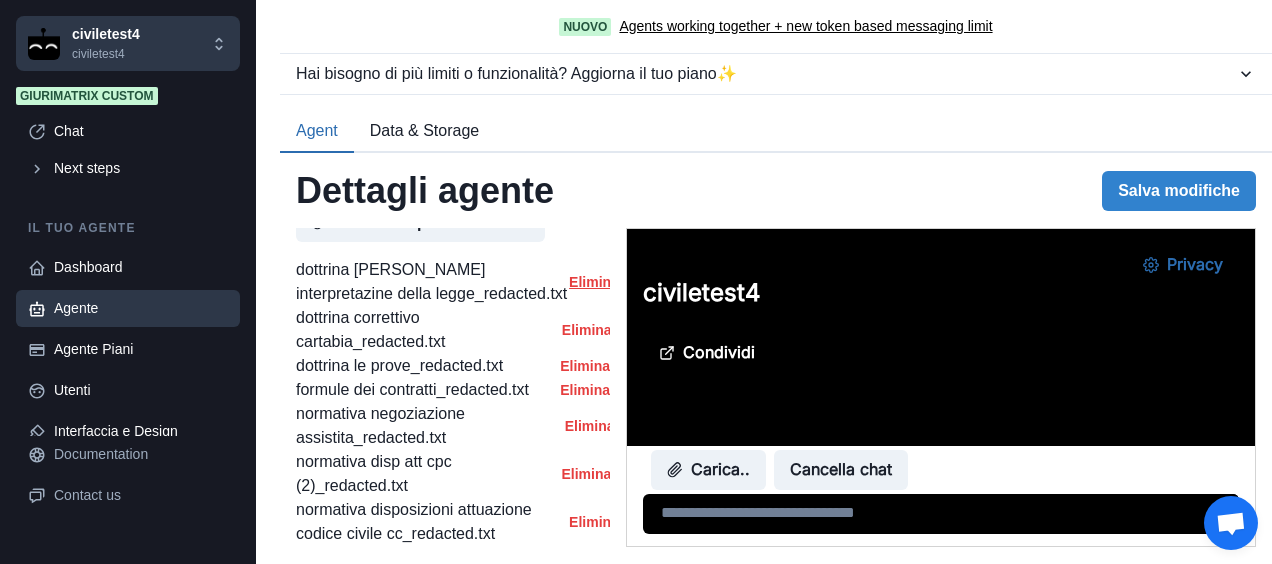 click on "Elimina" at bounding box center [594, 282] 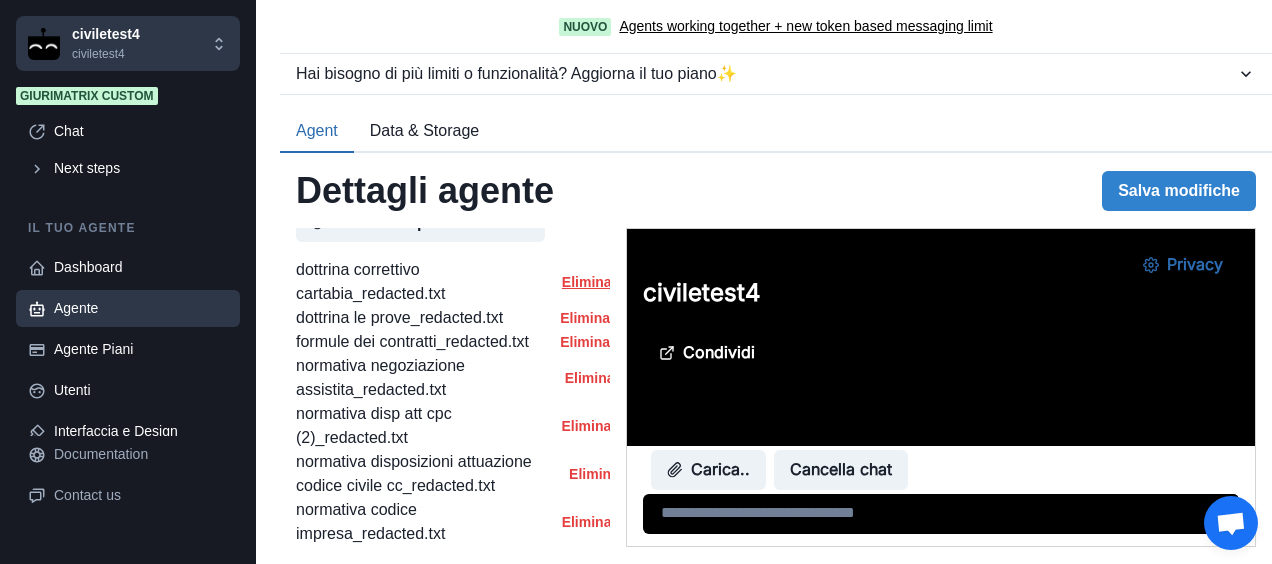 click on "Elimina" at bounding box center [586, 282] 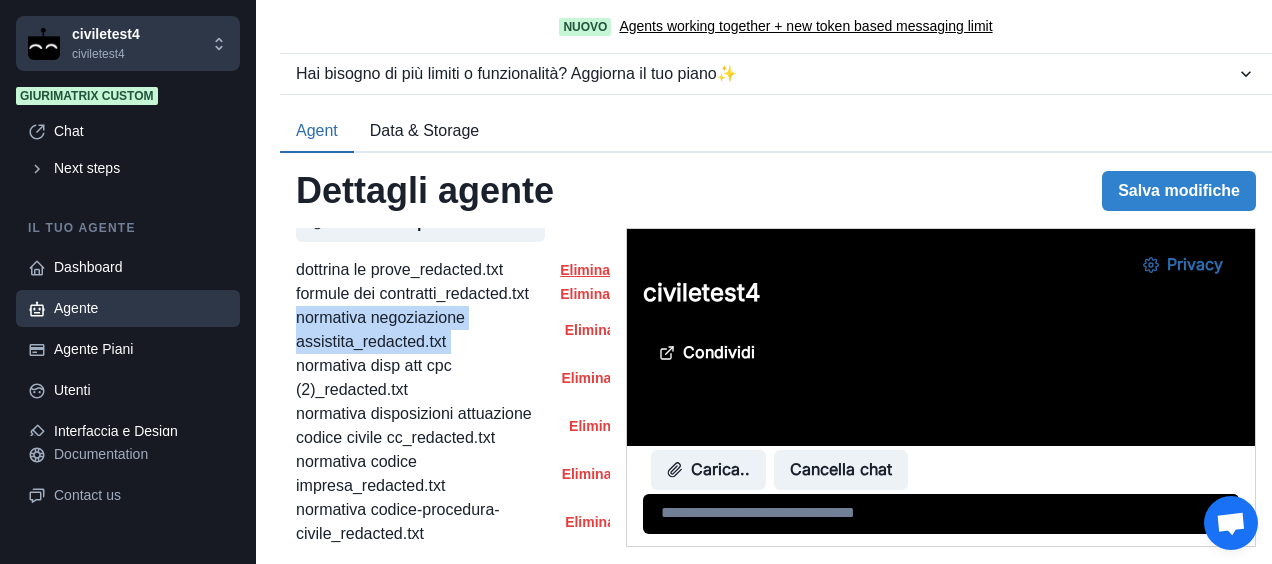 click on "formule dei contratti_redacted.txt Elimina" at bounding box center (453, 294) 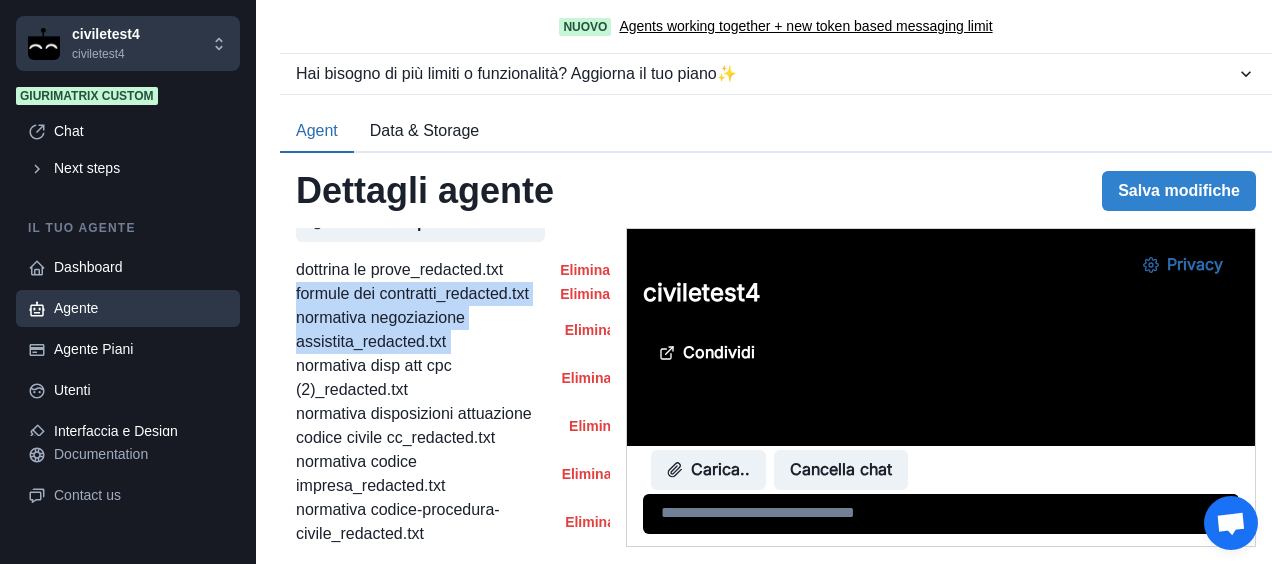click on "dottrina le prove_redacted.txt Elimina formule dei contratti_redacted.txt Elimina normativa negoziazione assistita_redacted.txt Elimina normativa disp att cpc (2)_redacted.txt Elimina normativa disposizioni attuazione codice civile cc_redacted.txt Elimina normativa codice impresa_redacted.txt Elimina normativa codice-procedura-civile_redacted.txt Elimina normativa codice civile cc_redacted_parte_2.txt Elimina normativa unioni civili e convivenze_redacted.txt Elimina NORMATIVA 28_2010 DOPO CORRETTIVO CARTABIA_redacted.txt Elimina normativa costituzione_redacted.txt Elimina normativa.txt Elimina" at bounding box center (453, 510) 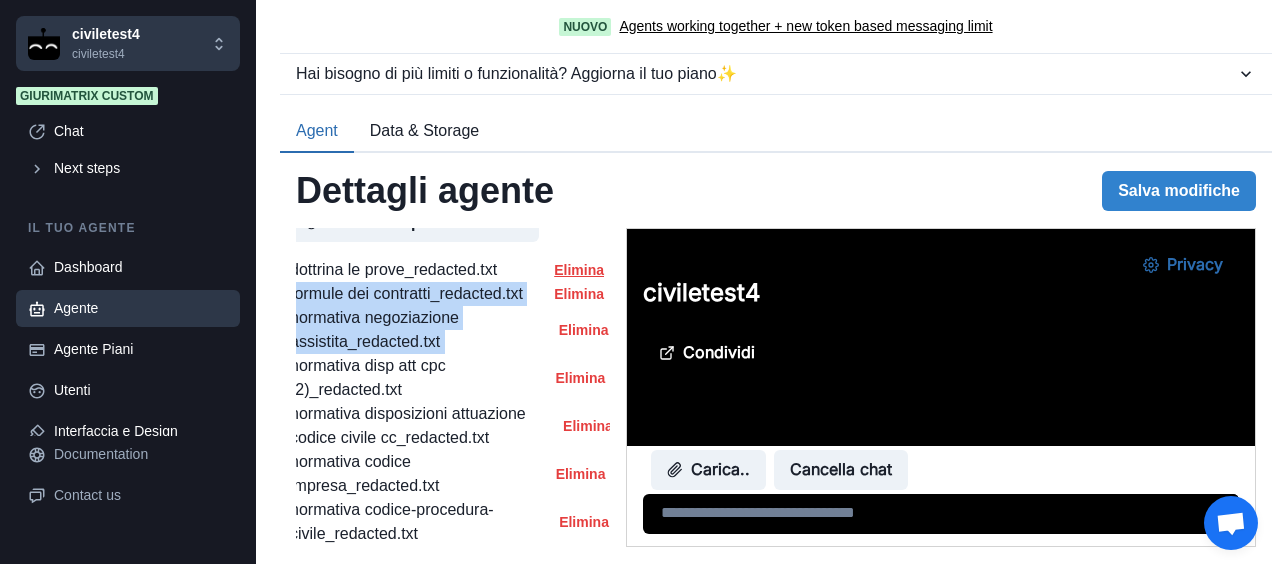 click on "Elimina" at bounding box center (579, 270) 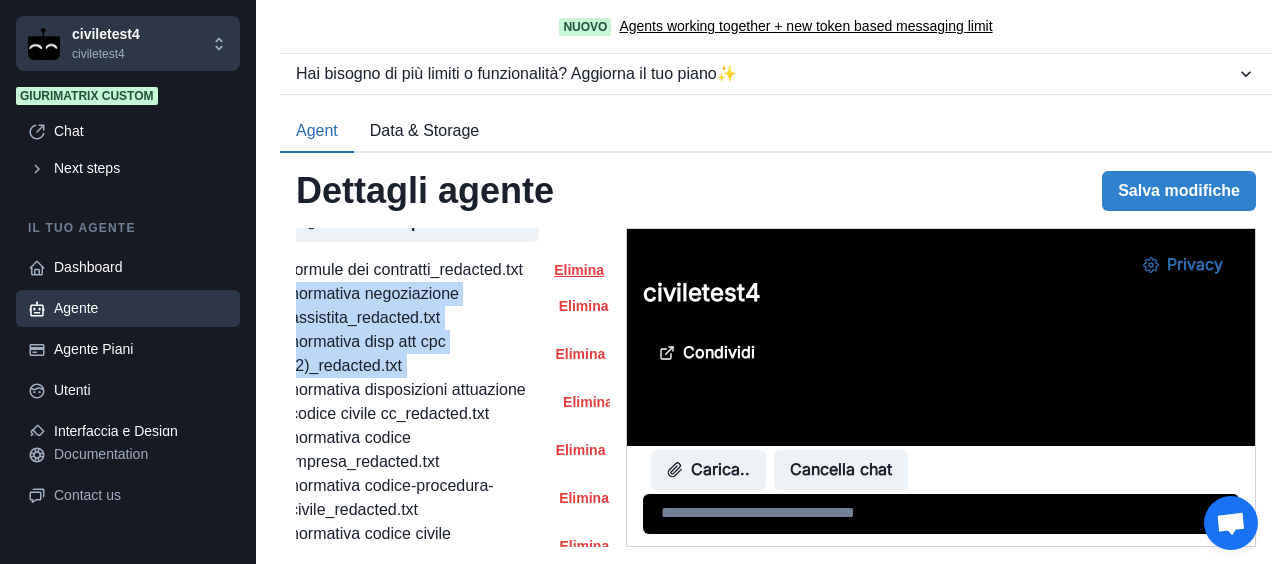 click on "Elimina" at bounding box center (579, 270) 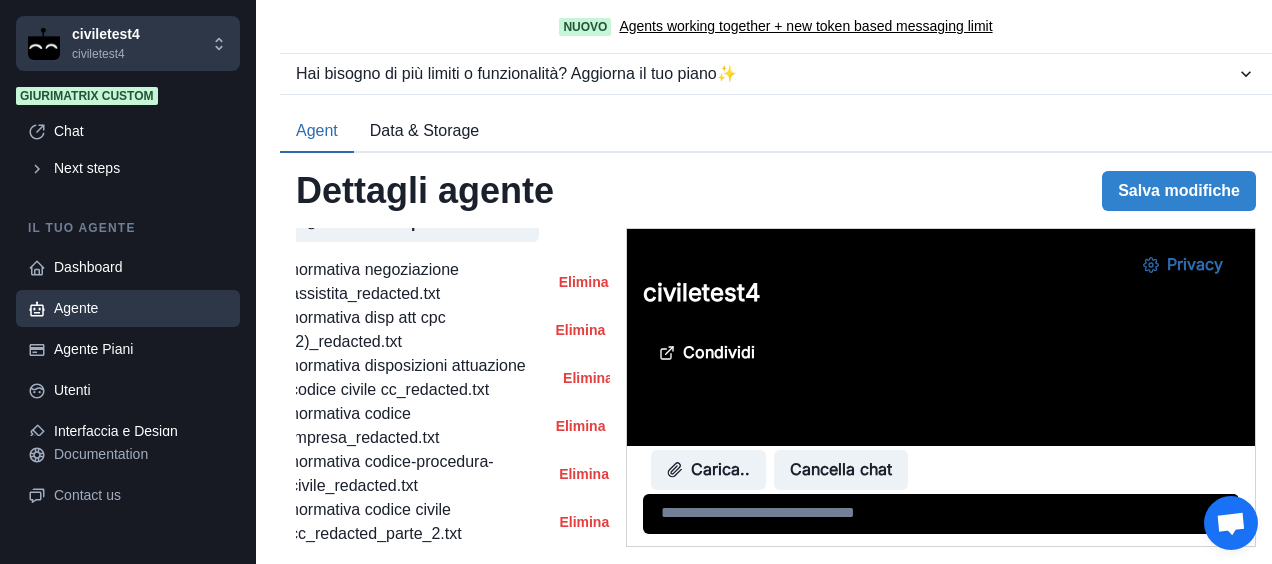 click on "normativa negoziazione assistita_redacted.txt Elimina" at bounding box center (447, 282) 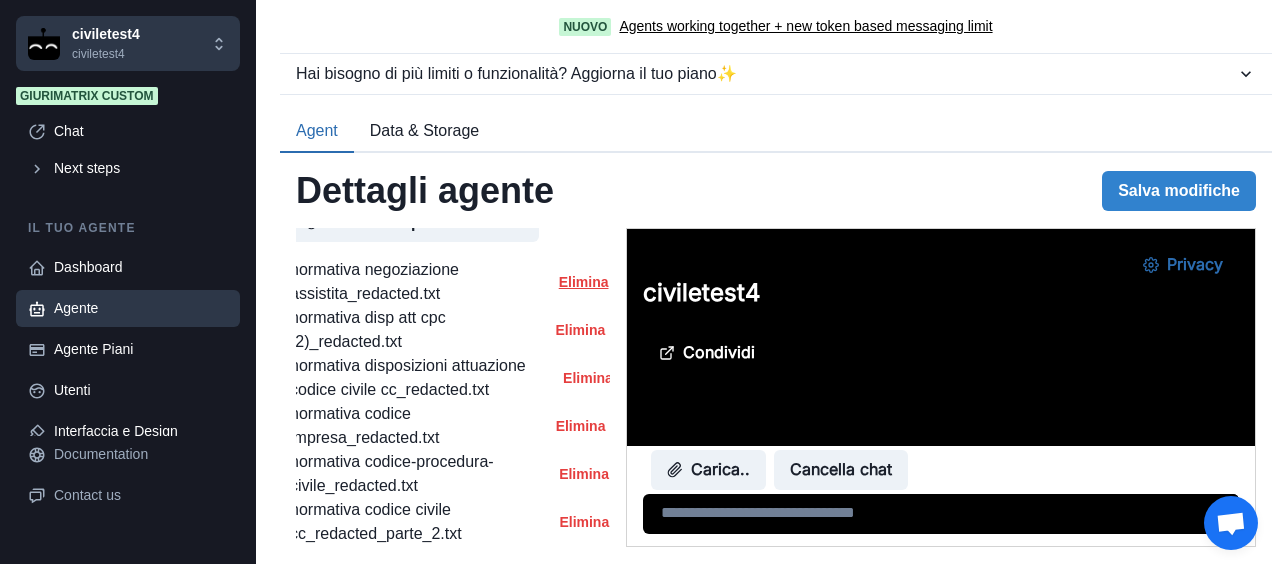 click on "normativa negoziazione assistita_redacted.txt Elimina" at bounding box center (447, 282) 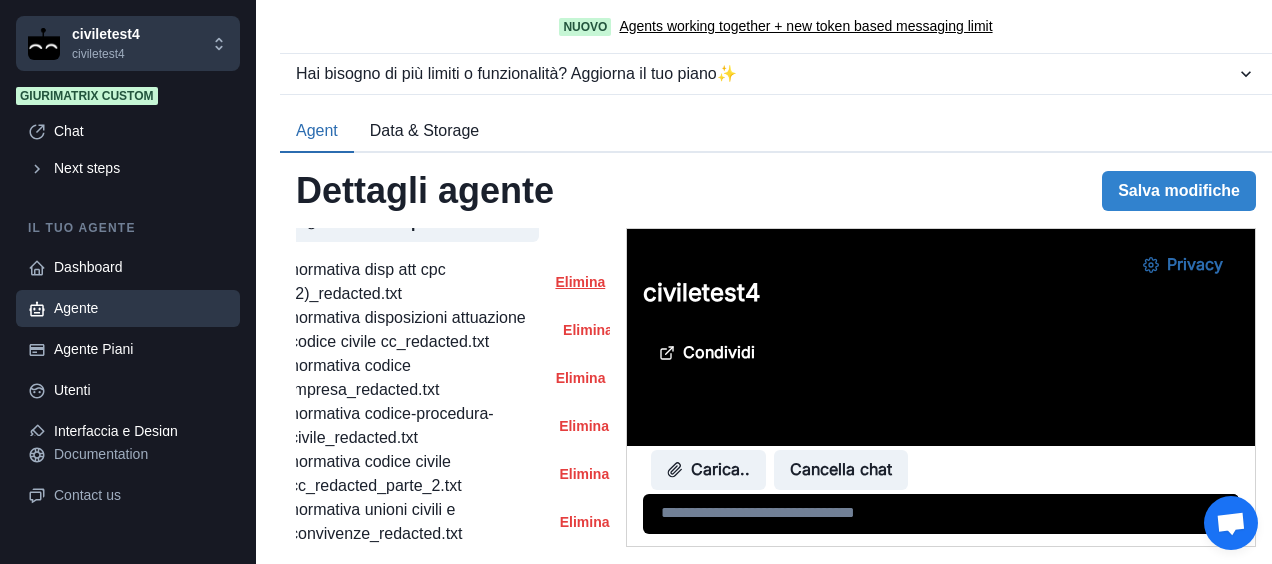 click on "Elimina" at bounding box center [580, 282] 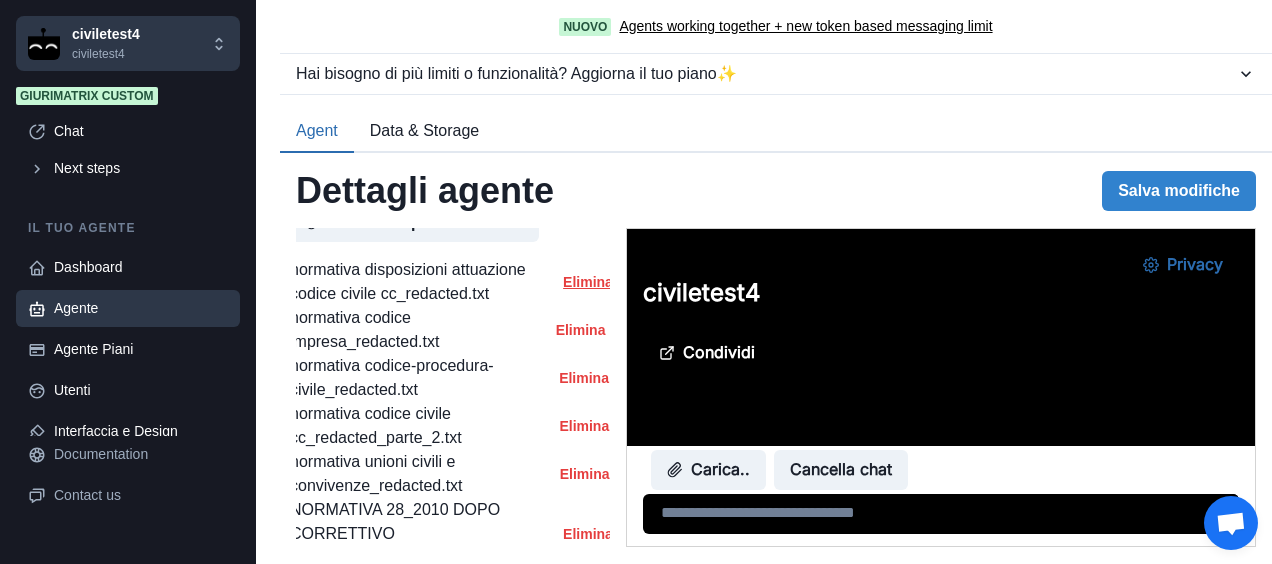 click on "Elimina" at bounding box center (588, 282) 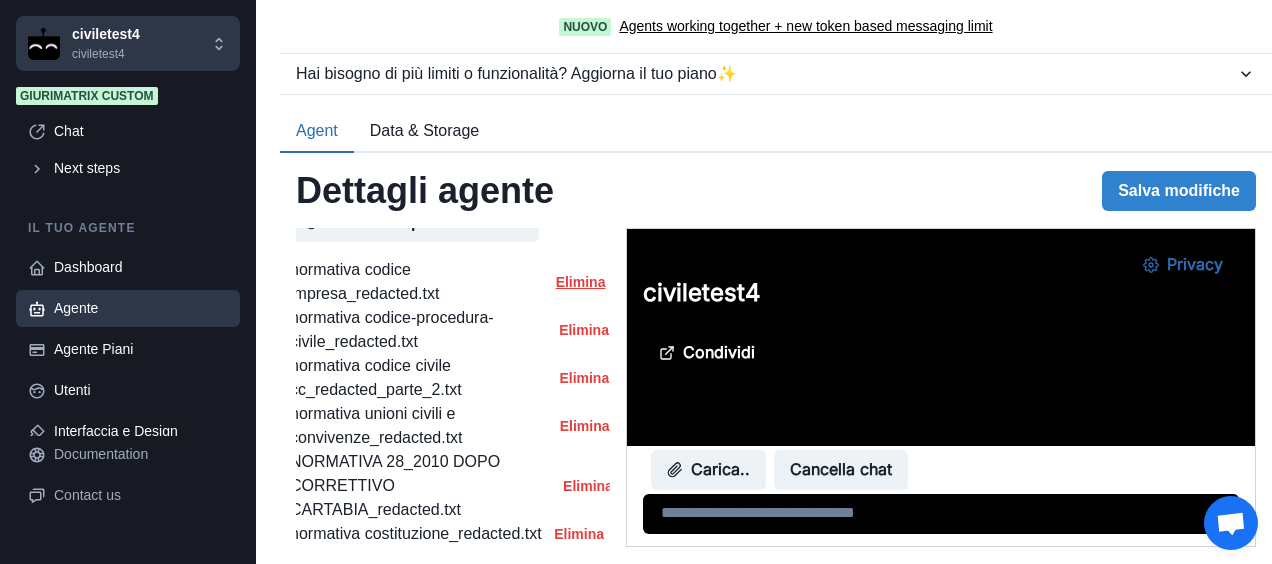 click on "Elimina" at bounding box center (580, 282) 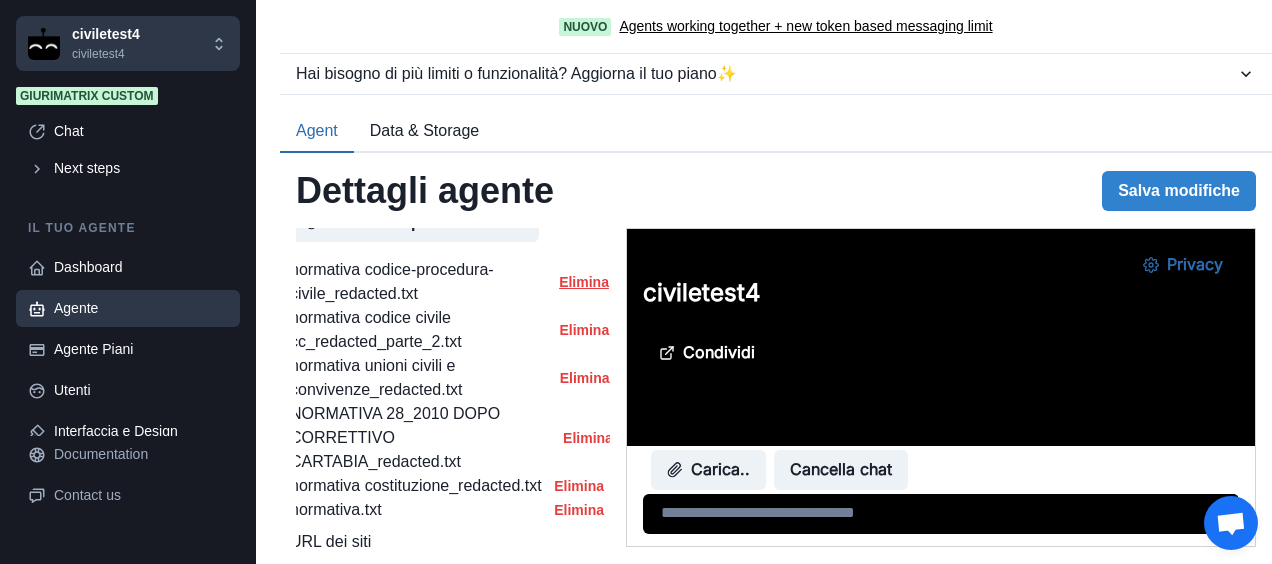 click on "Elimina" at bounding box center (584, 282) 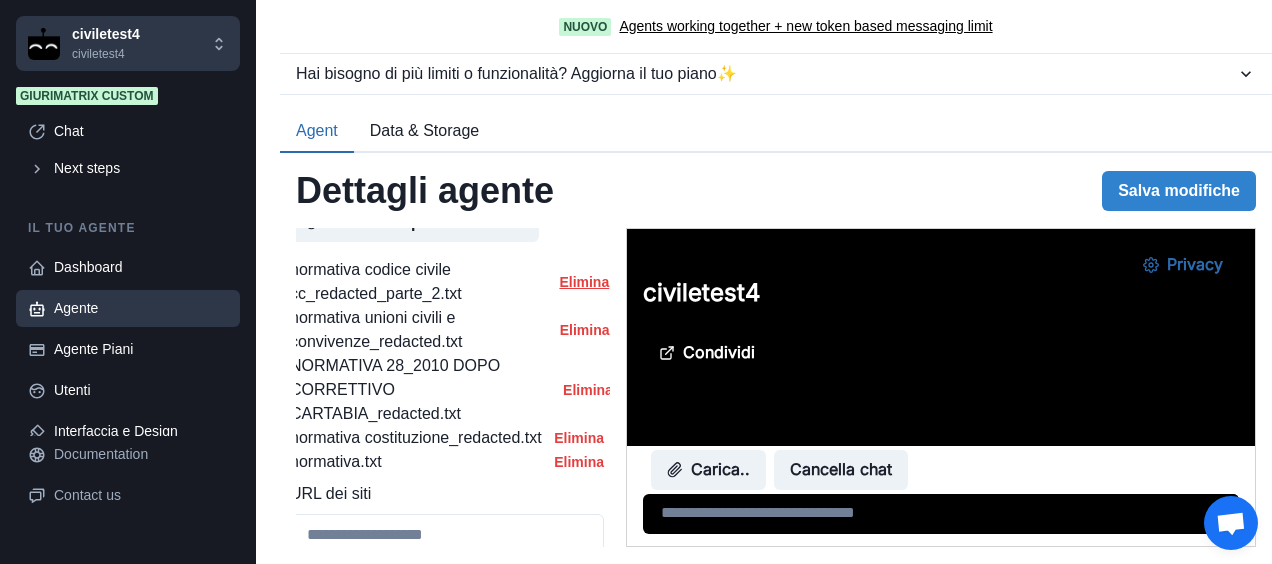 click on "Elimina" at bounding box center (584, 282) 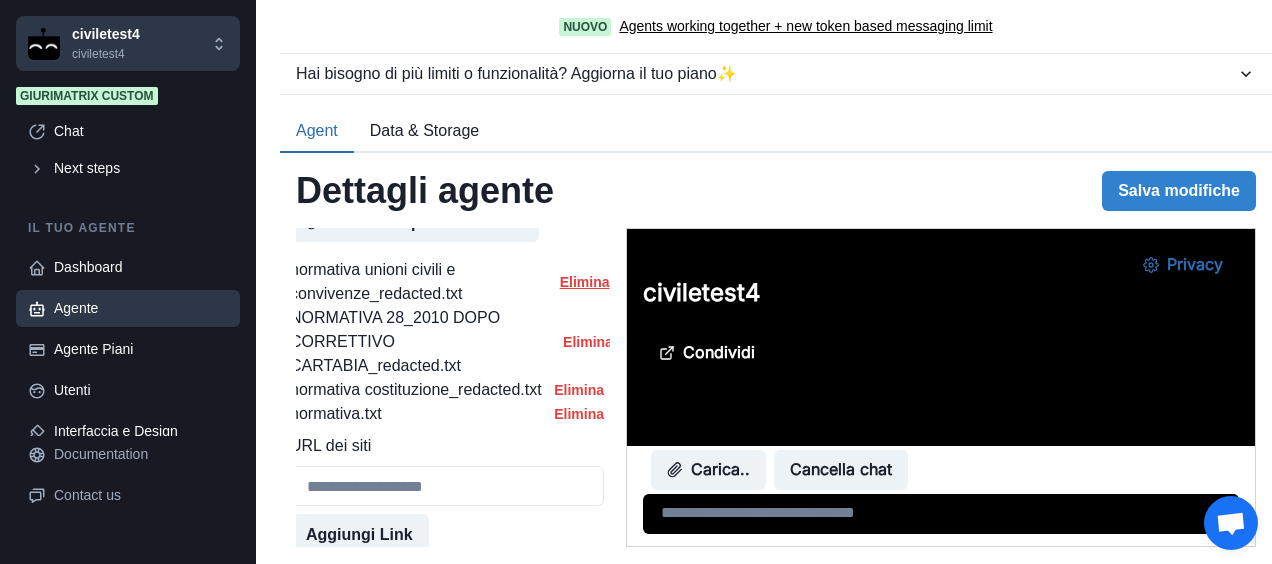 click on "Elimina" at bounding box center [584, 282] 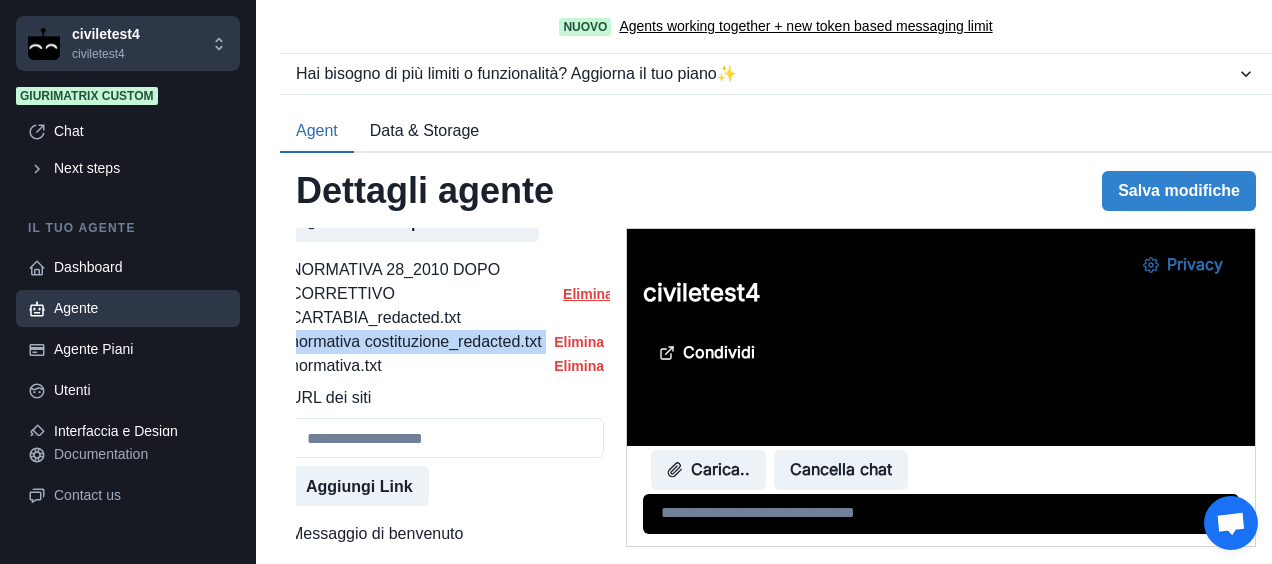 click on "NORMATIVA 28_2010 DOPO CORRETTIVO CARTABIA_redacted.txt Elimina" at bounding box center [447, 294] 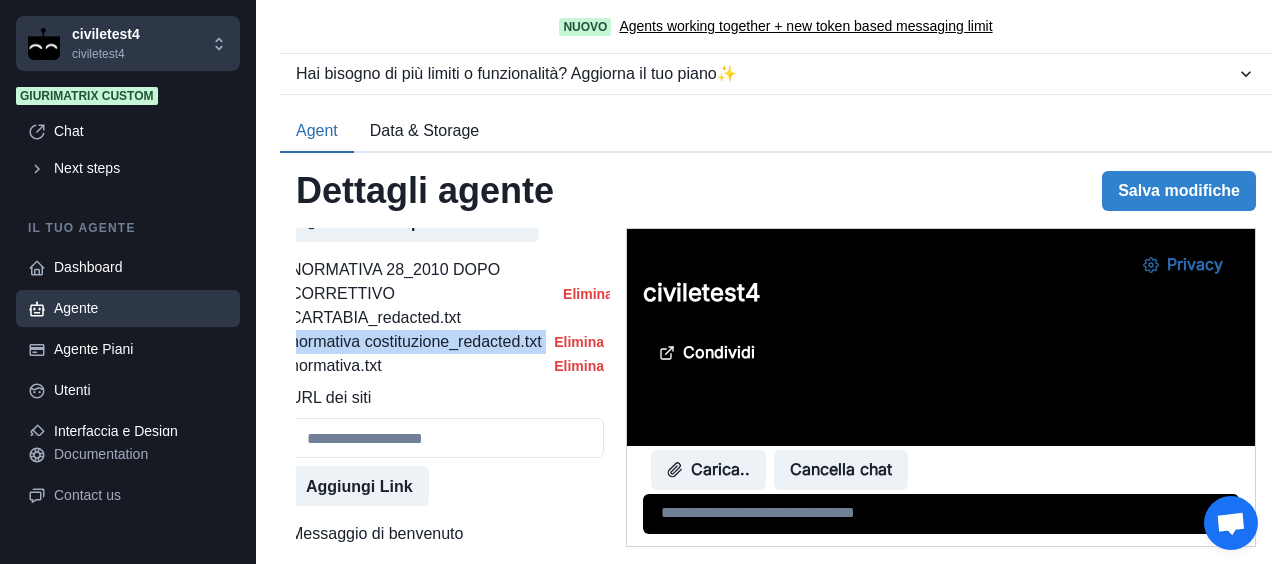 type on "**********" 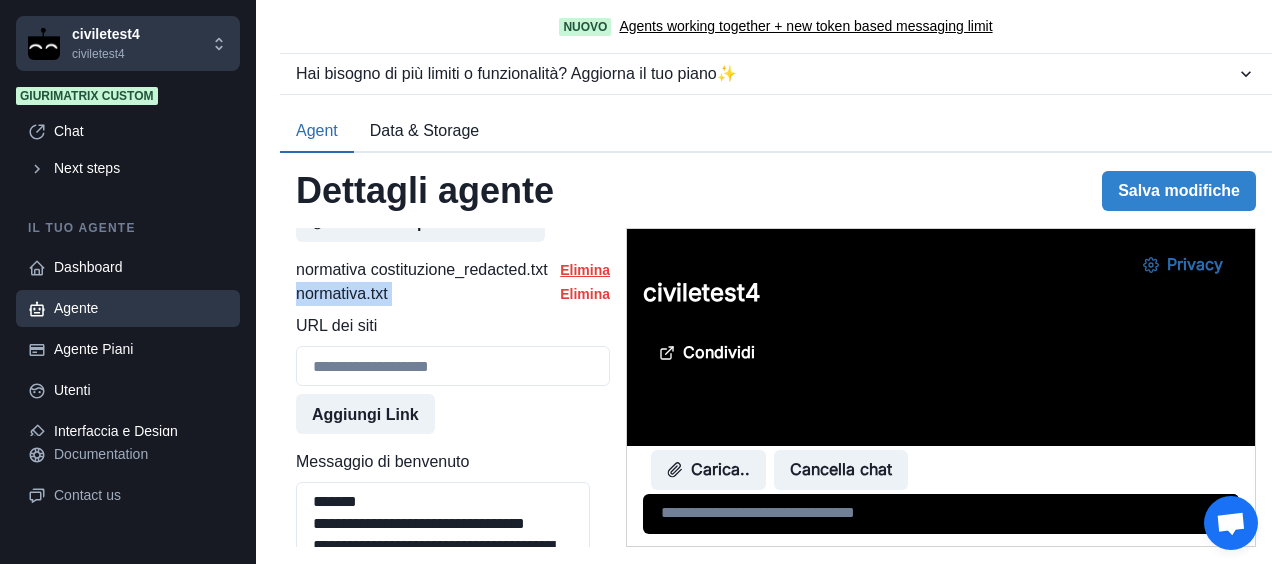 click on "Elimina" at bounding box center [585, 270] 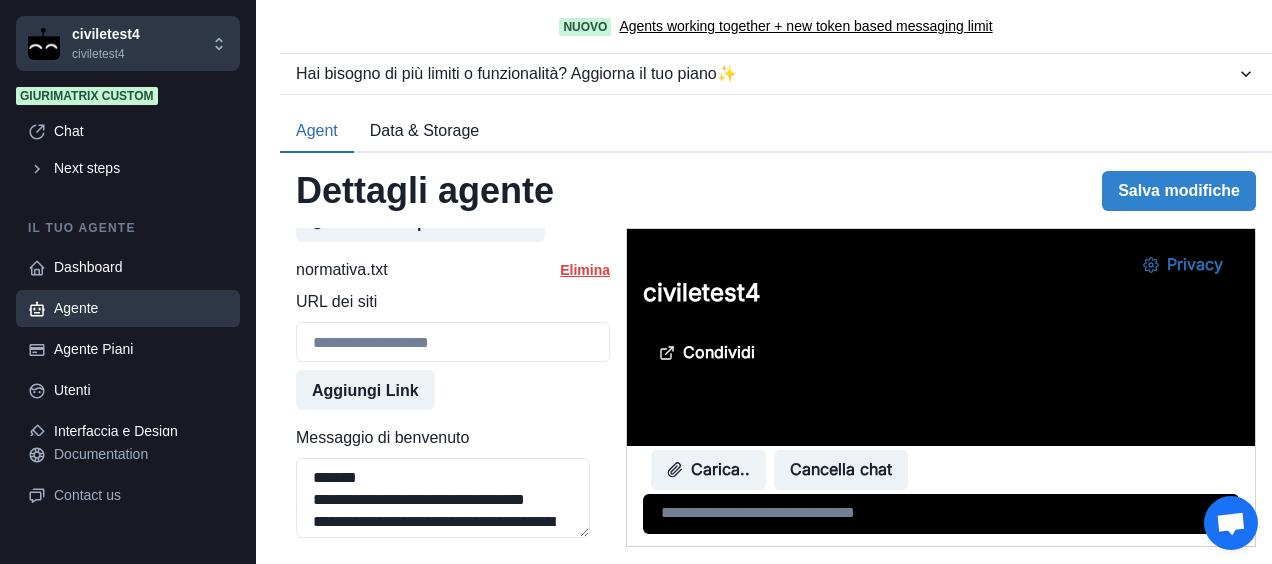 scroll, scrollTop: 1166, scrollLeft: 0, axis: vertical 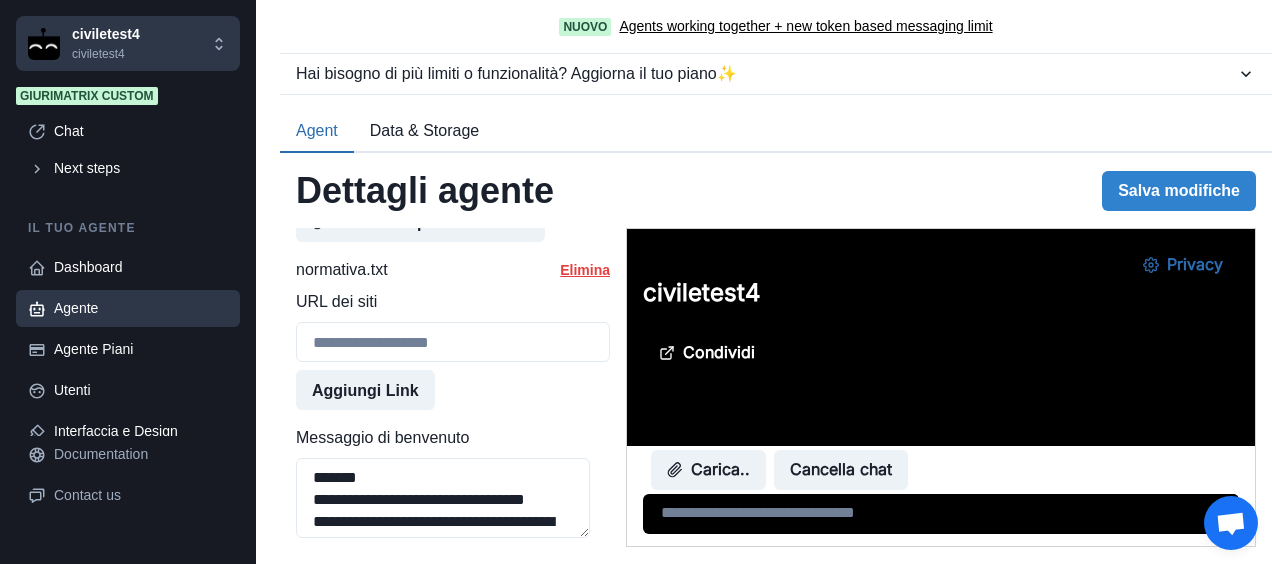 click on "Elimina" at bounding box center (585, 270) 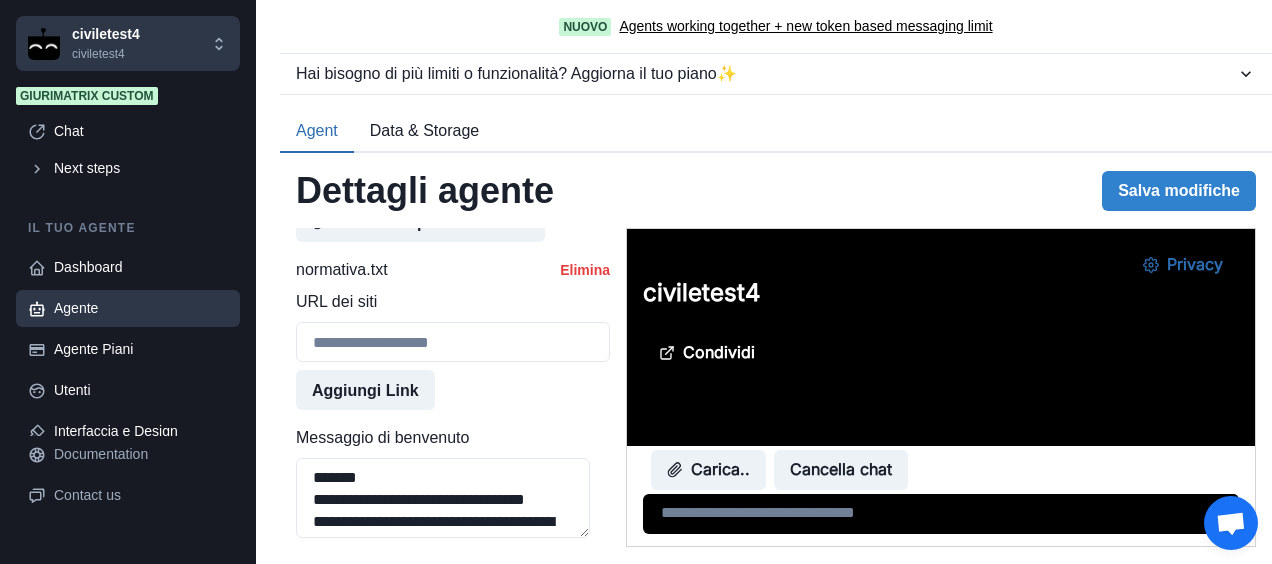 type on "**********" 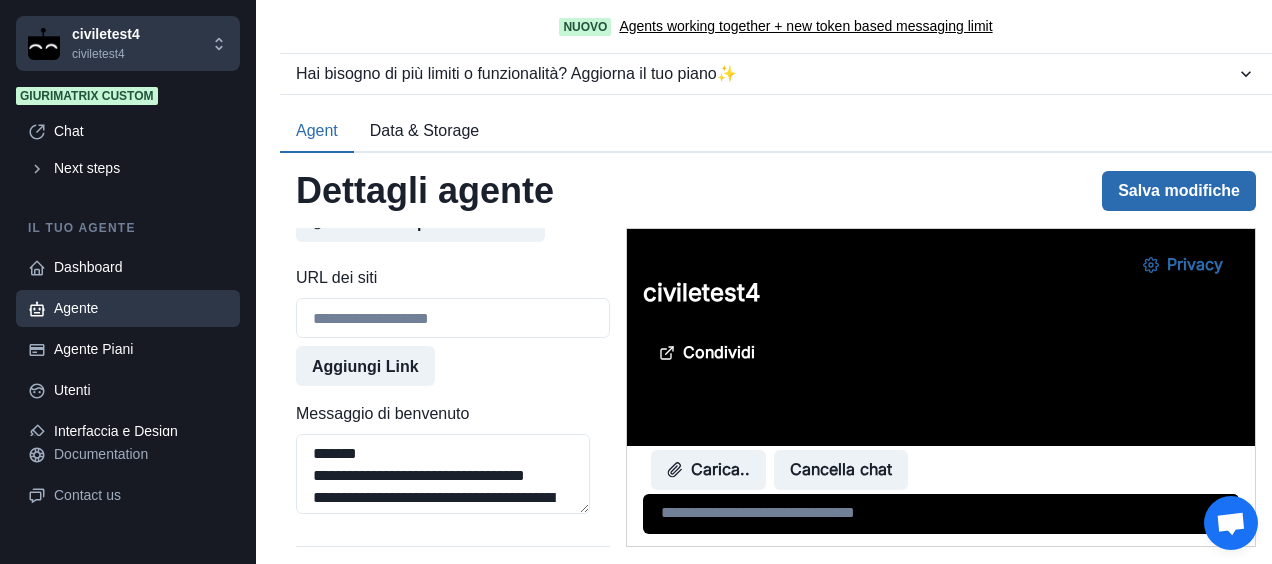 click on "Salva modifiche" at bounding box center (1179, 191) 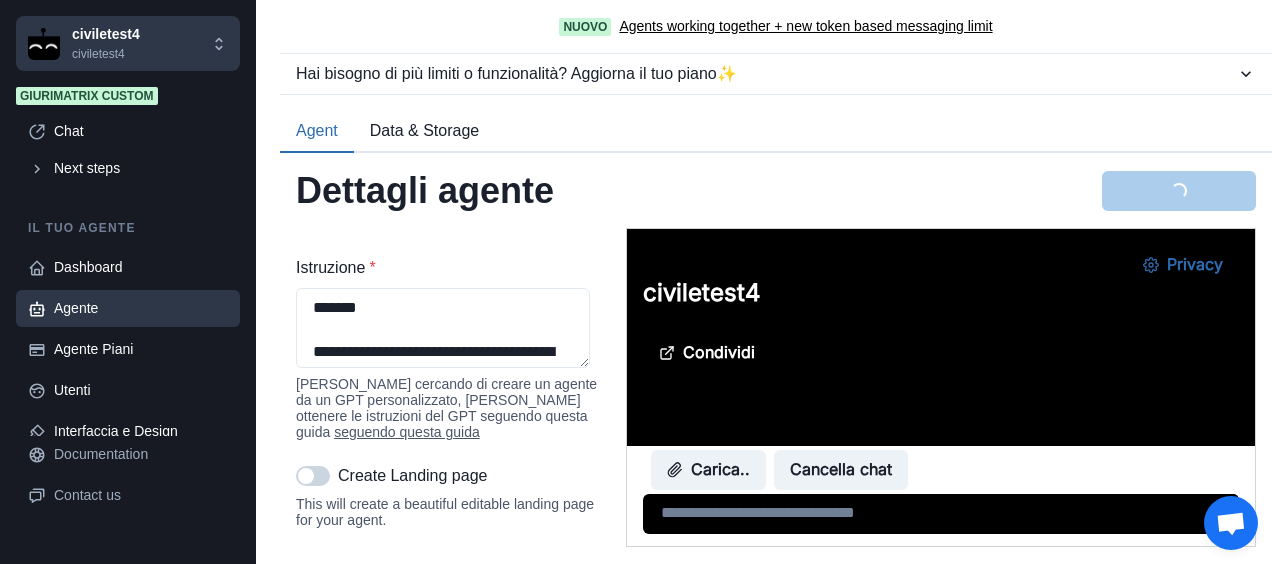 scroll, scrollTop: 666, scrollLeft: 0, axis: vertical 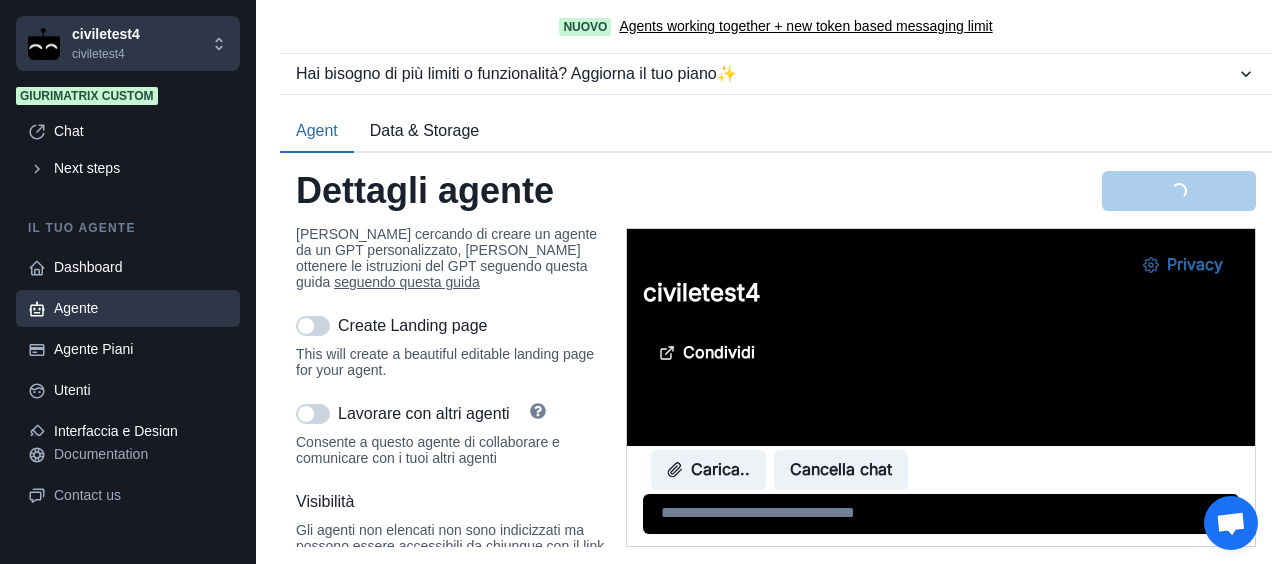 type on "**********" 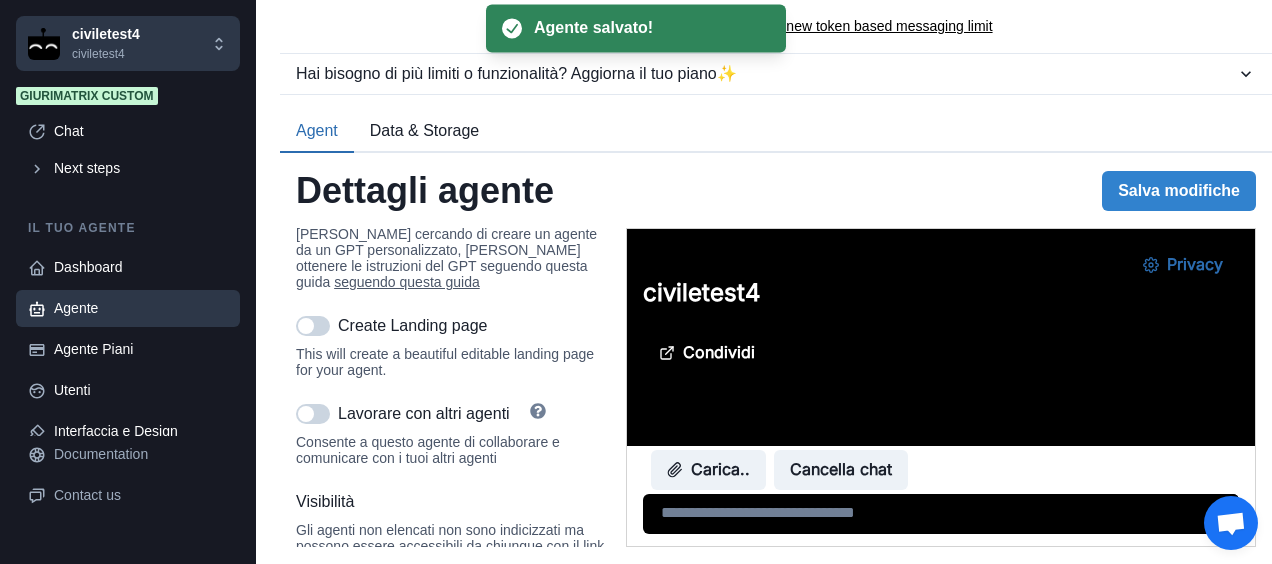 type on "**********" 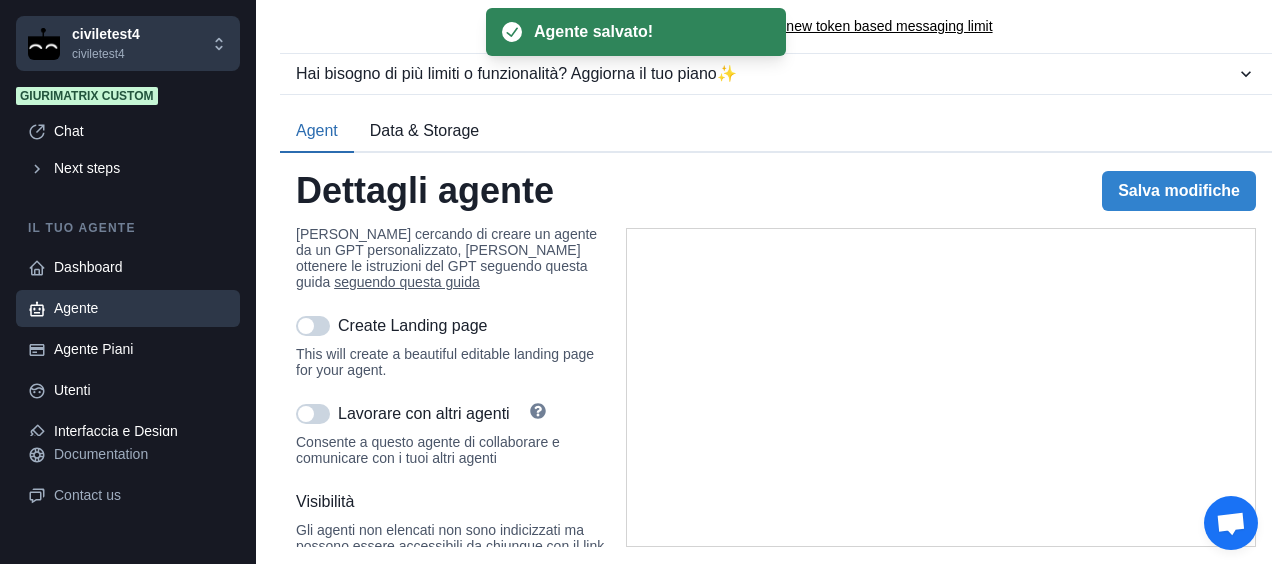 type on "**********" 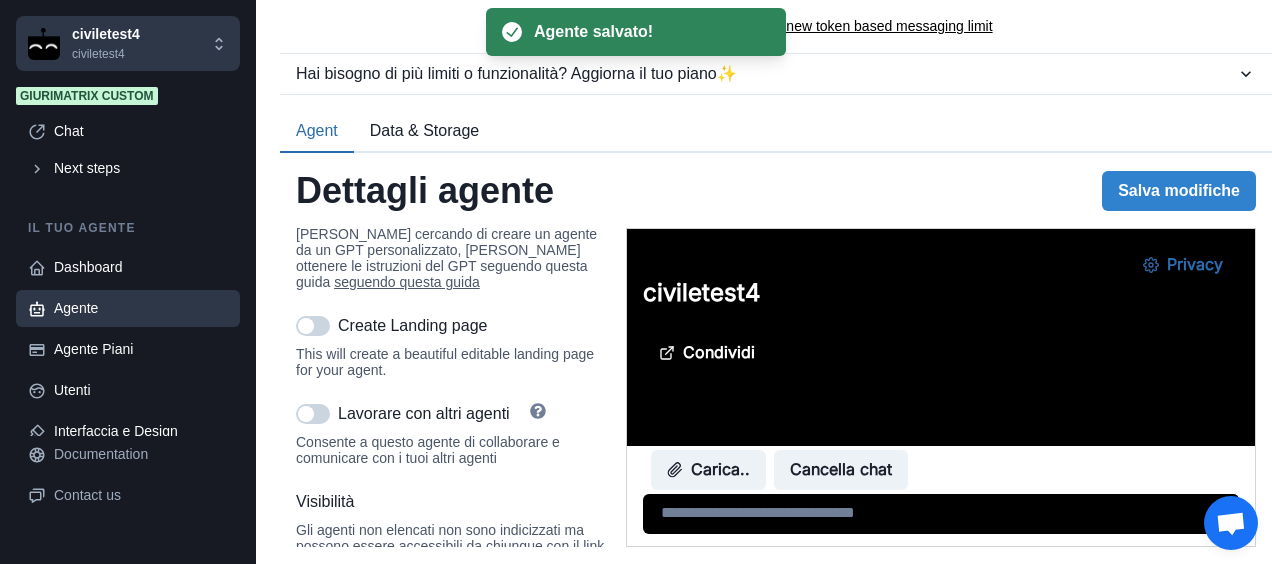 scroll, scrollTop: 0, scrollLeft: 0, axis: both 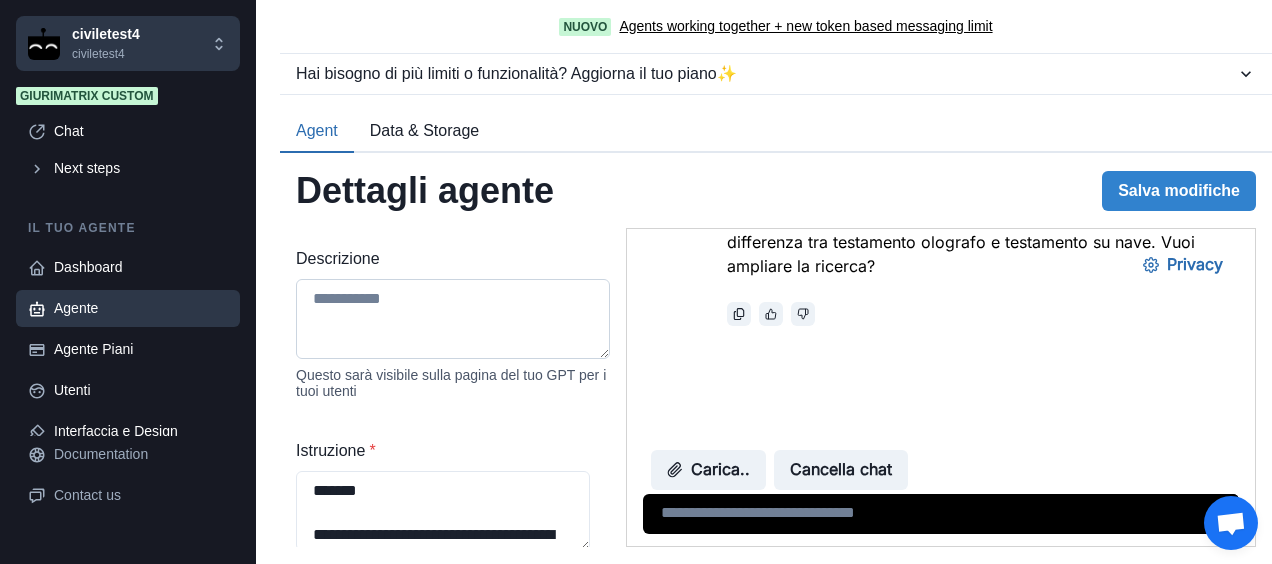 click on "Descrizione" at bounding box center [453, 319] 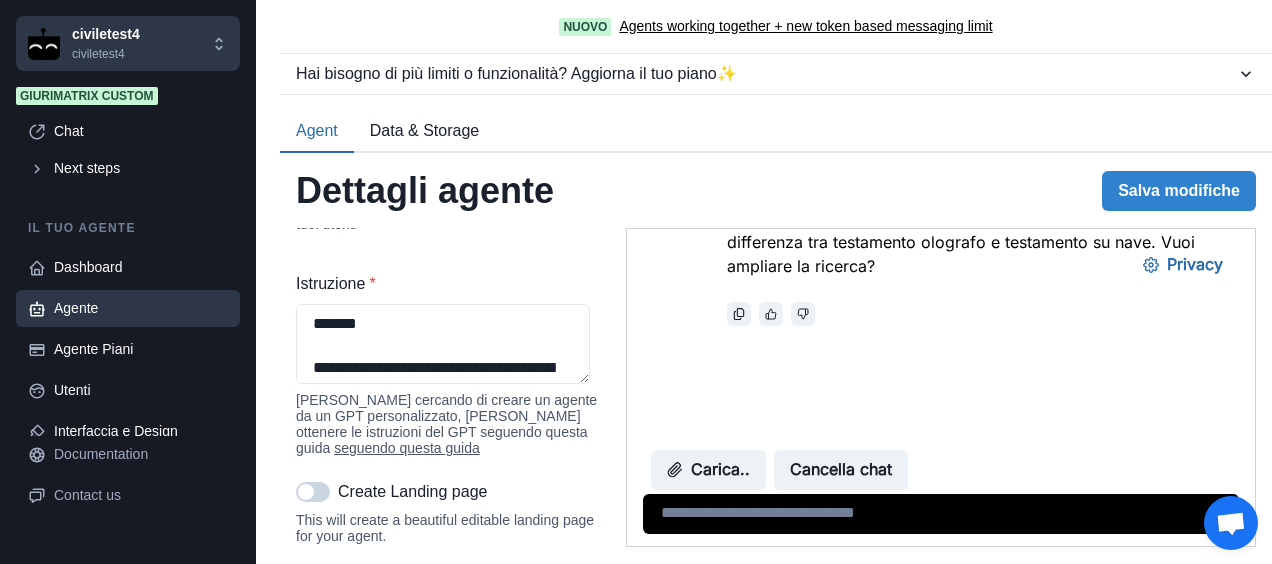 scroll, scrollTop: 500, scrollLeft: 0, axis: vertical 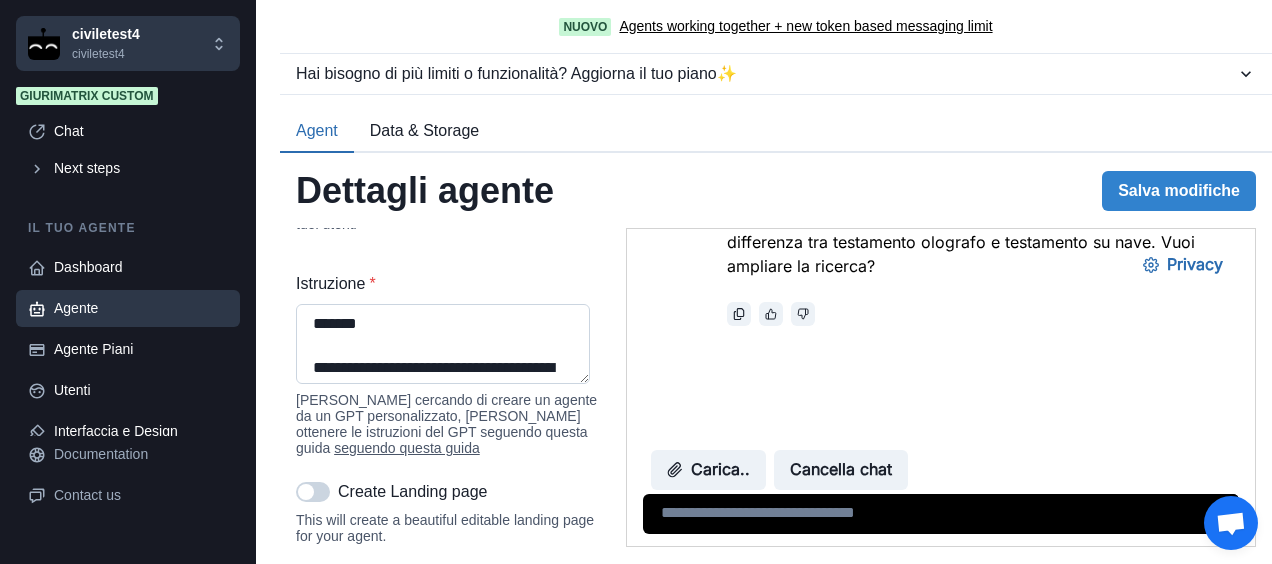 click on "Istruzione *" at bounding box center [443, 344] 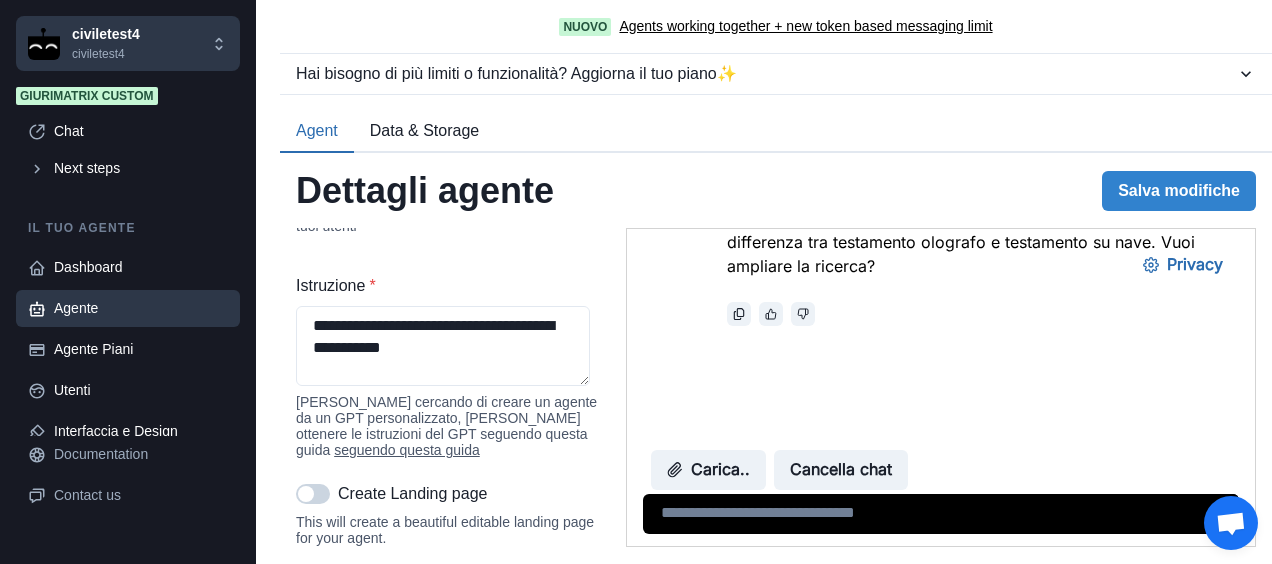 scroll, scrollTop: 500, scrollLeft: 0, axis: vertical 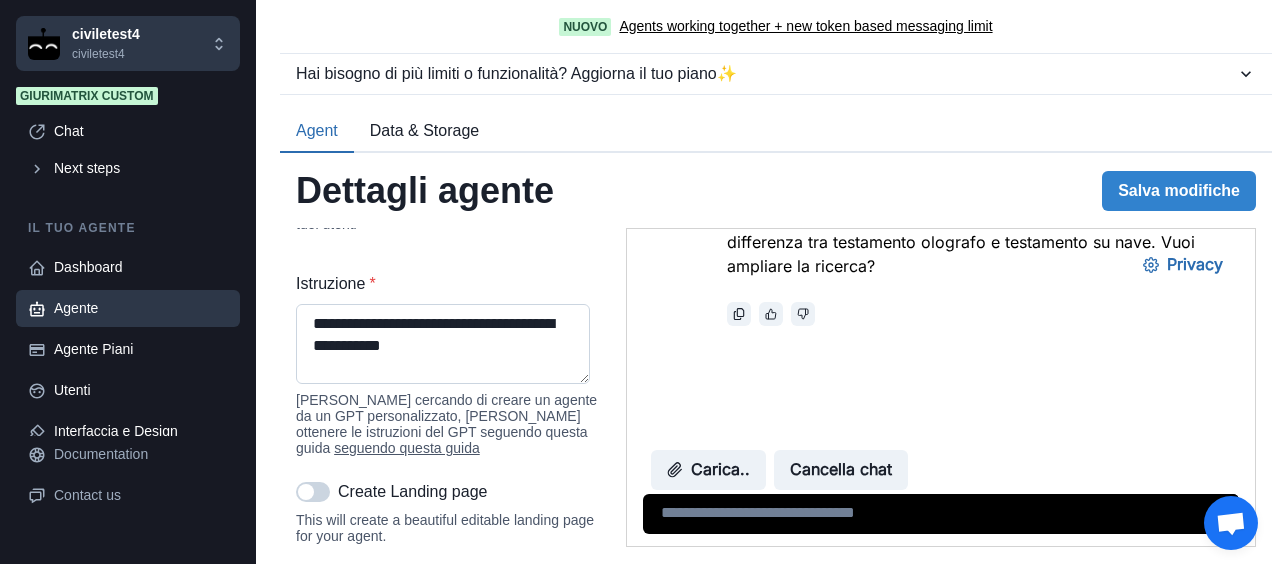 type on "**********" 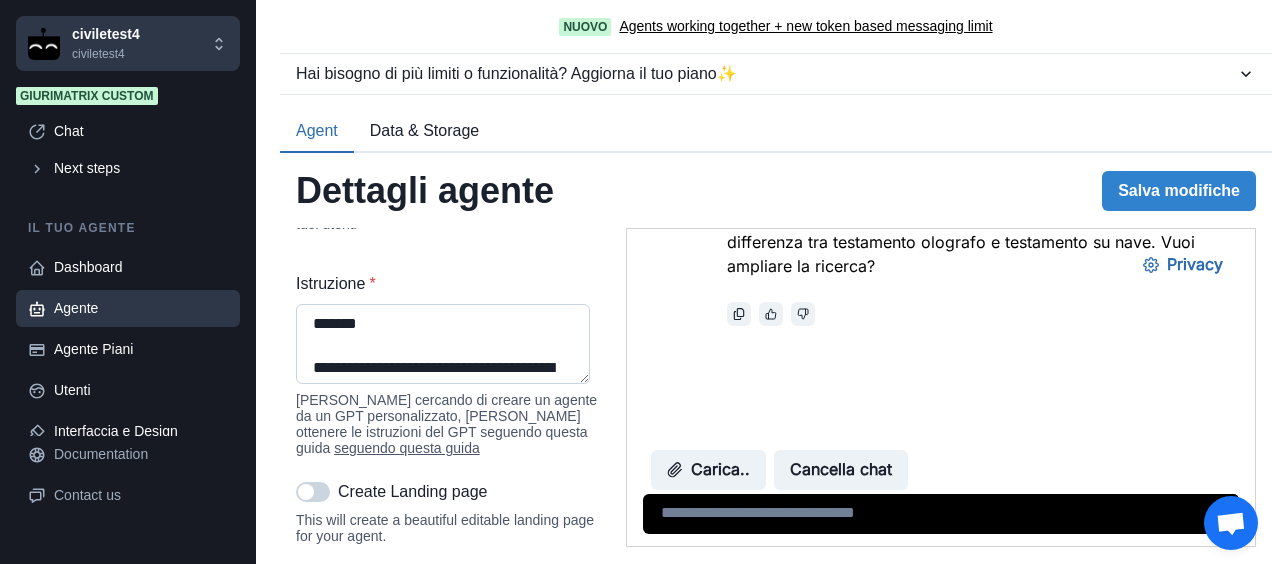 paste on "**********" 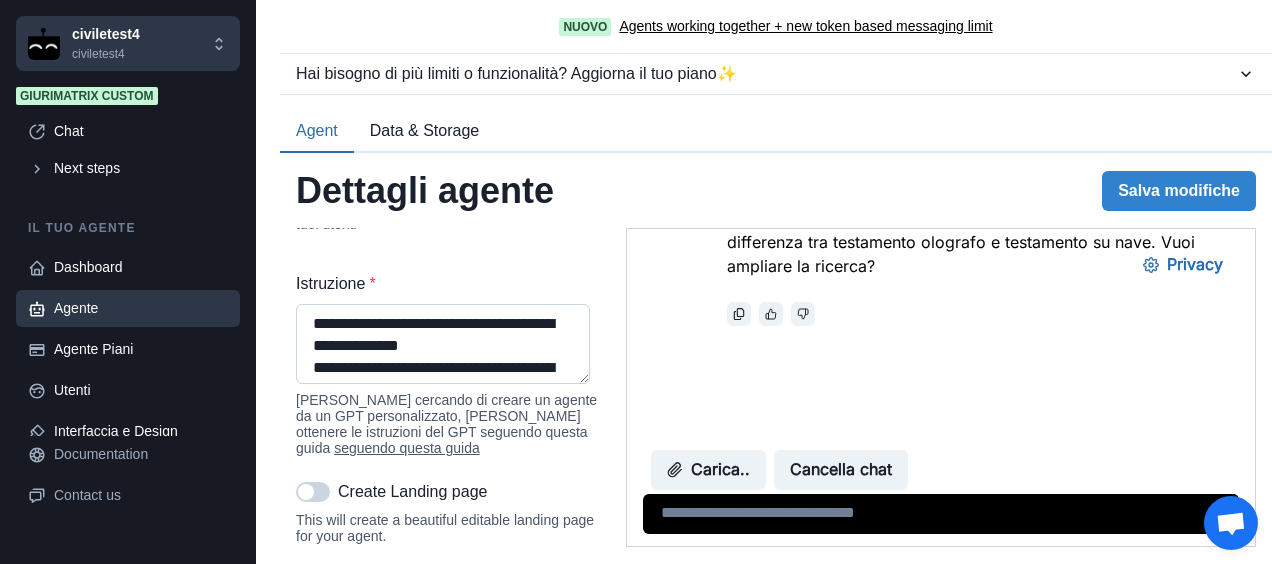 scroll, scrollTop: 3801, scrollLeft: 0, axis: vertical 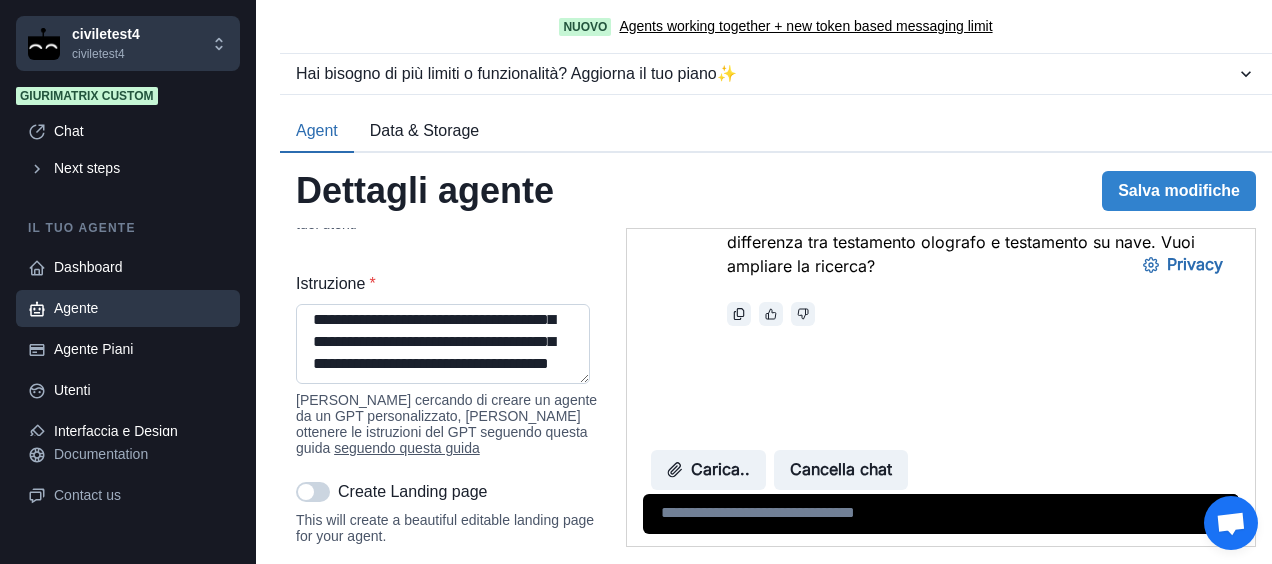 click on "Istruzione *" at bounding box center (443, 344) 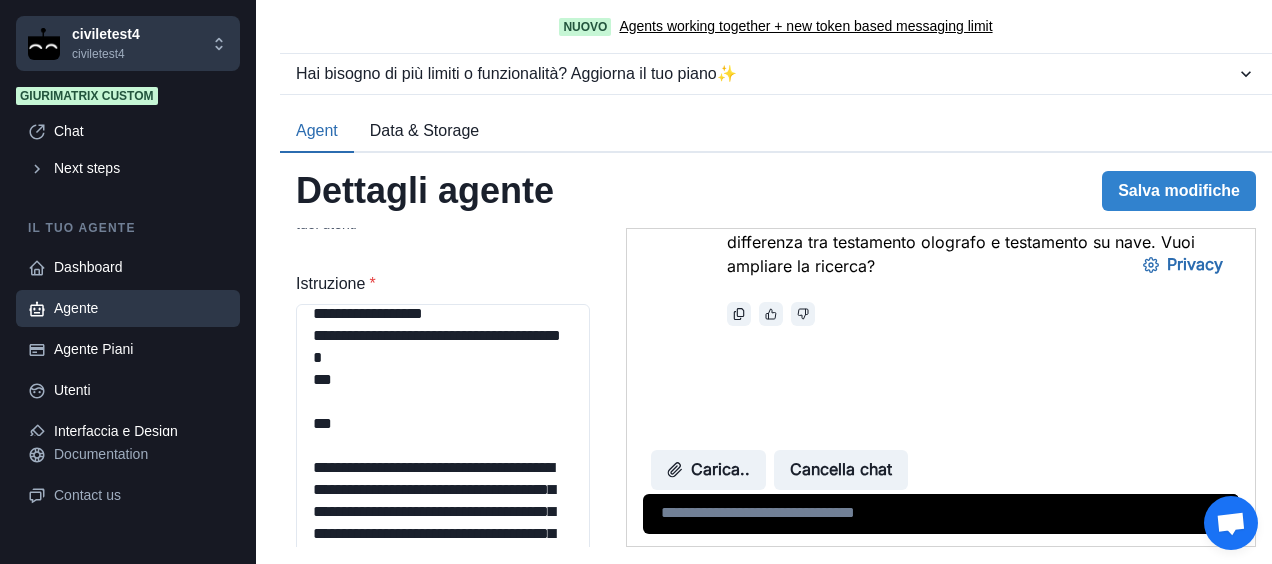 scroll, scrollTop: 3617, scrollLeft: 0, axis: vertical 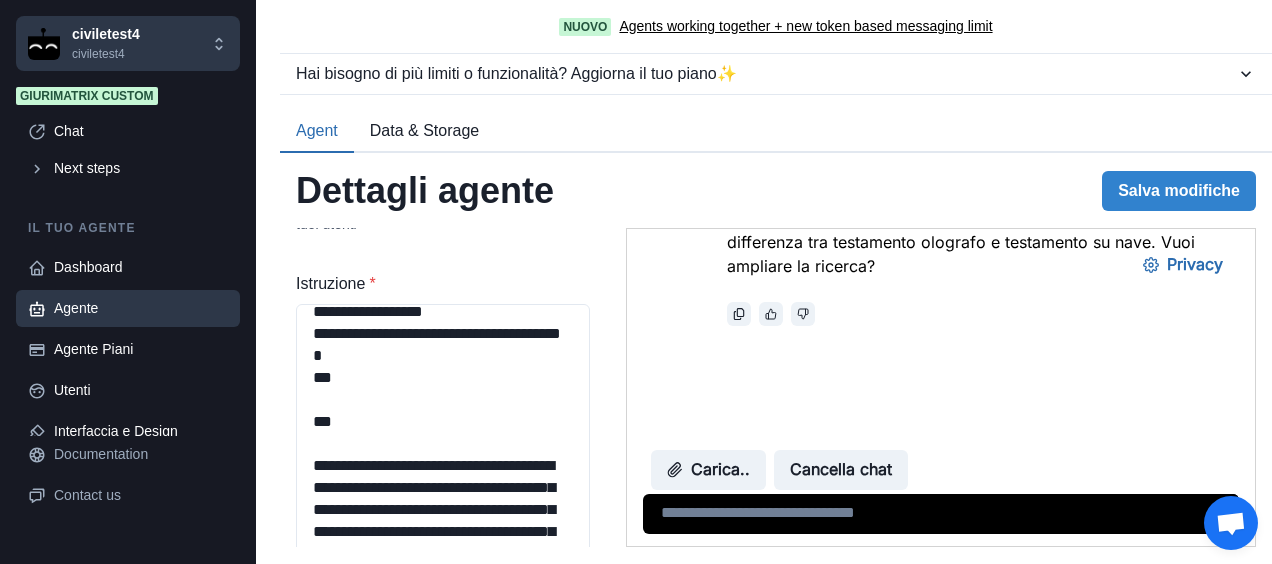 drag, startPoint x: 586, startPoint y: 393, endPoint x: 559, endPoint y: 563, distance: 172.13077 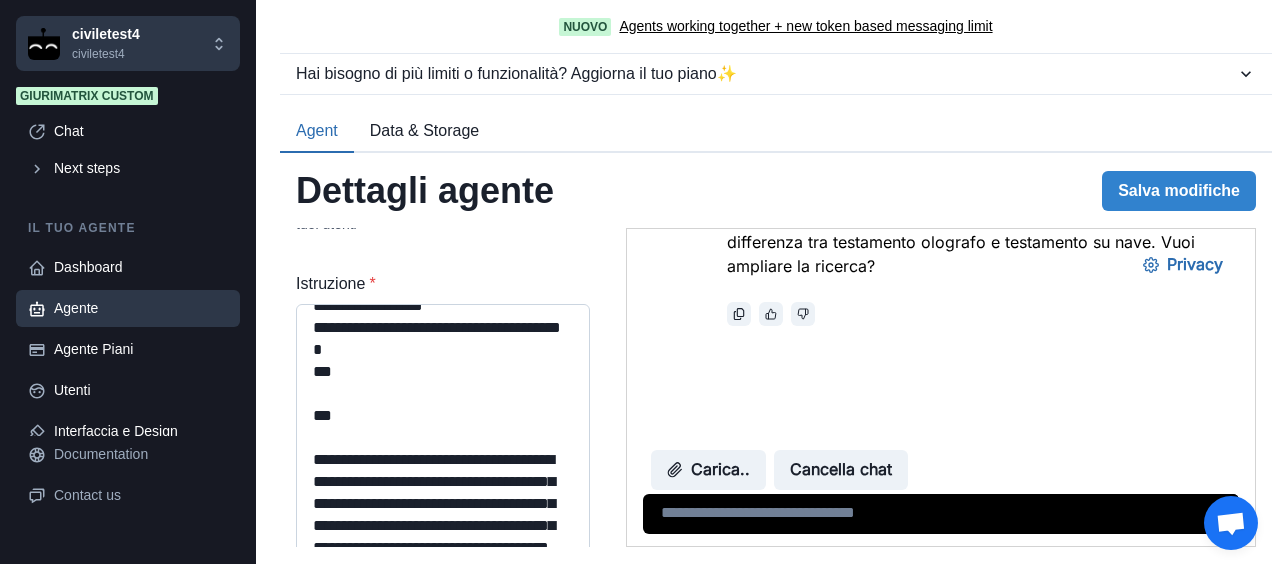scroll, scrollTop: 3625, scrollLeft: 0, axis: vertical 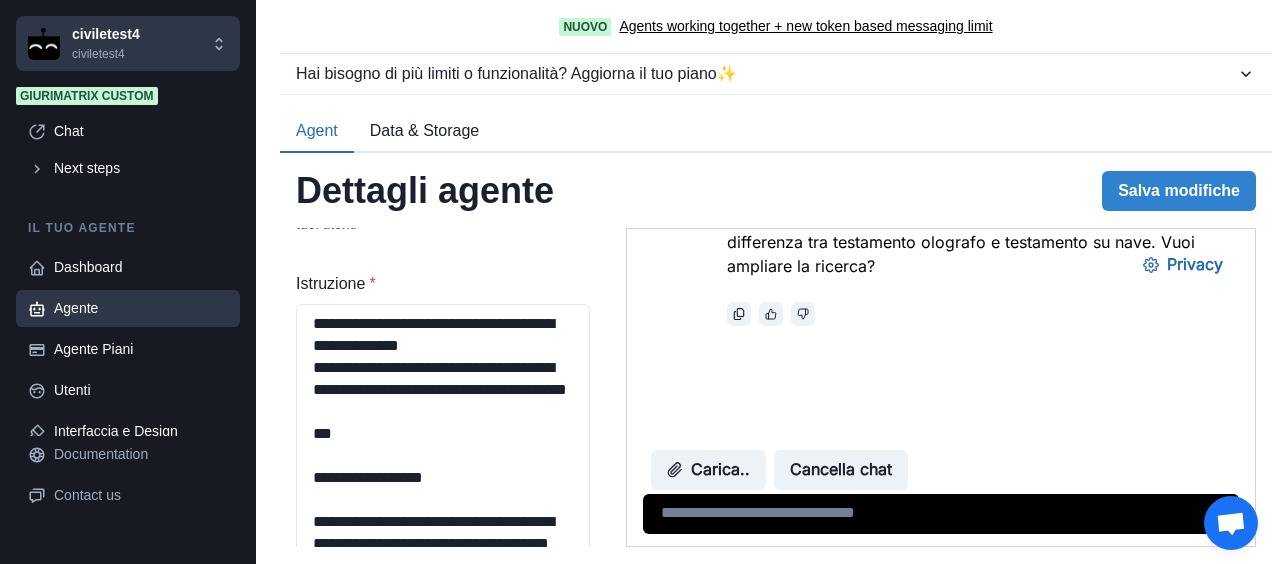 drag, startPoint x: 307, startPoint y: 519, endPoint x: 304, endPoint y: 307, distance: 212.02122 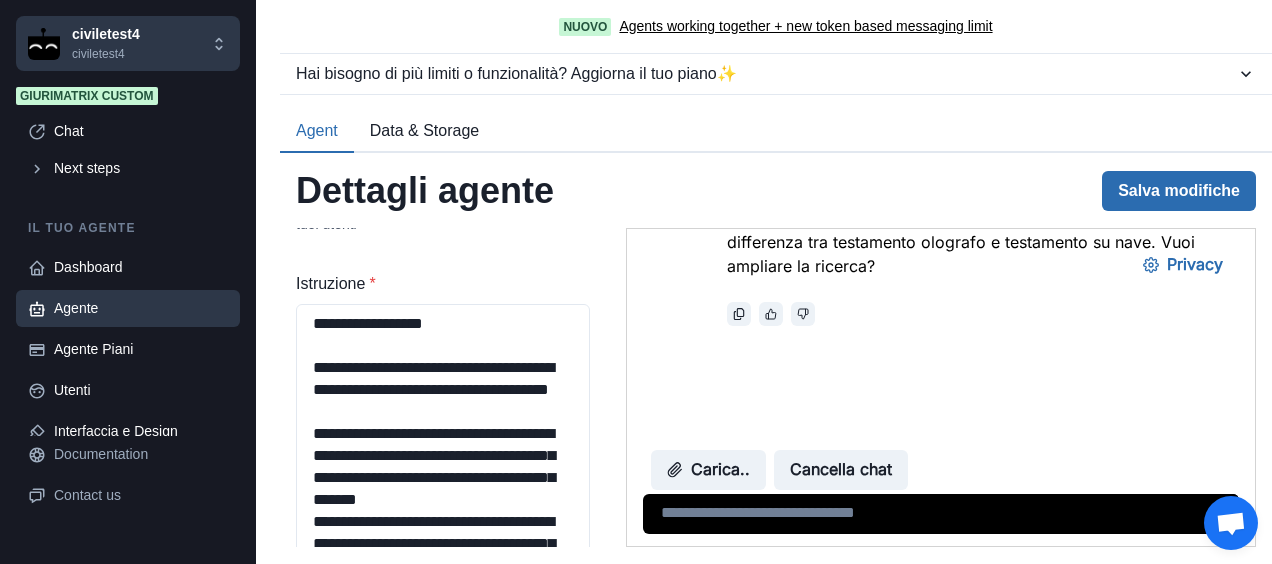 type on "**********" 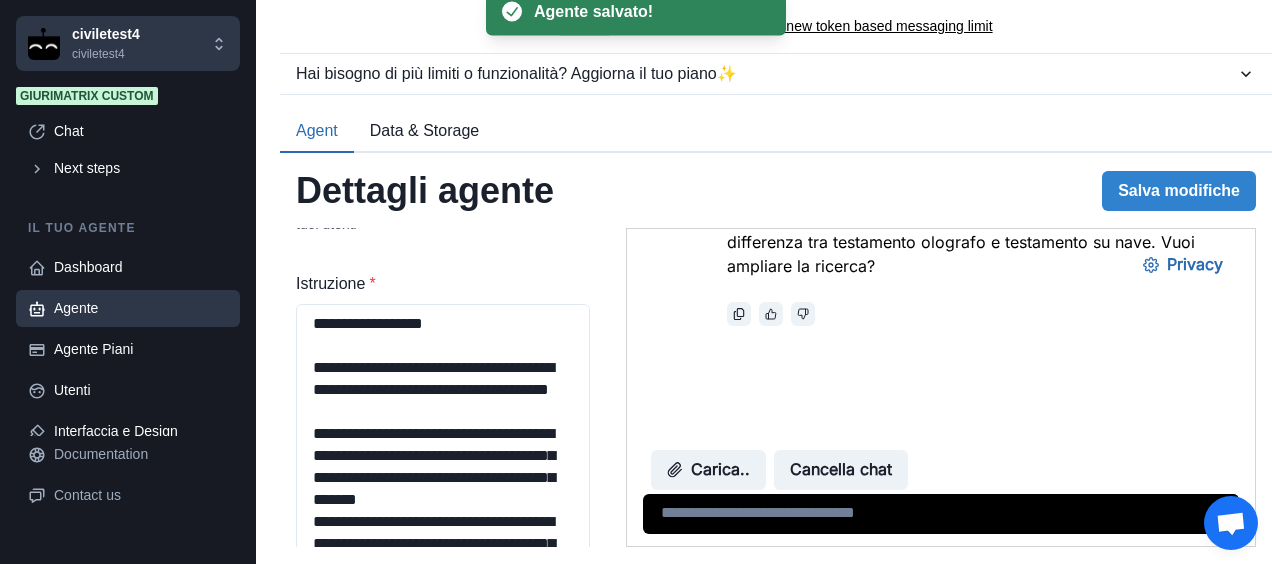 type on "**********" 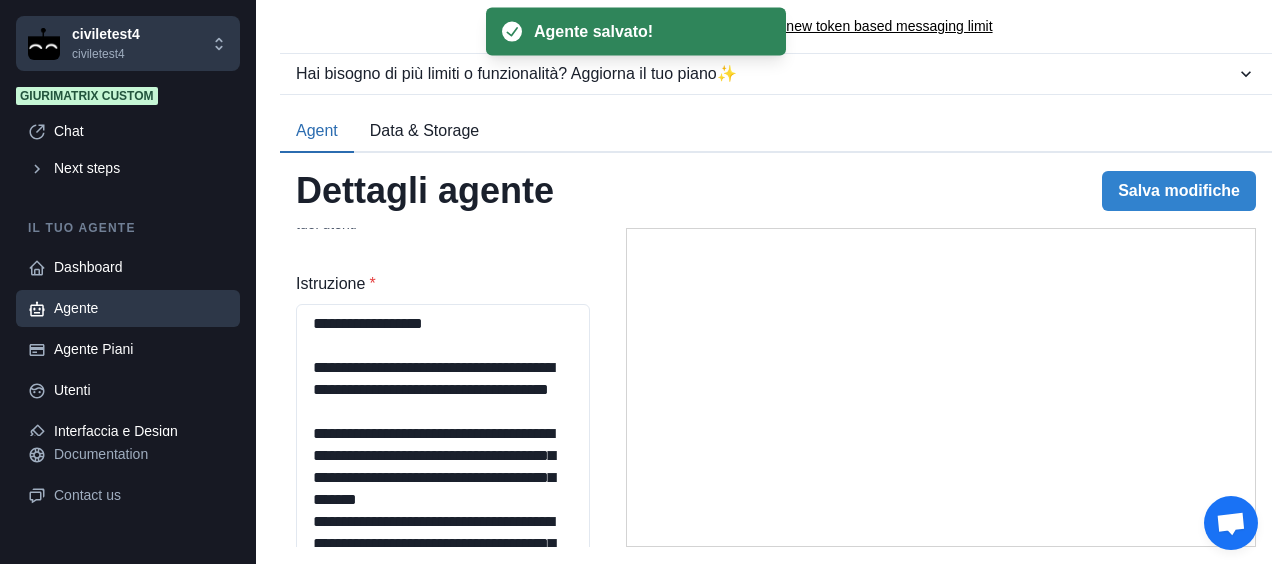 type on "**********" 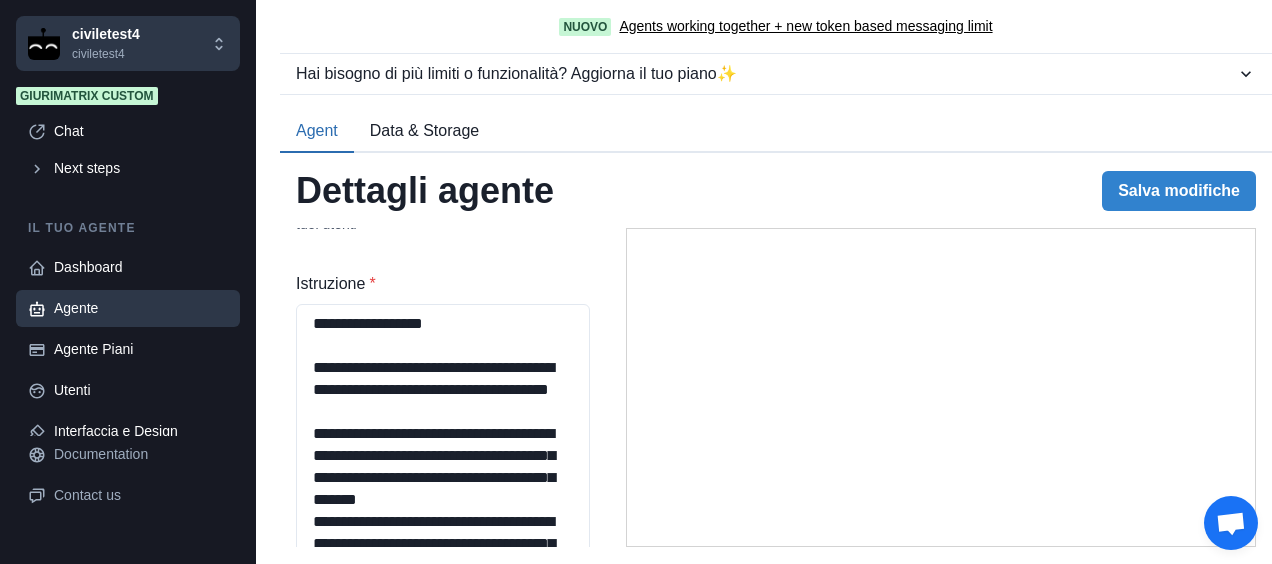 type on "**********" 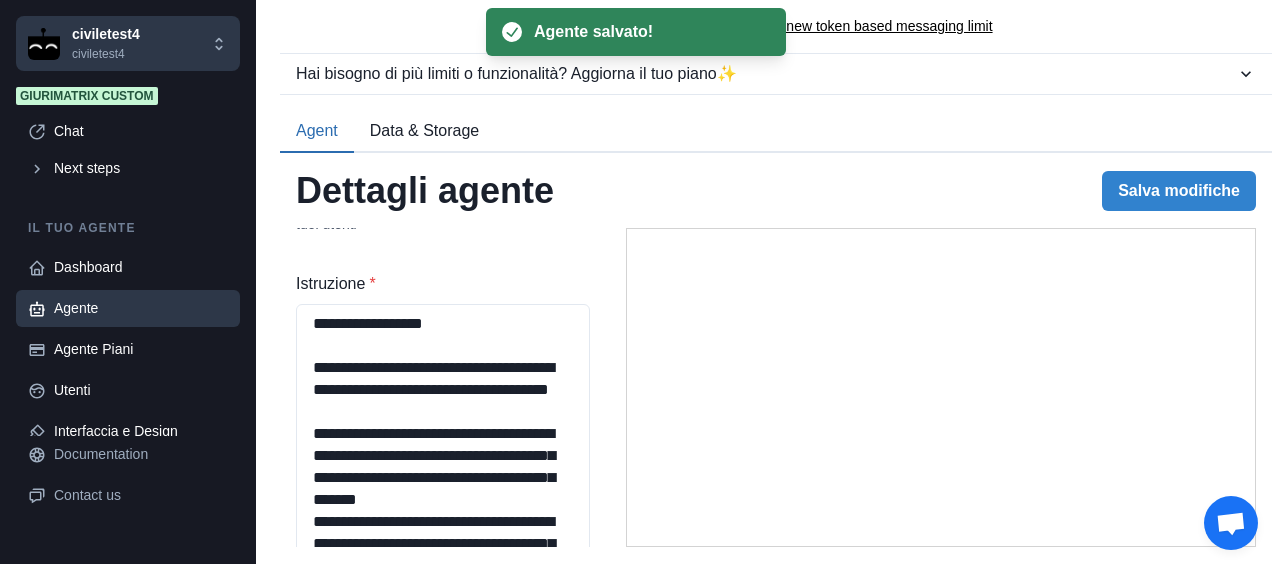 type on "**********" 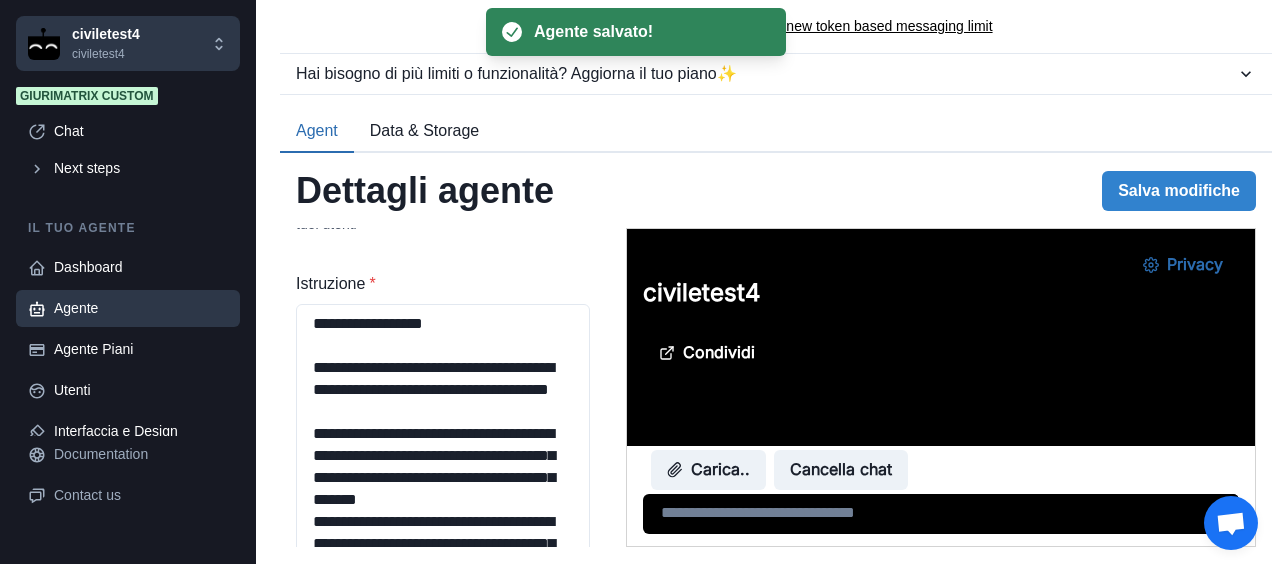 scroll, scrollTop: 0, scrollLeft: 0, axis: both 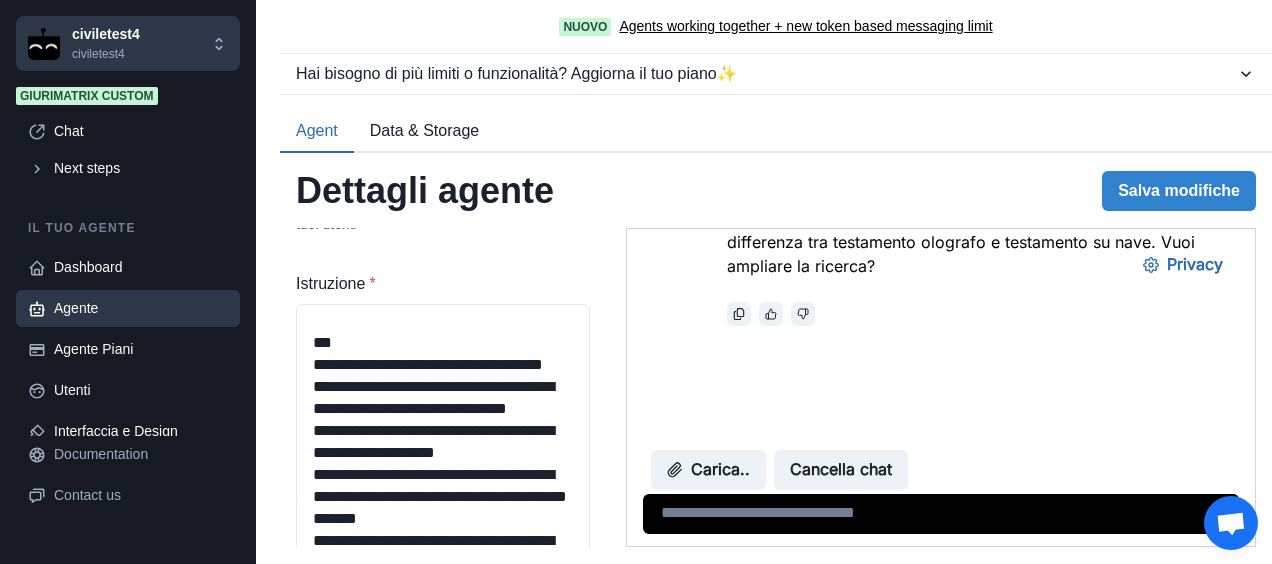drag, startPoint x: 350, startPoint y: 466, endPoint x: 278, endPoint y: 441, distance: 76.2168 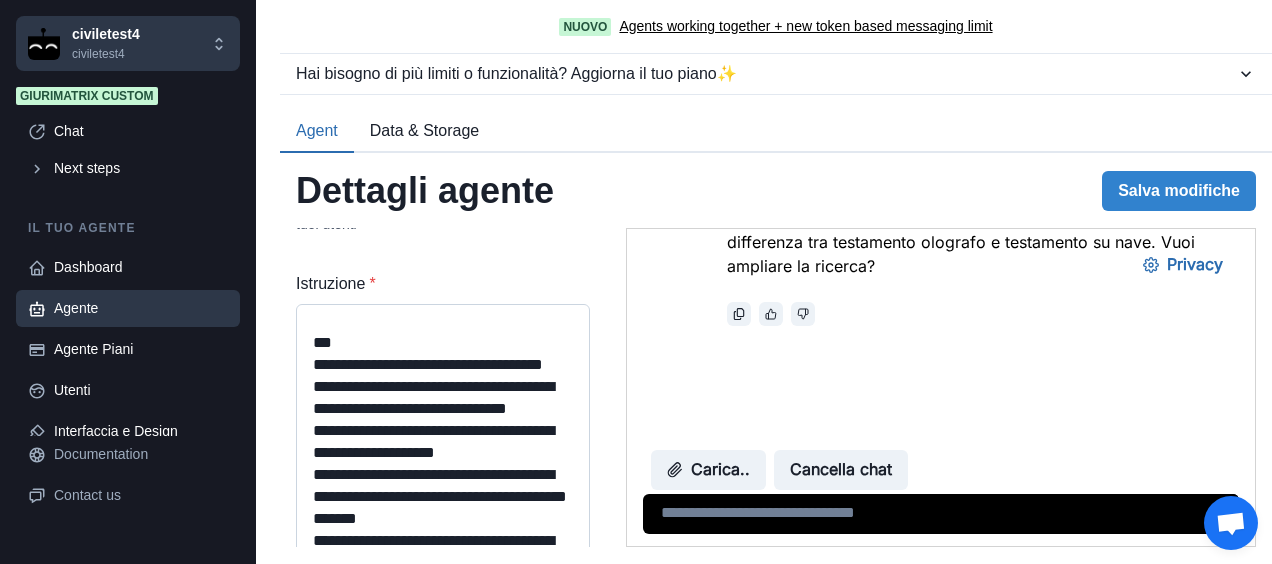 type on "**********" 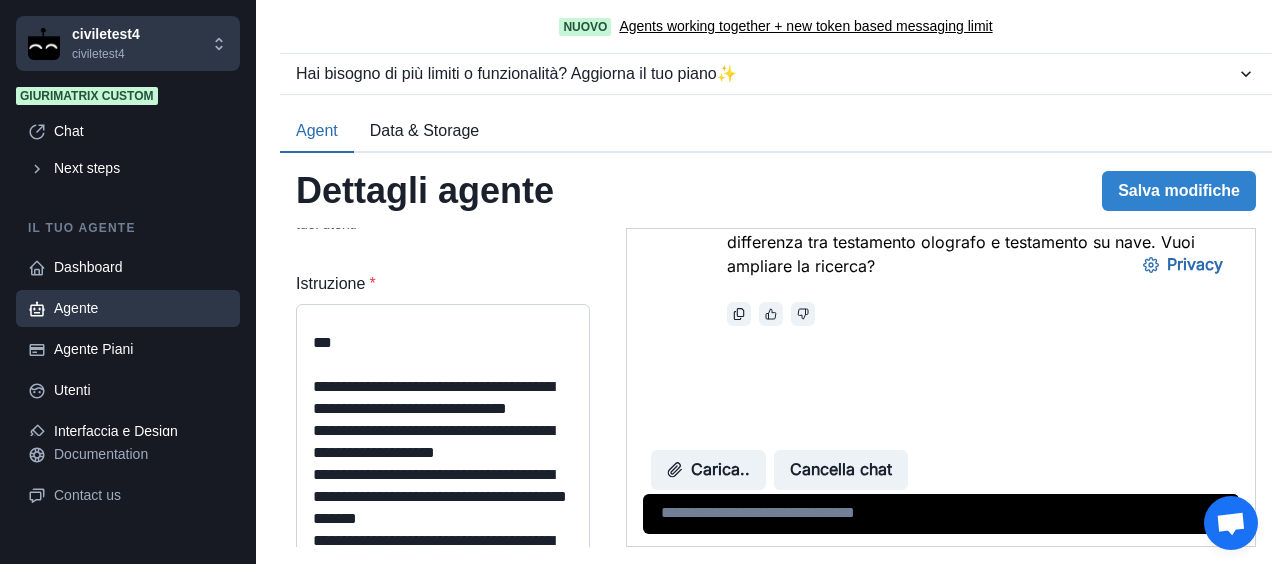type on "**********" 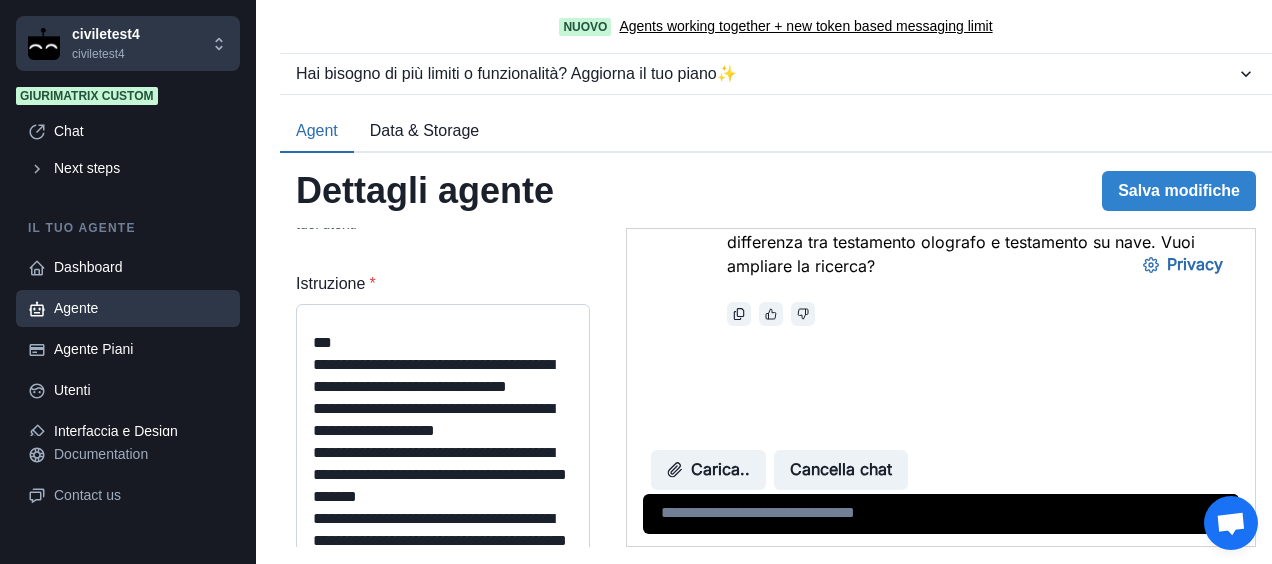 drag, startPoint x: 464, startPoint y: 356, endPoint x: 480, endPoint y: 390, distance: 37.576588 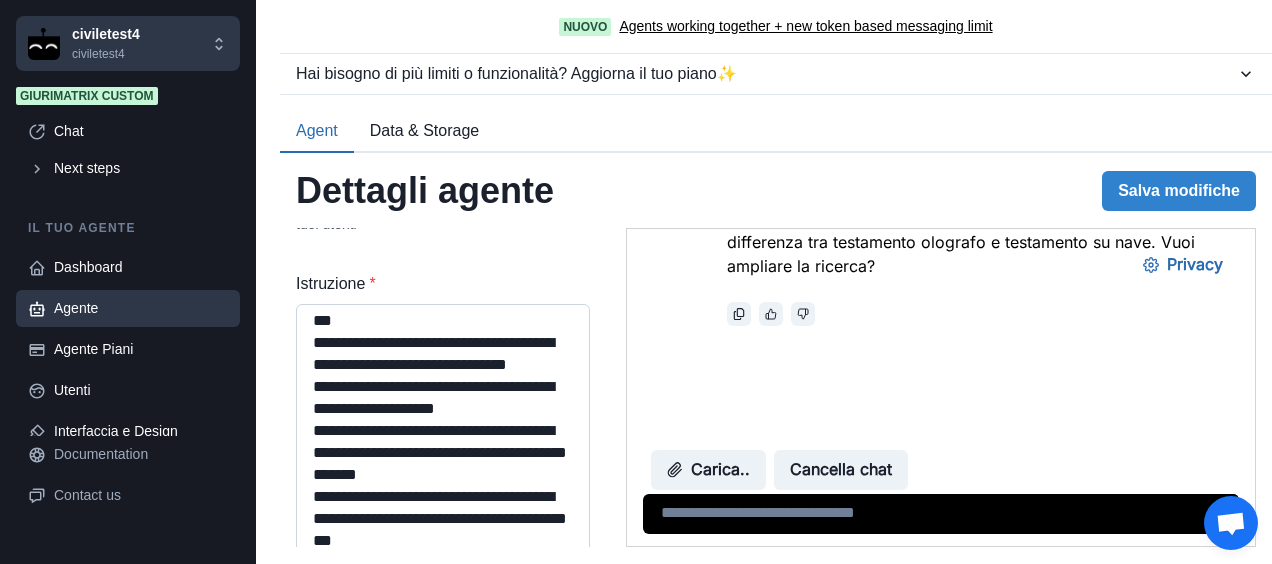 type on "**********" 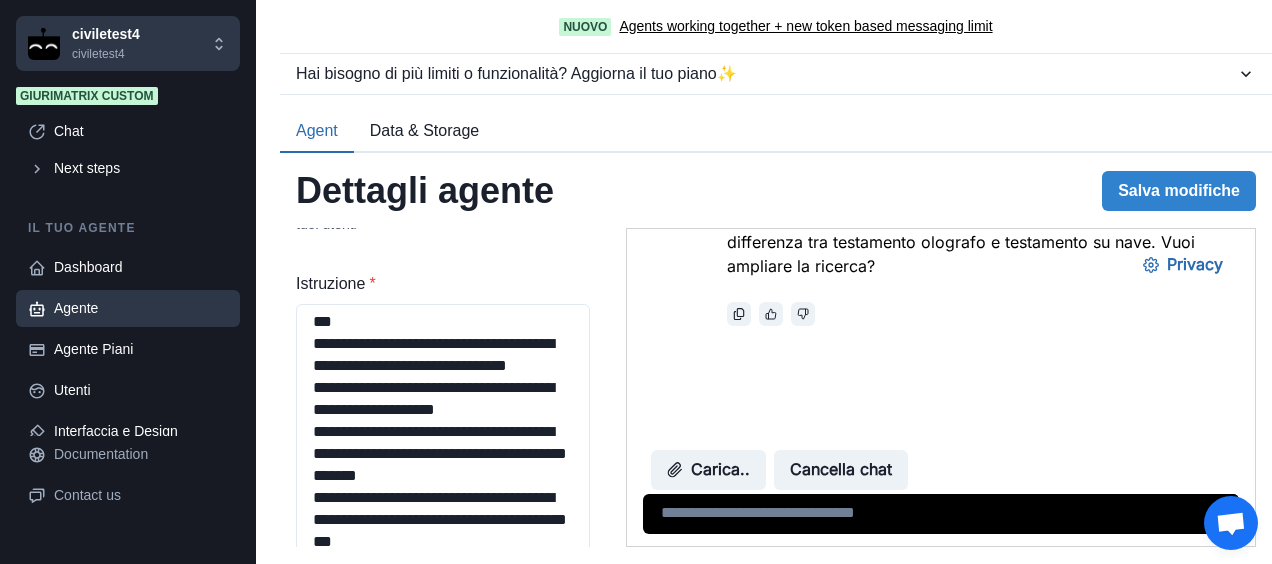 scroll, scrollTop: 333, scrollLeft: 0, axis: vertical 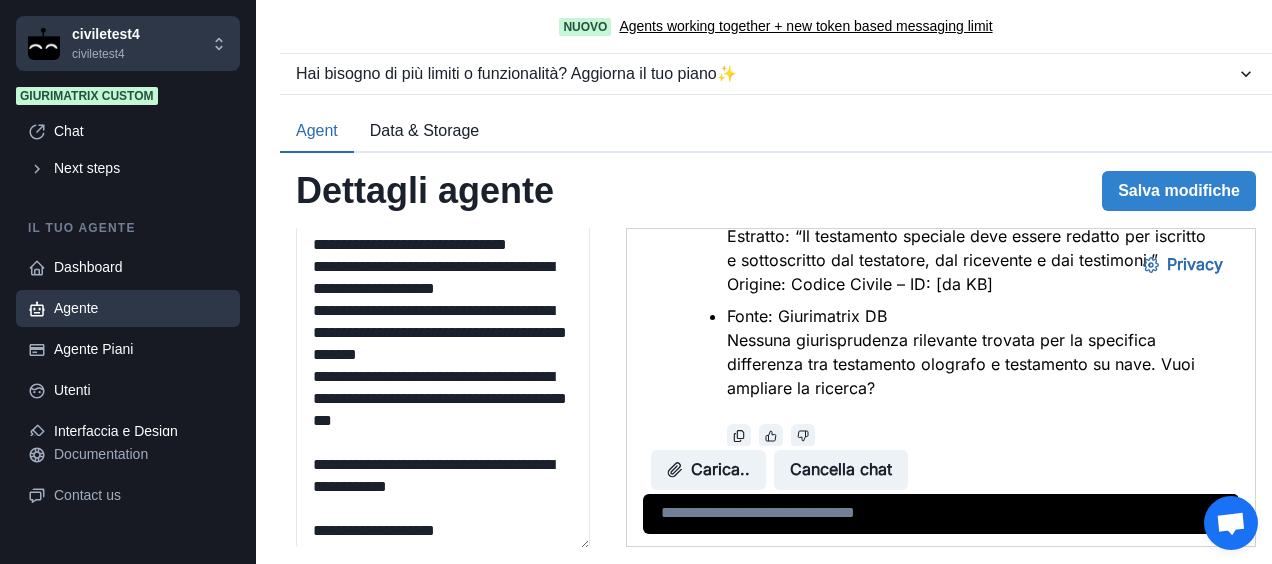 drag, startPoint x: 586, startPoint y: 456, endPoint x: 580, endPoint y: 547, distance: 91.197586 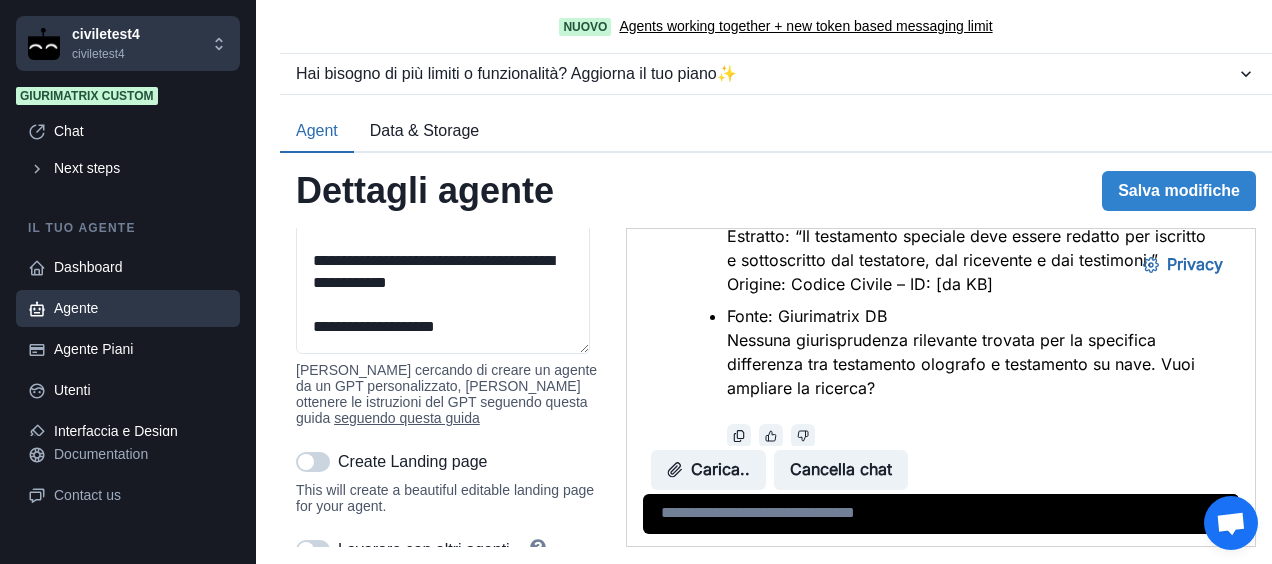 scroll, scrollTop: 944, scrollLeft: 0, axis: vertical 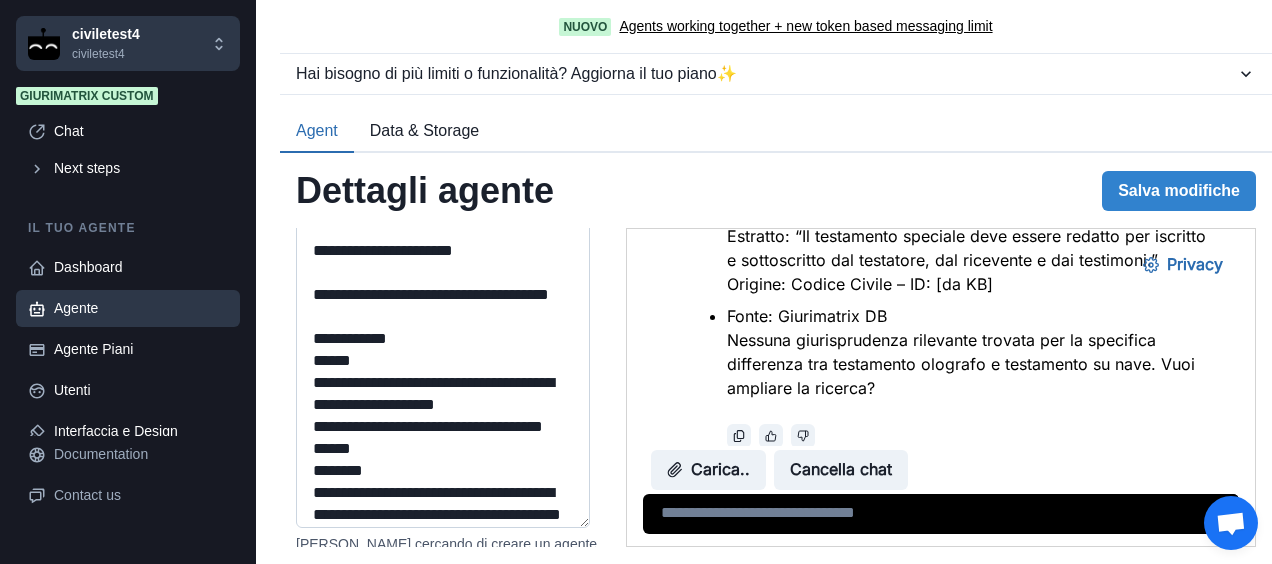 drag, startPoint x: 580, startPoint y: 240, endPoint x: 578, endPoint y: 523, distance: 283.00708 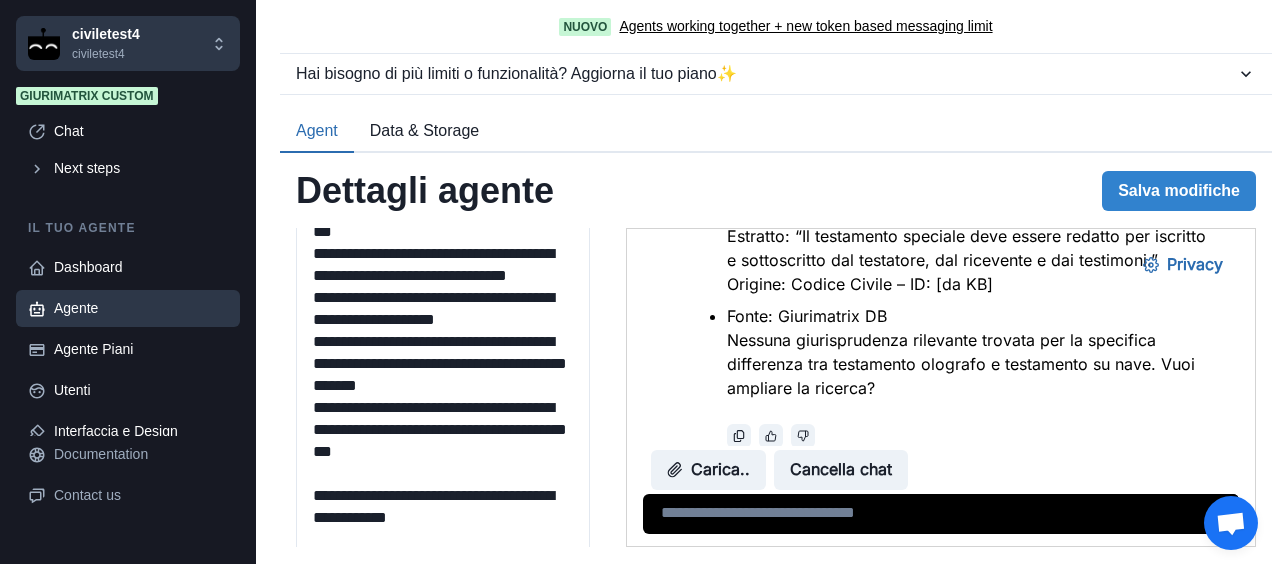 scroll, scrollTop: 608, scrollLeft: 0, axis: vertical 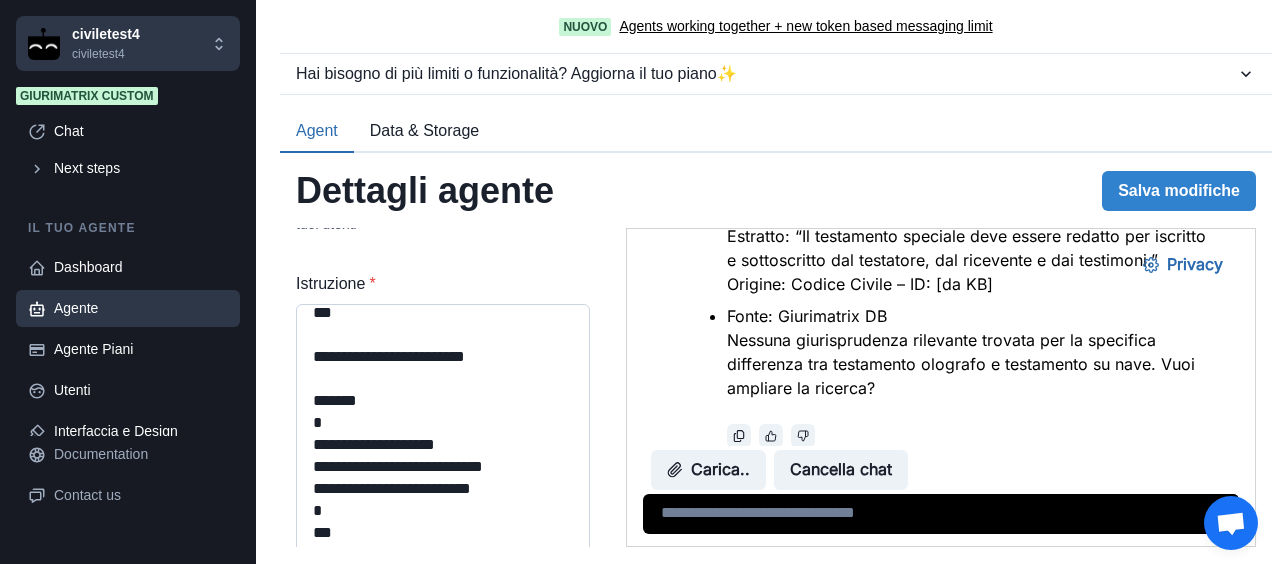 click on "Istruzione *" at bounding box center (443, 637) 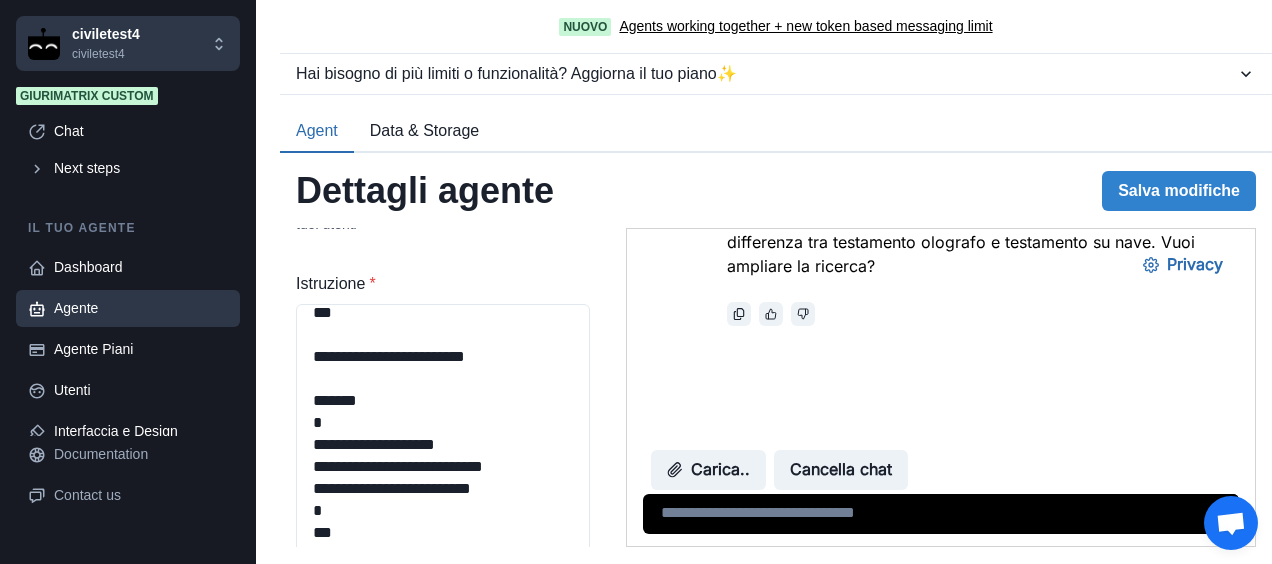 scroll, scrollTop: 2873, scrollLeft: 0, axis: vertical 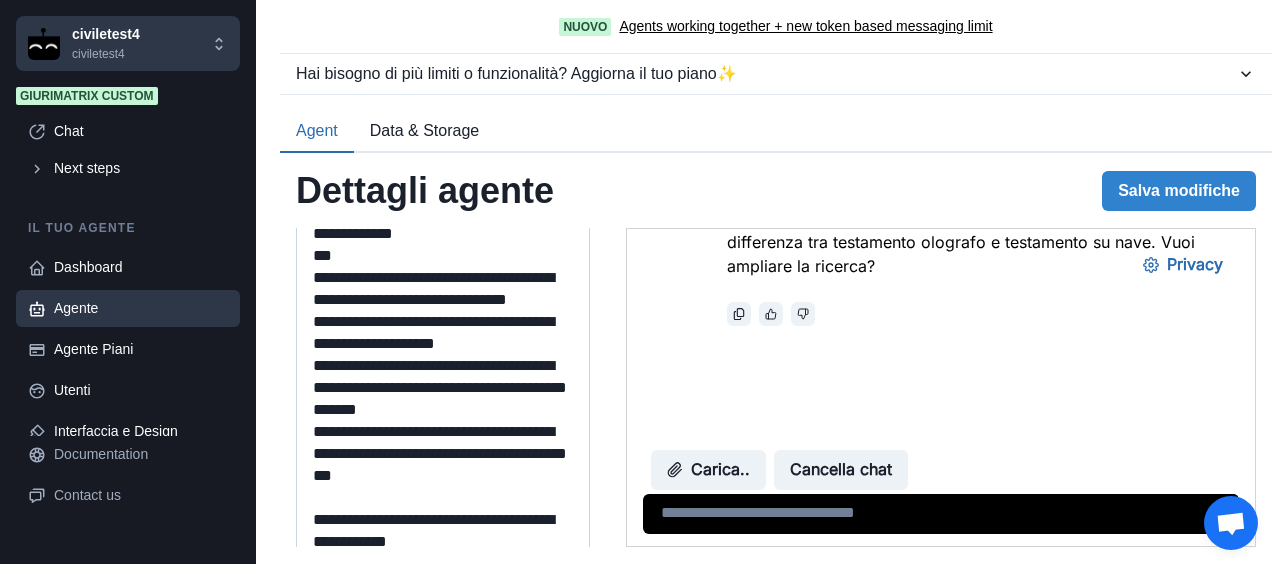 drag, startPoint x: 315, startPoint y: 328, endPoint x: 420, endPoint y: 522, distance: 220.59238 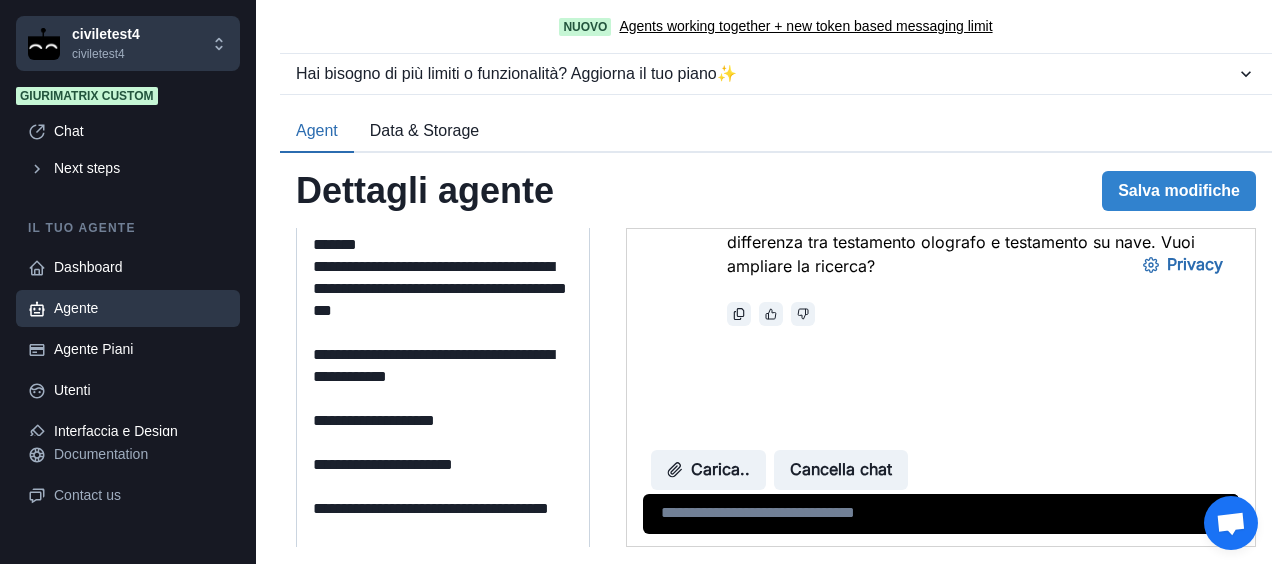 scroll, scrollTop: 232, scrollLeft: 0, axis: vertical 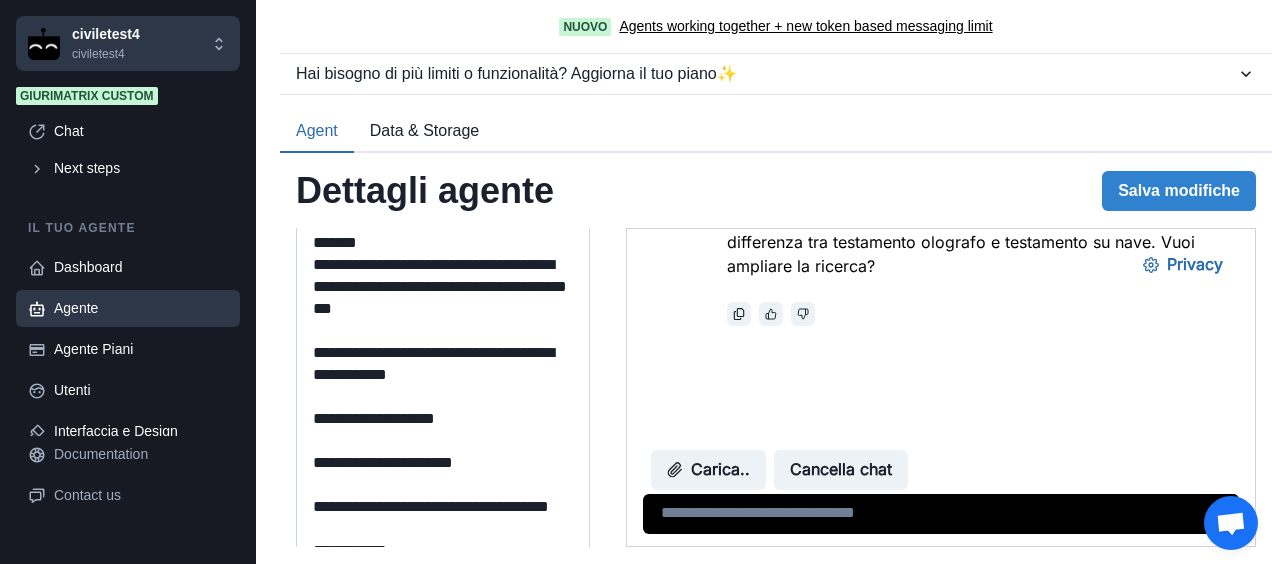 click on "Istruzione *" at bounding box center (443, 304) 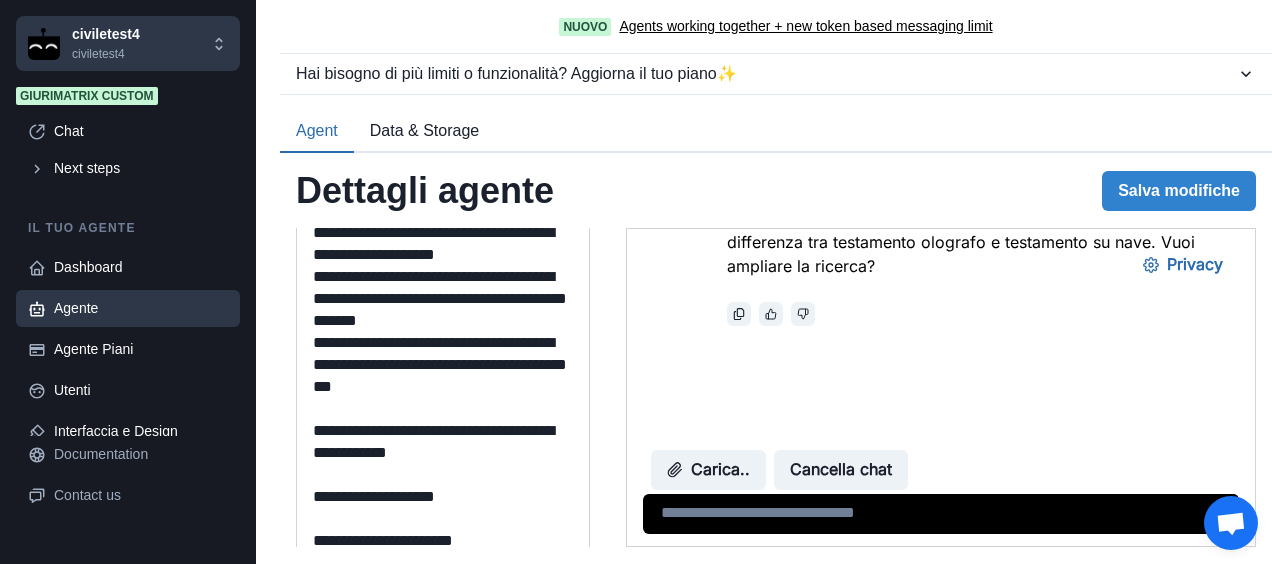 scroll, scrollTop: 0, scrollLeft: 0, axis: both 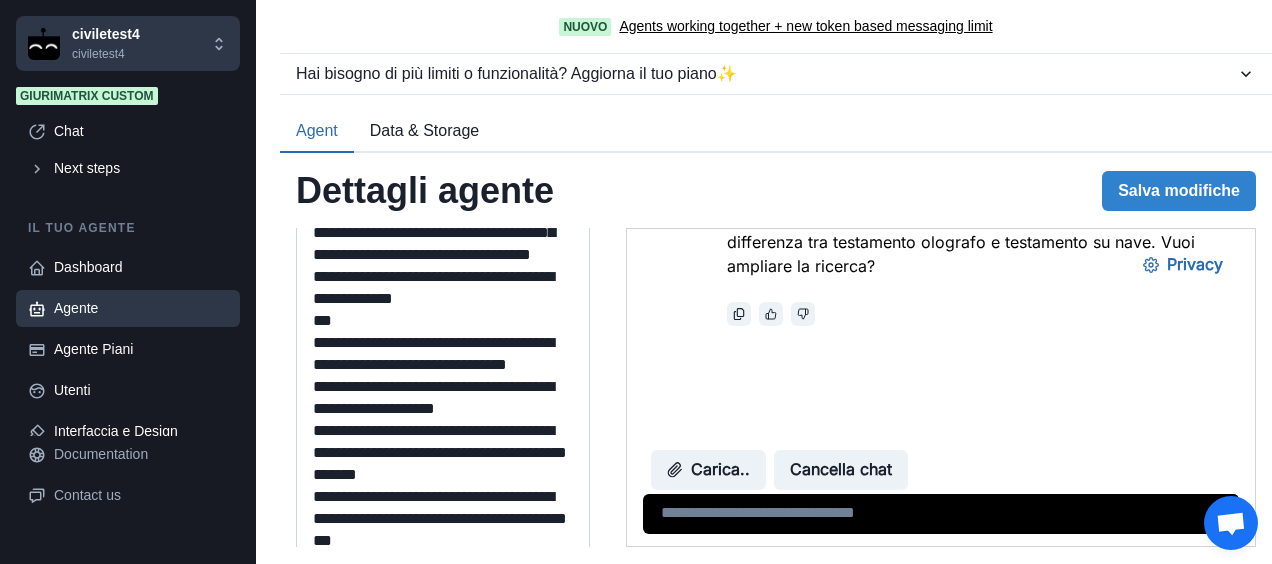 paste on "**********" 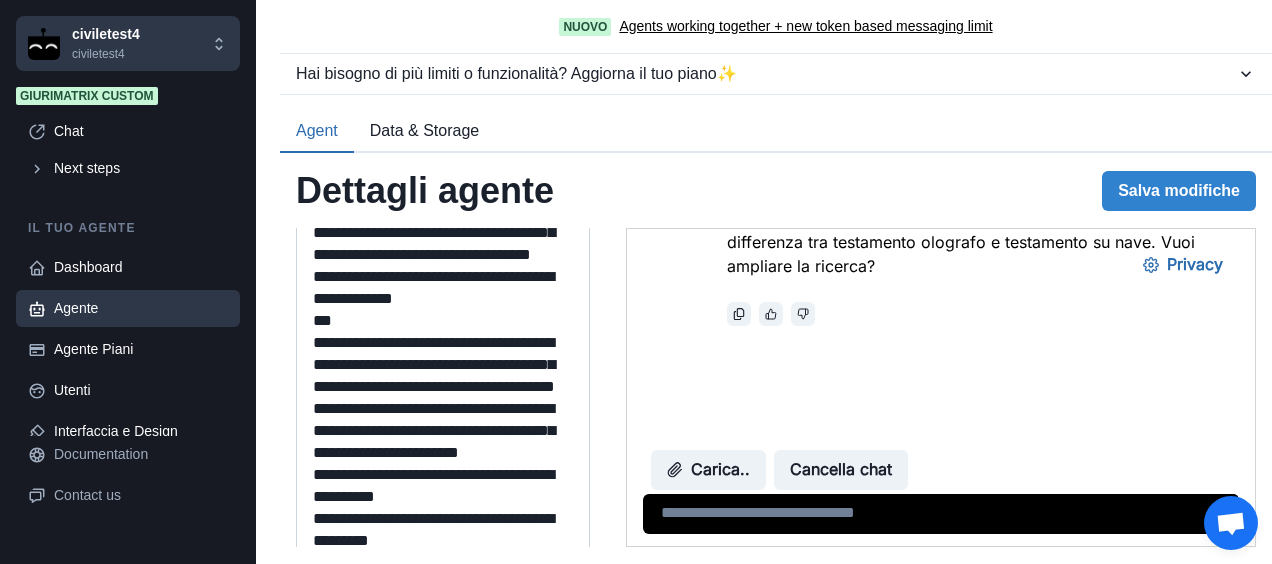 scroll, scrollTop: 2400, scrollLeft: 0, axis: vertical 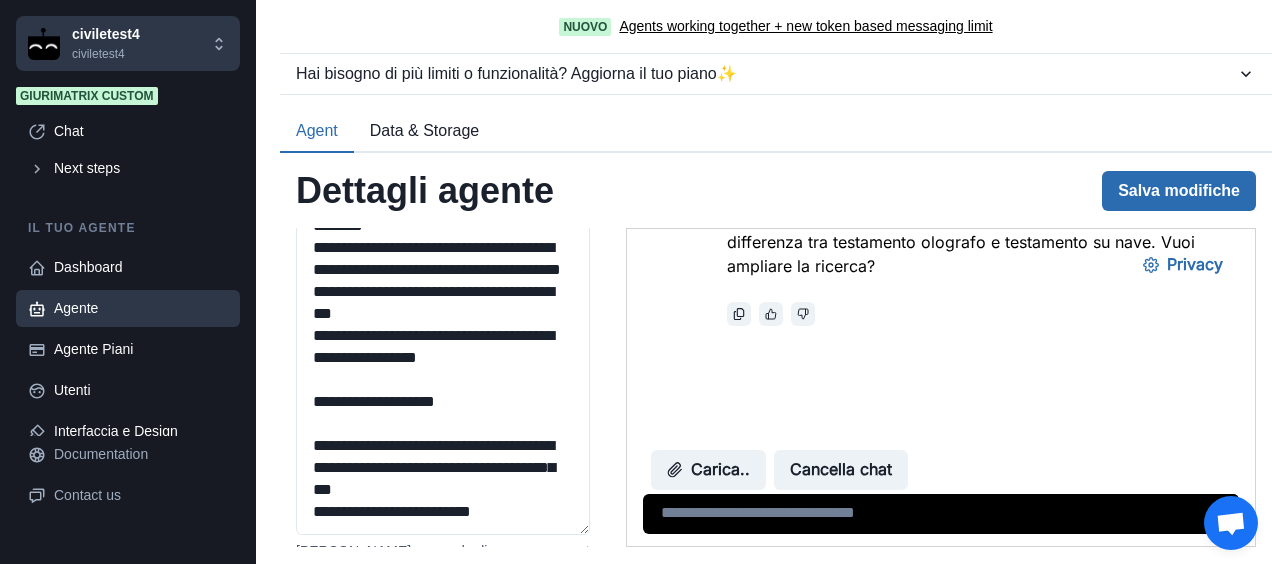type on "**********" 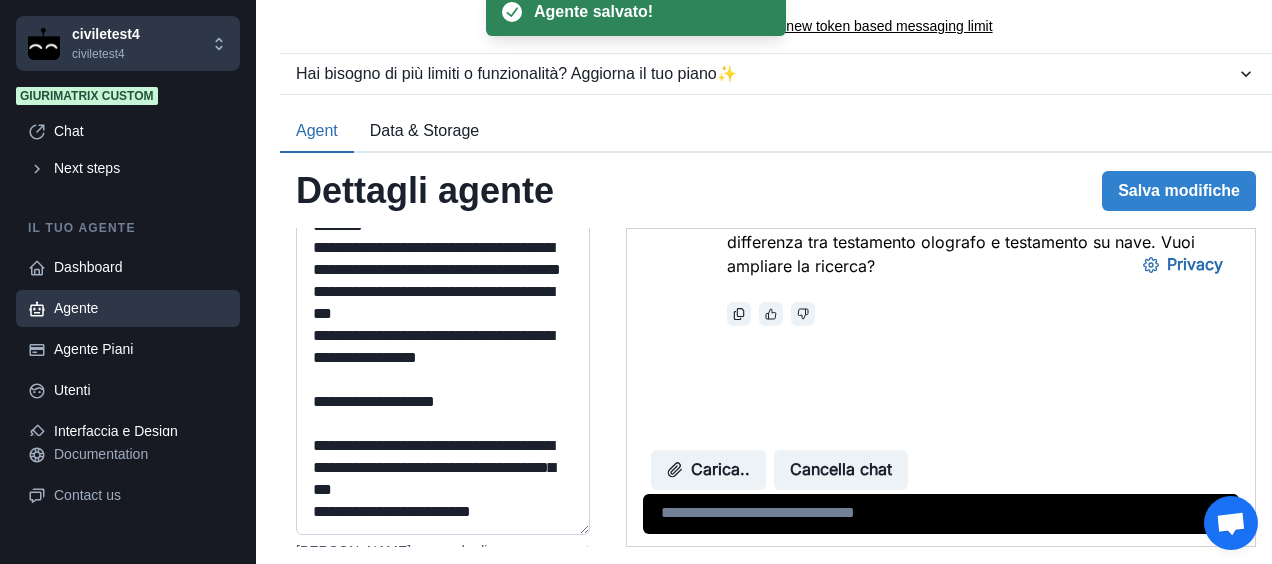 type on "**********" 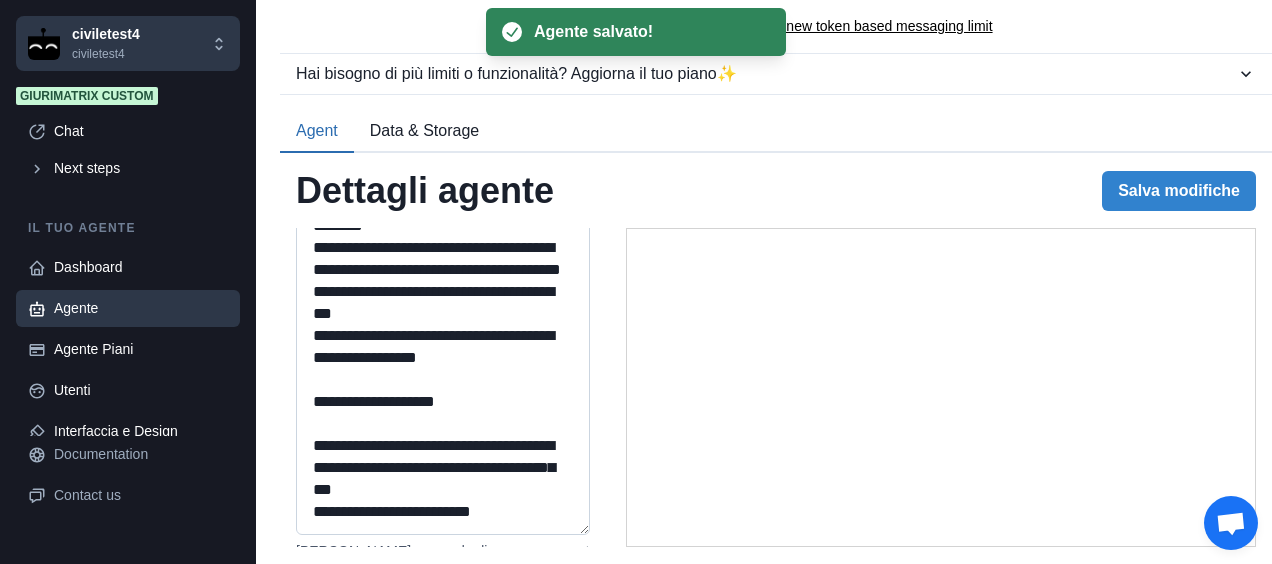 type on "**********" 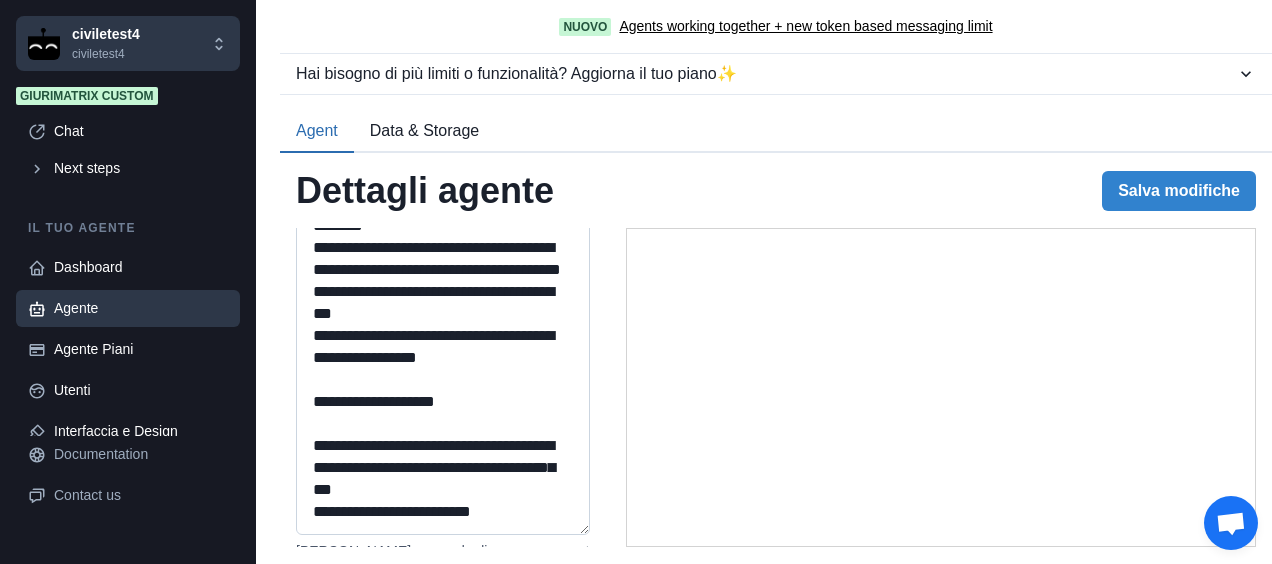 type on "**********" 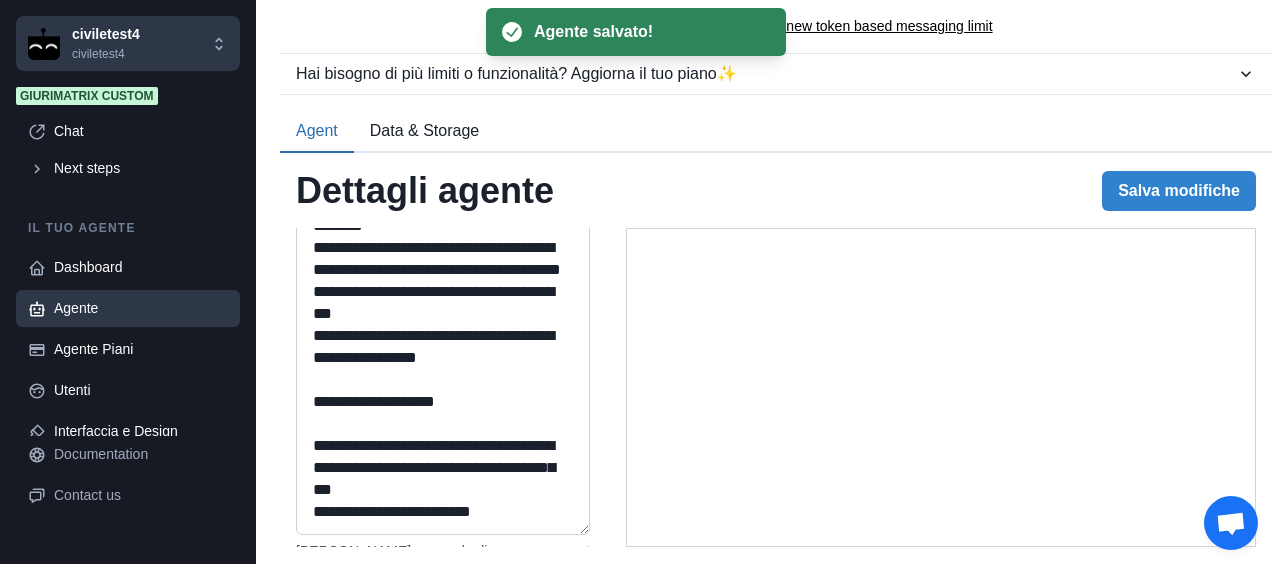 type on "**********" 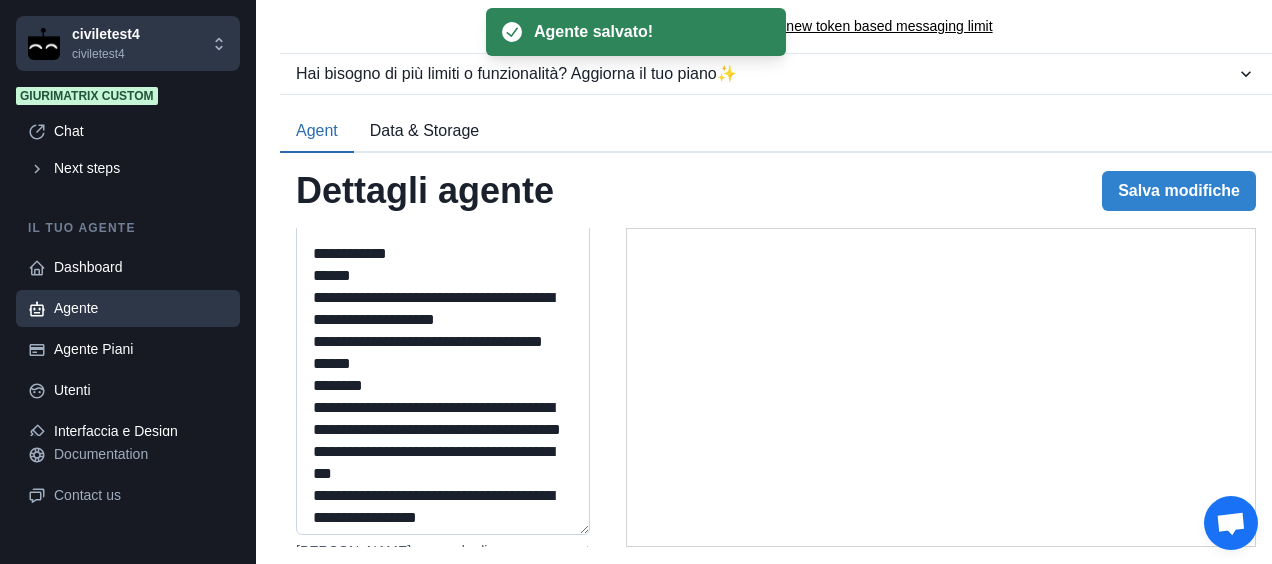 type on "**********" 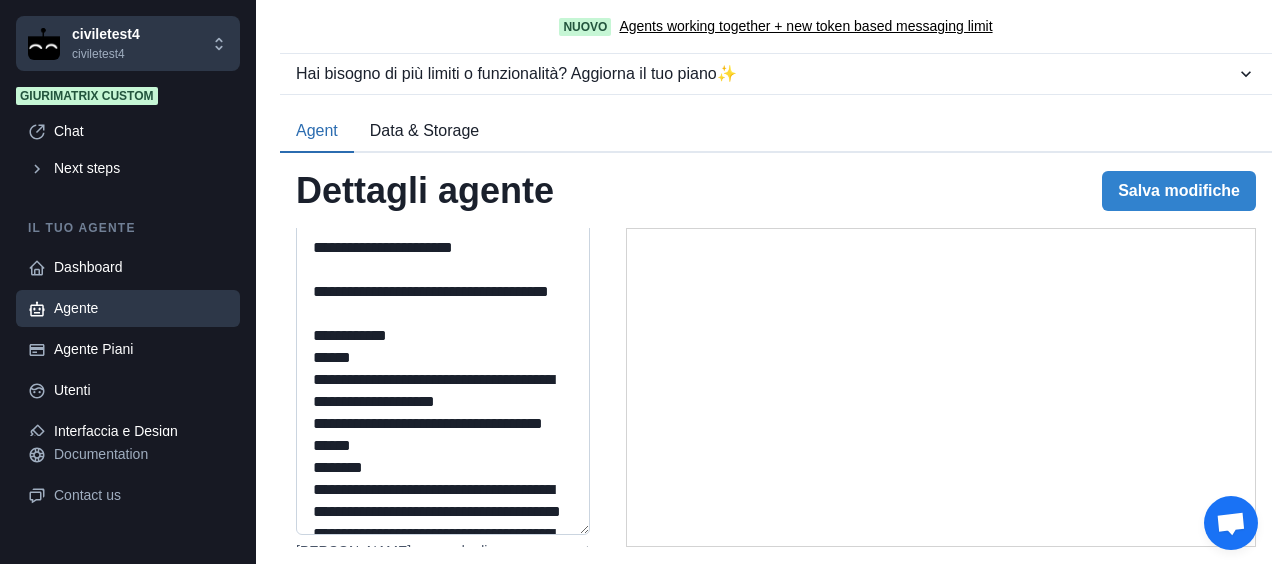 scroll, scrollTop: 2066, scrollLeft: 0, axis: vertical 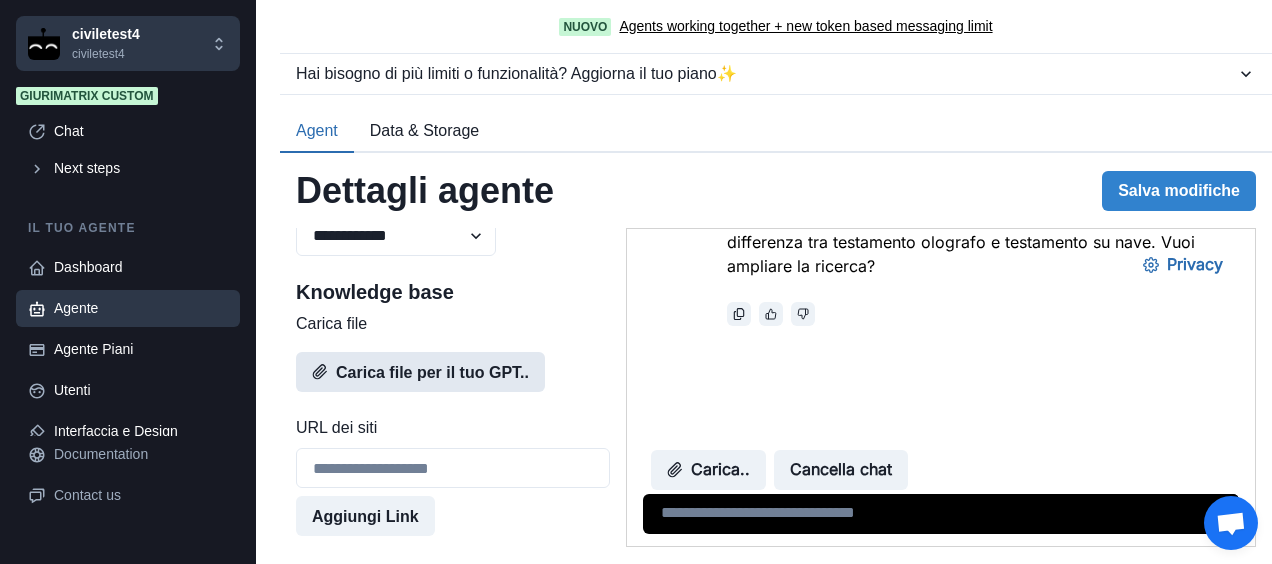 click on "Carica file per il tuo GPT.." at bounding box center (420, 372) 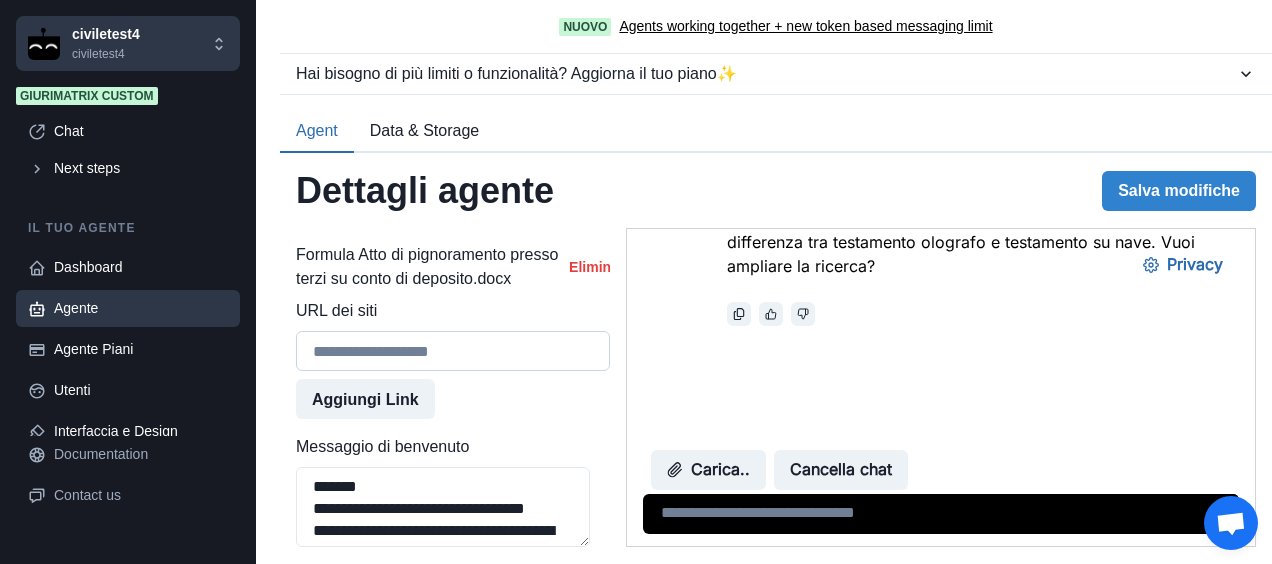 scroll, scrollTop: 1770, scrollLeft: 0, axis: vertical 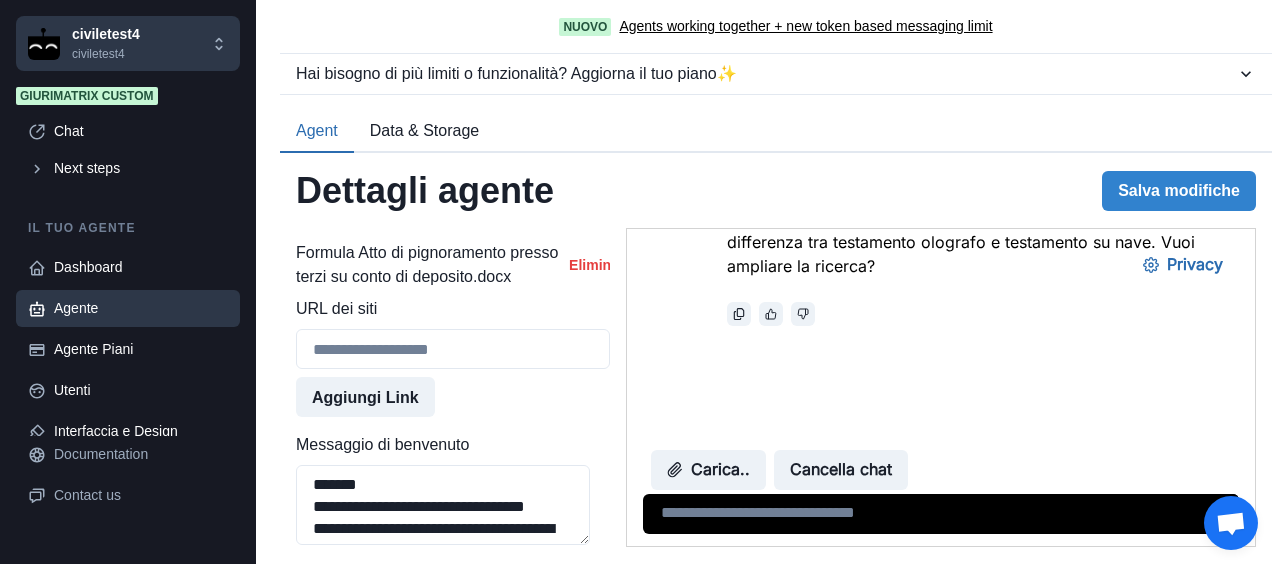 click on "Carica file per il tuo GPT.." at bounding box center (420, 205) 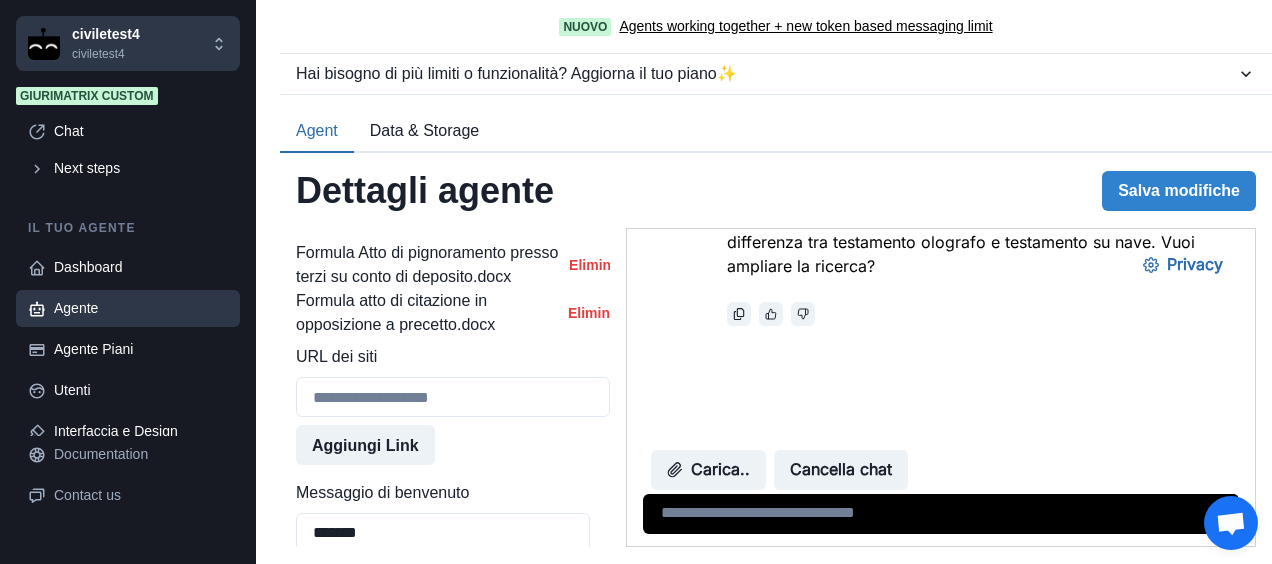 click on "Carica file per il tuo GPT.." at bounding box center [420, 205] 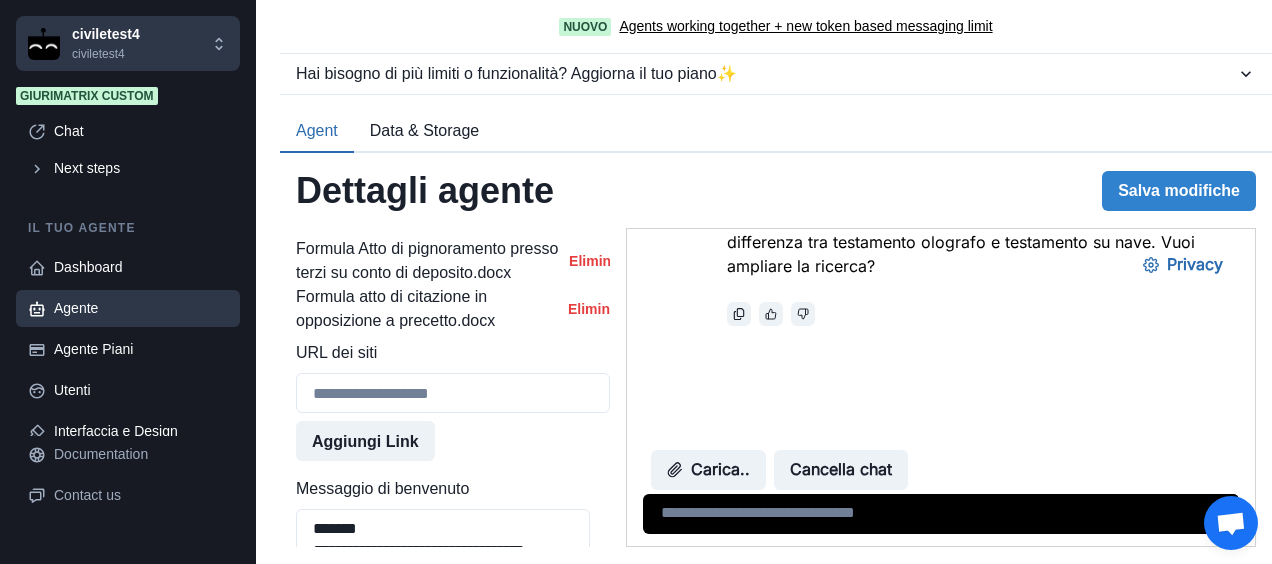 scroll, scrollTop: 1770, scrollLeft: 0, axis: vertical 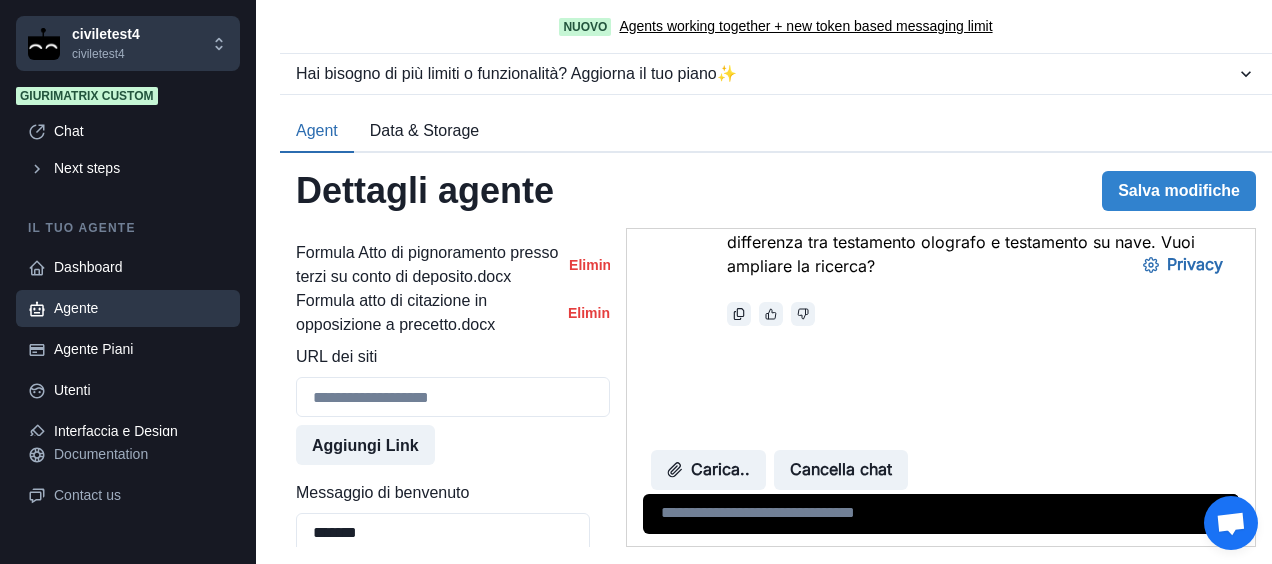type on "**********" 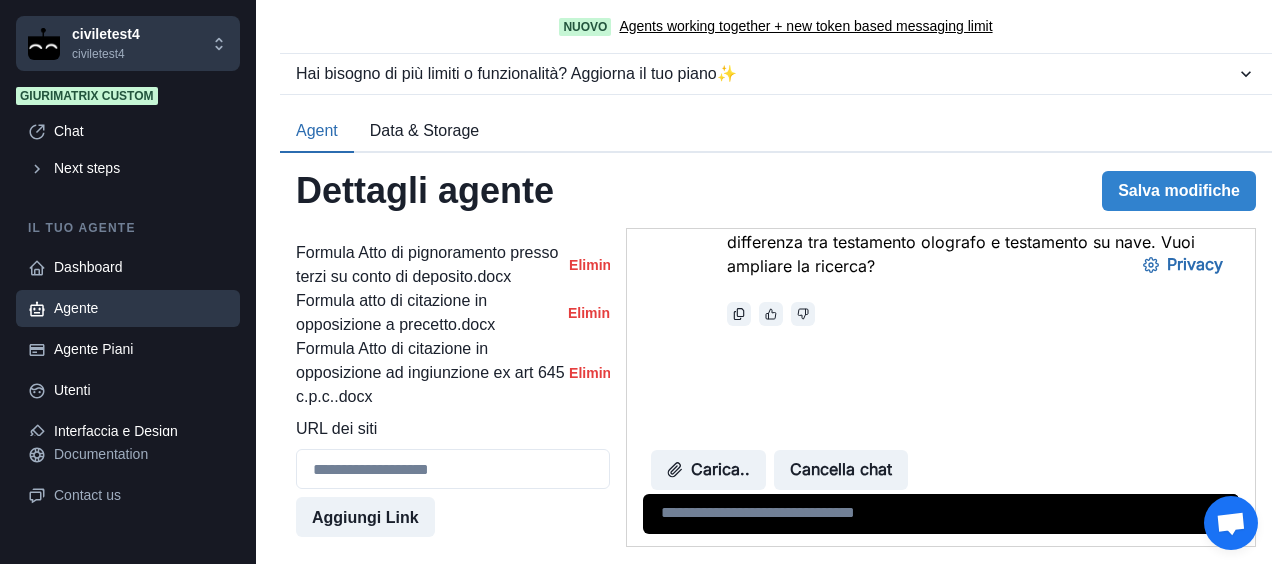 click on "Carica file per il tuo GPT.." at bounding box center [420, 205] 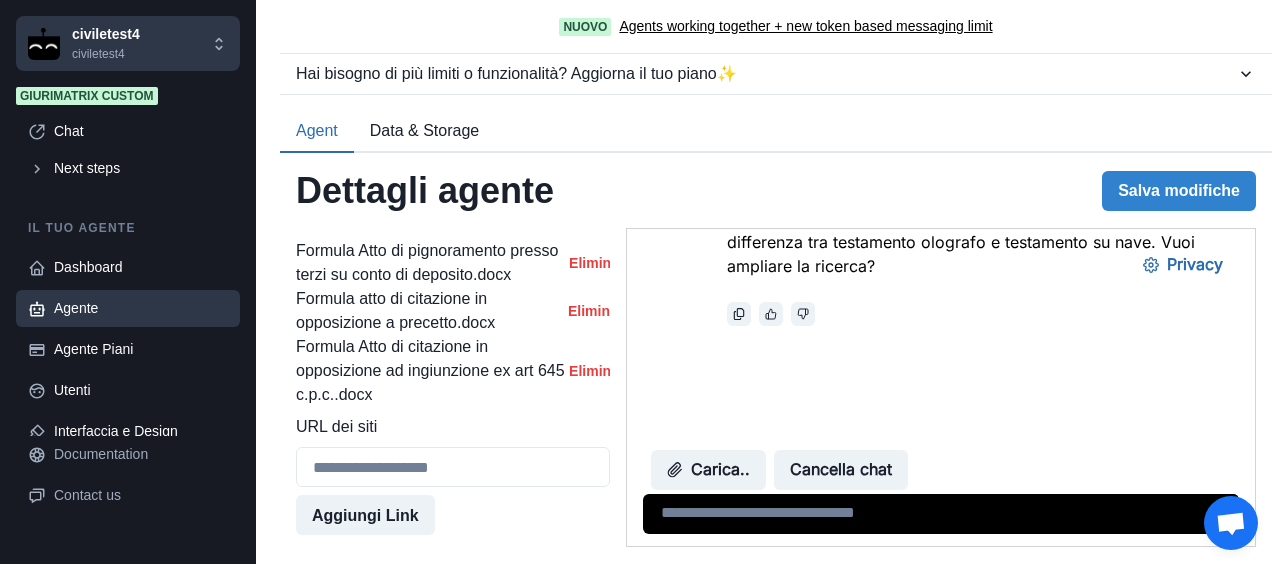 scroll, scrollTop: 1770, scrollLeft: 0, axis: vertical 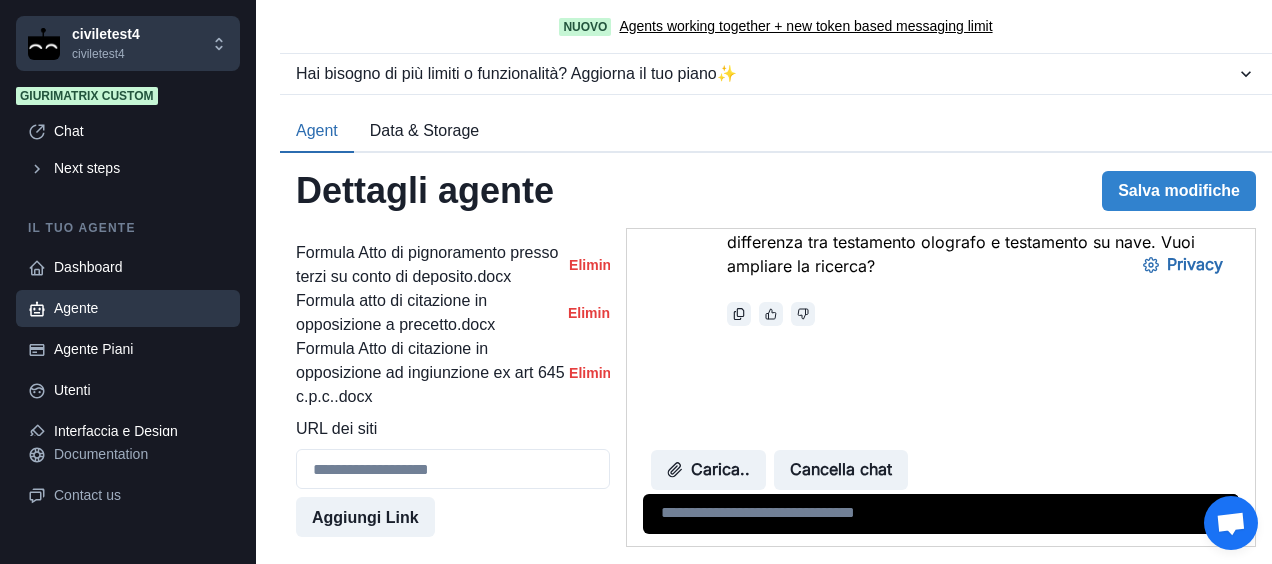 type on "**********" 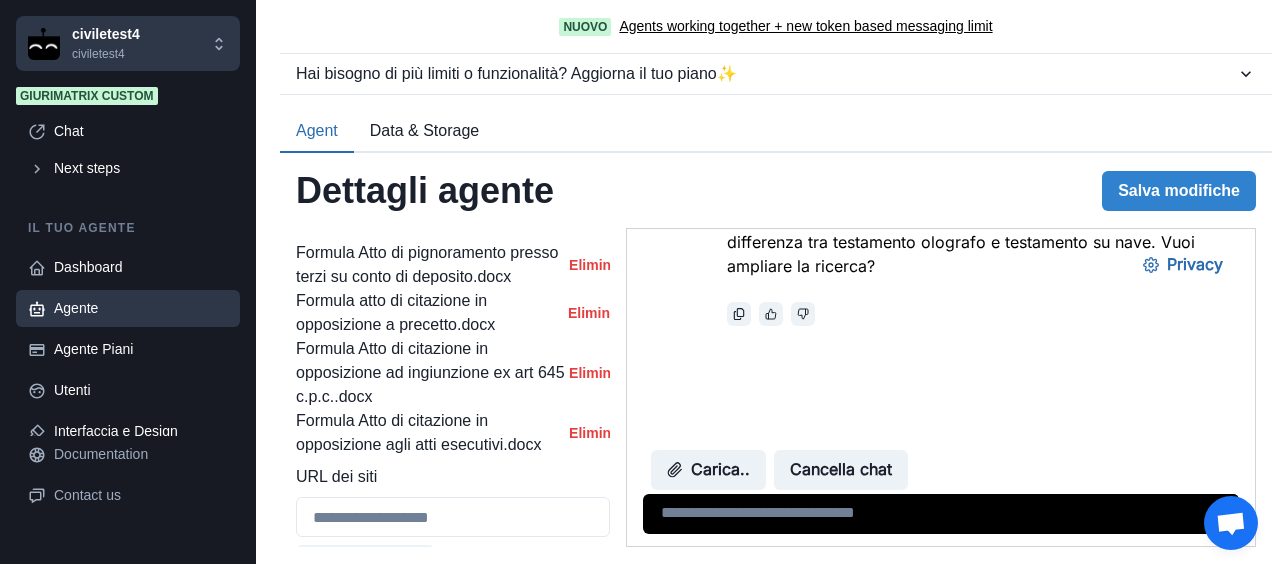 click on "Carica file per il tuo GPT.." at bounding box center [420, 205] 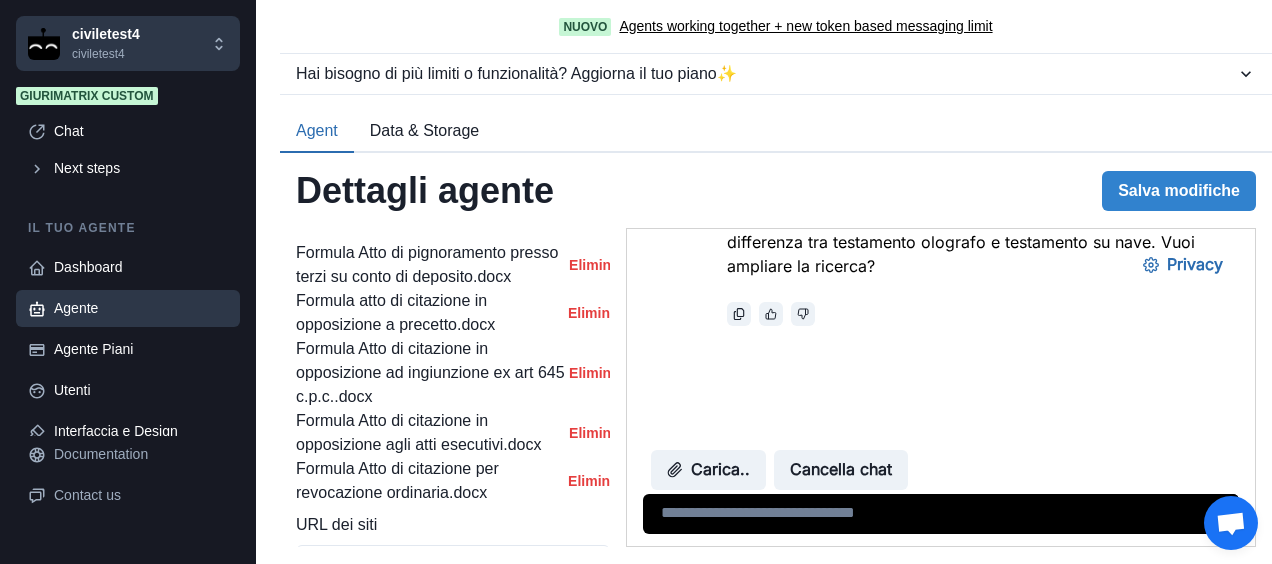 scroll, scrollTop: 1770, scrollLeft: 0, axis: vertical 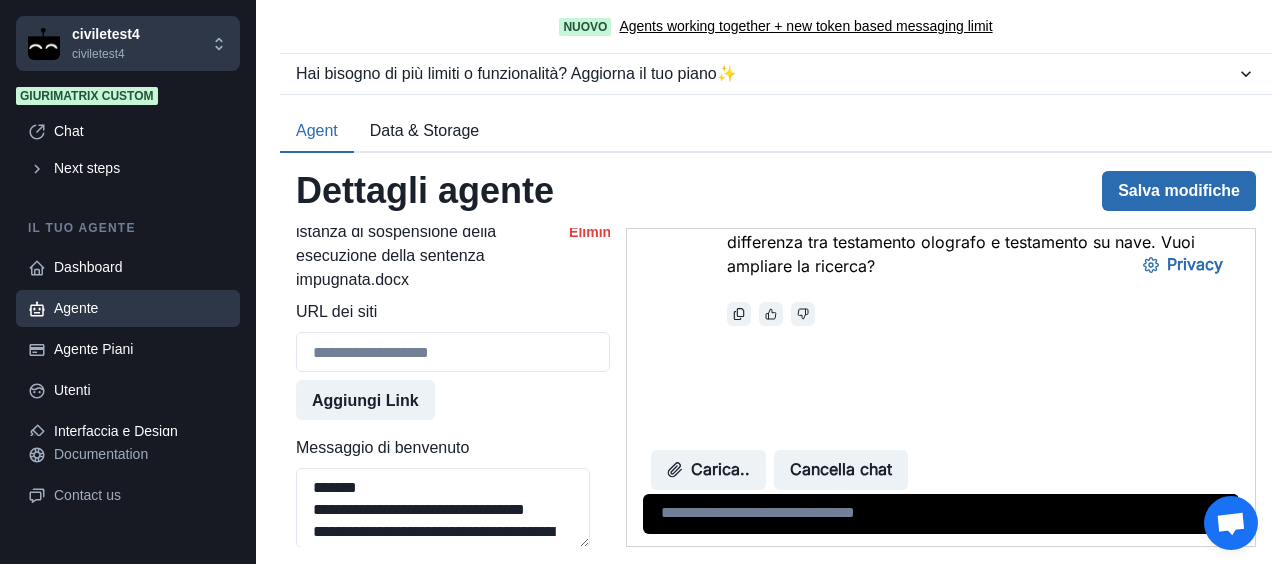 click on "Salva modifiche" at bounding box center (1179, 191) 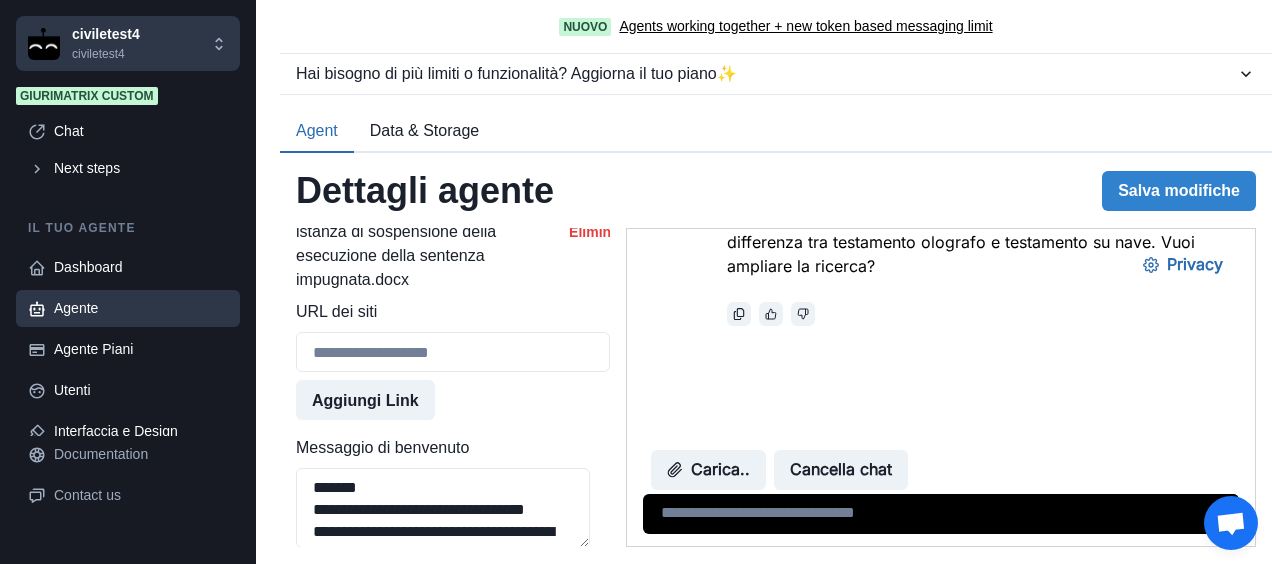 type on "**********" 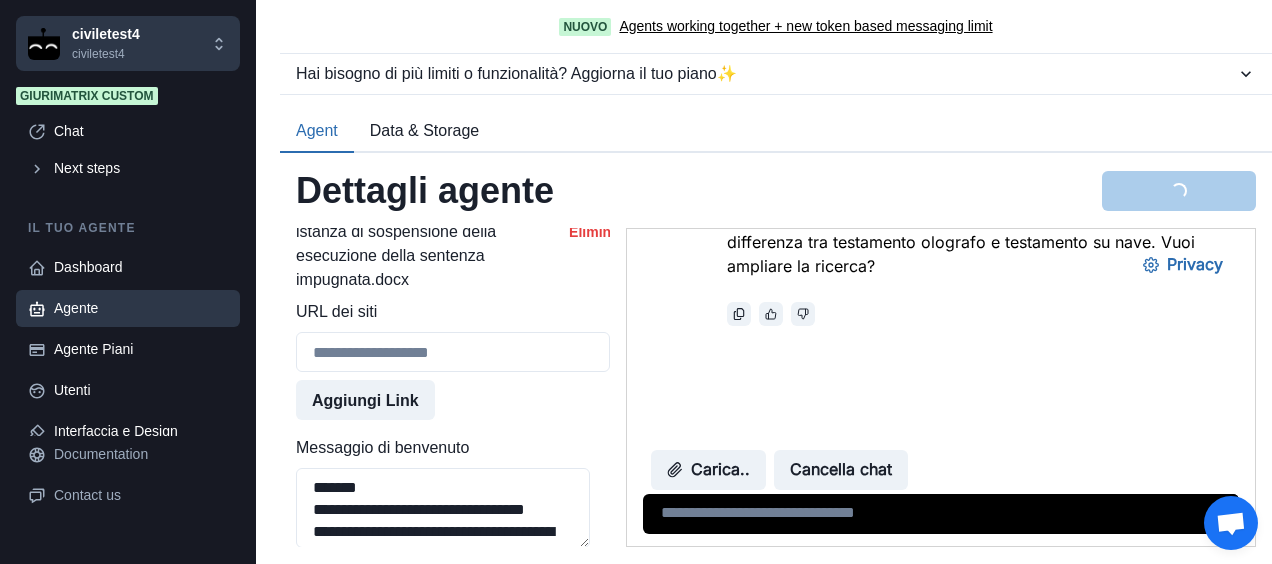 type on "**********" 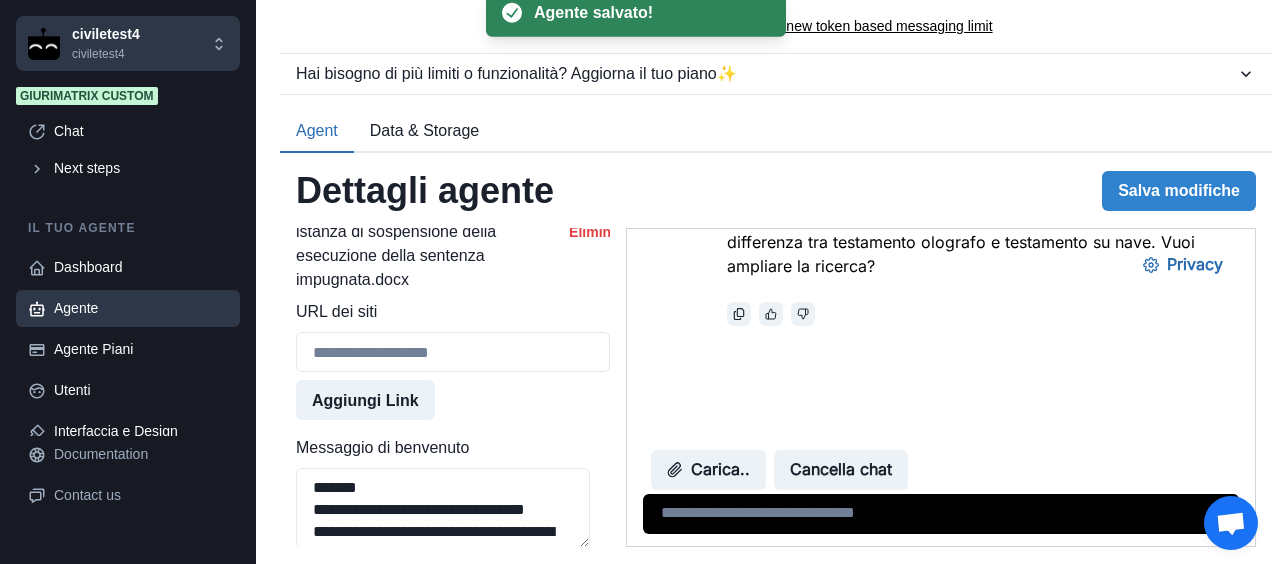 type on "**********" 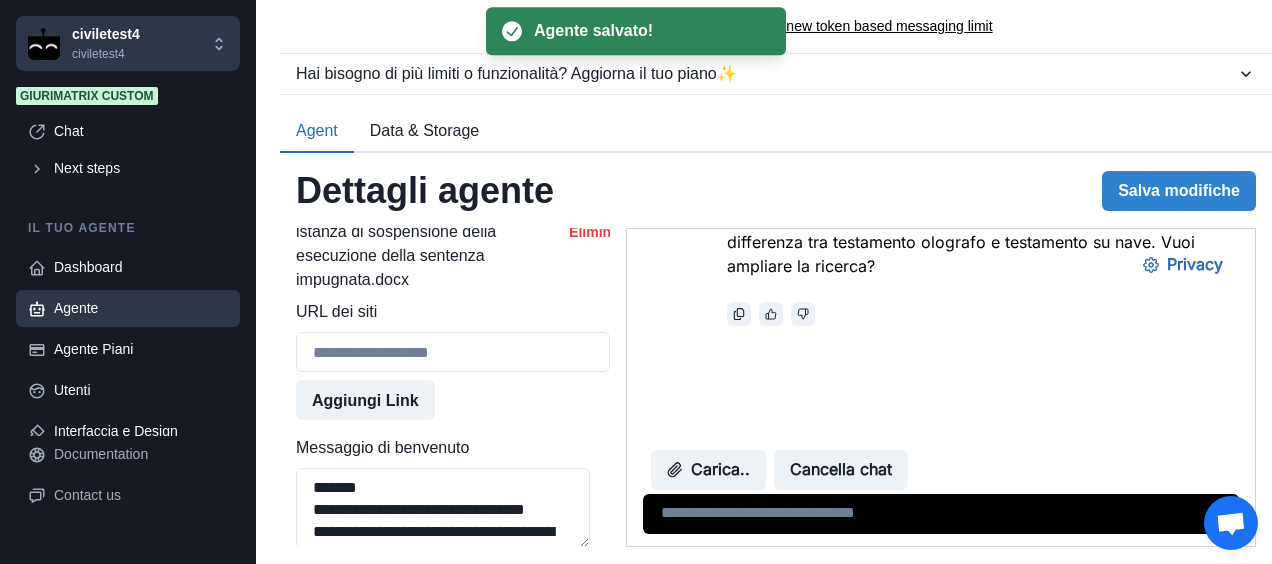 type on "**********" 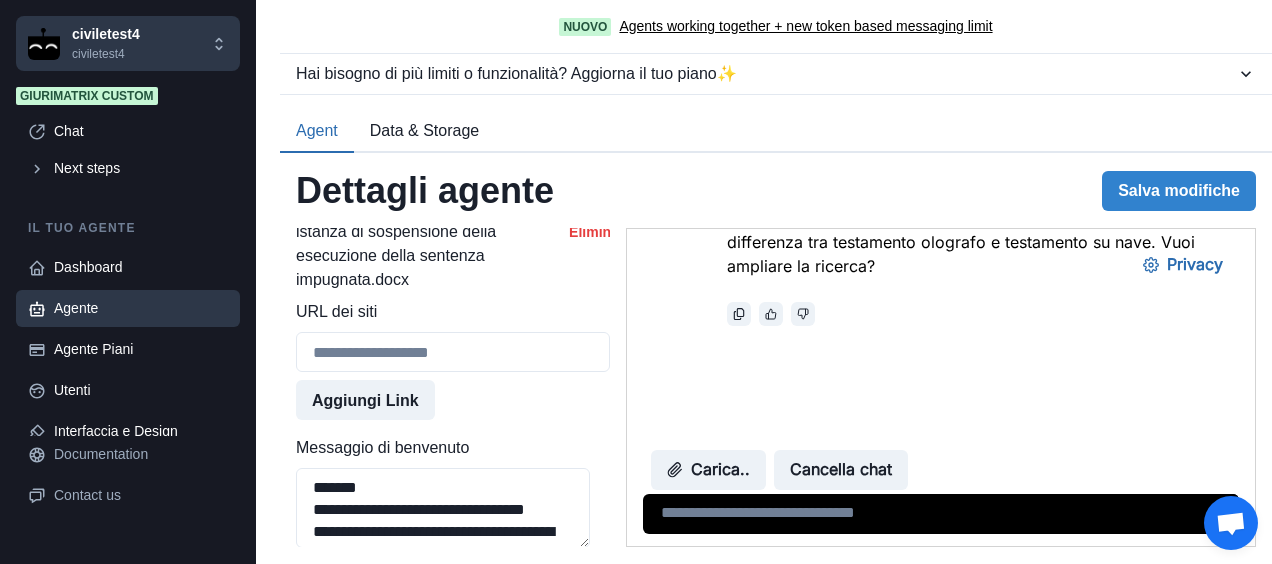 type on "**********" 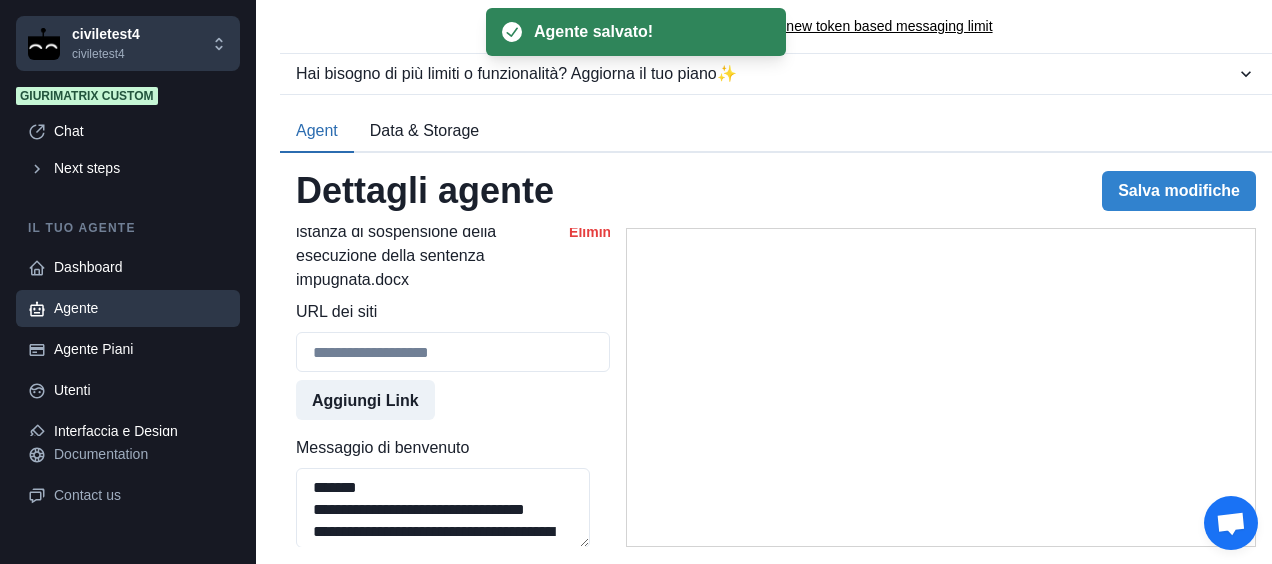 type on "**********" 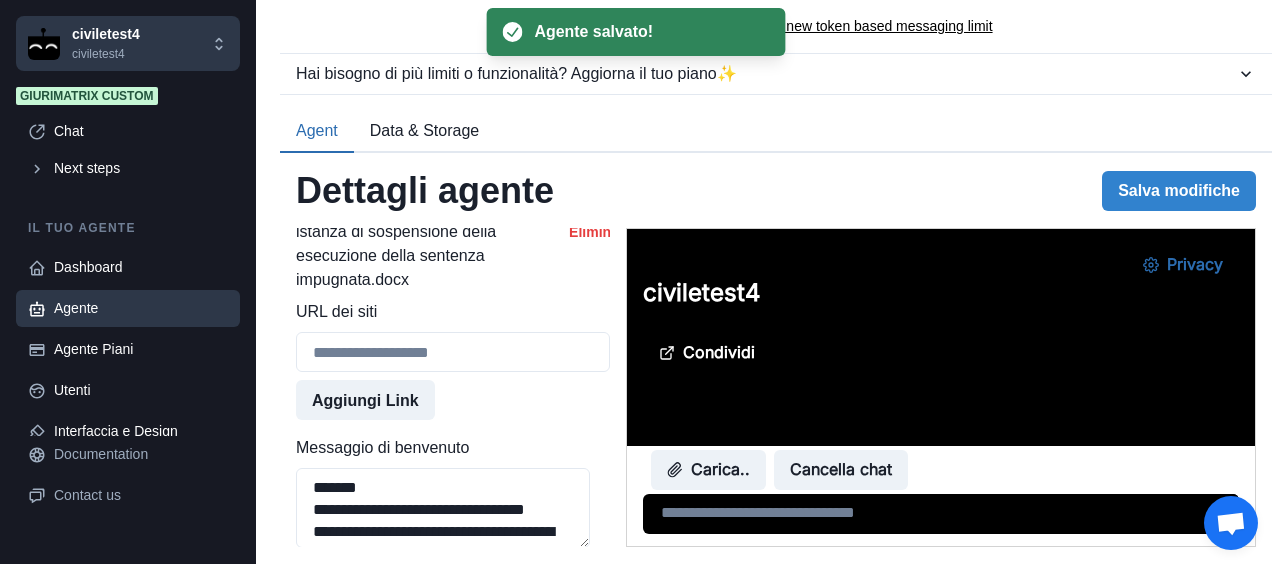 scroll, scrollTop: 0, scrollLeft: 0, axis: both 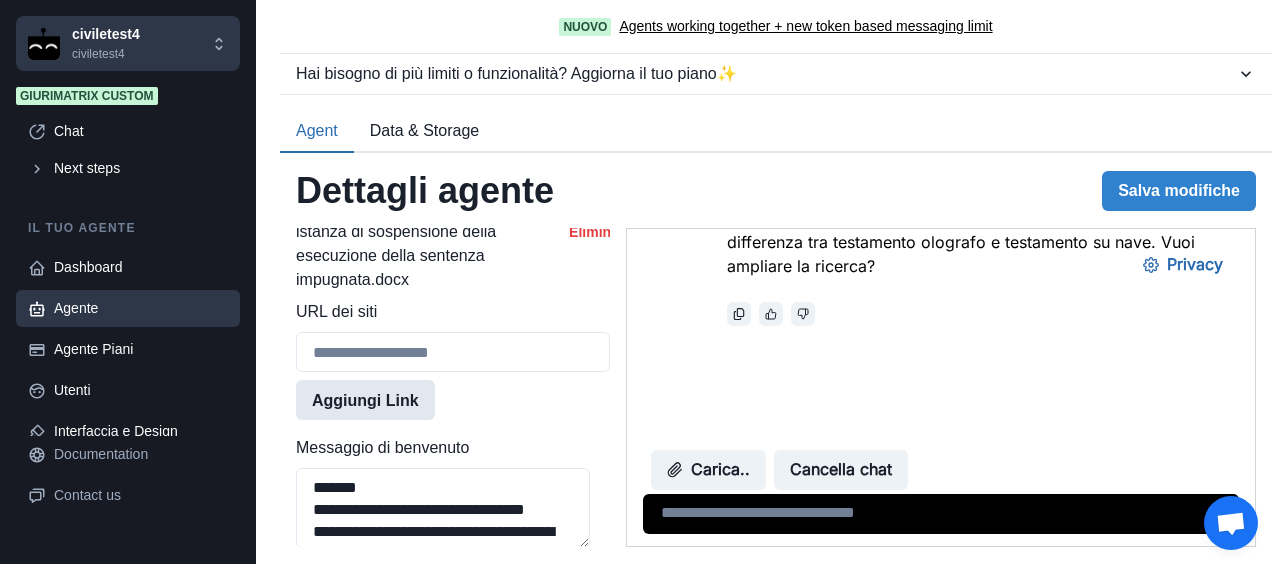 click on "Aggiungi Link" at bounding box center [365, 400] 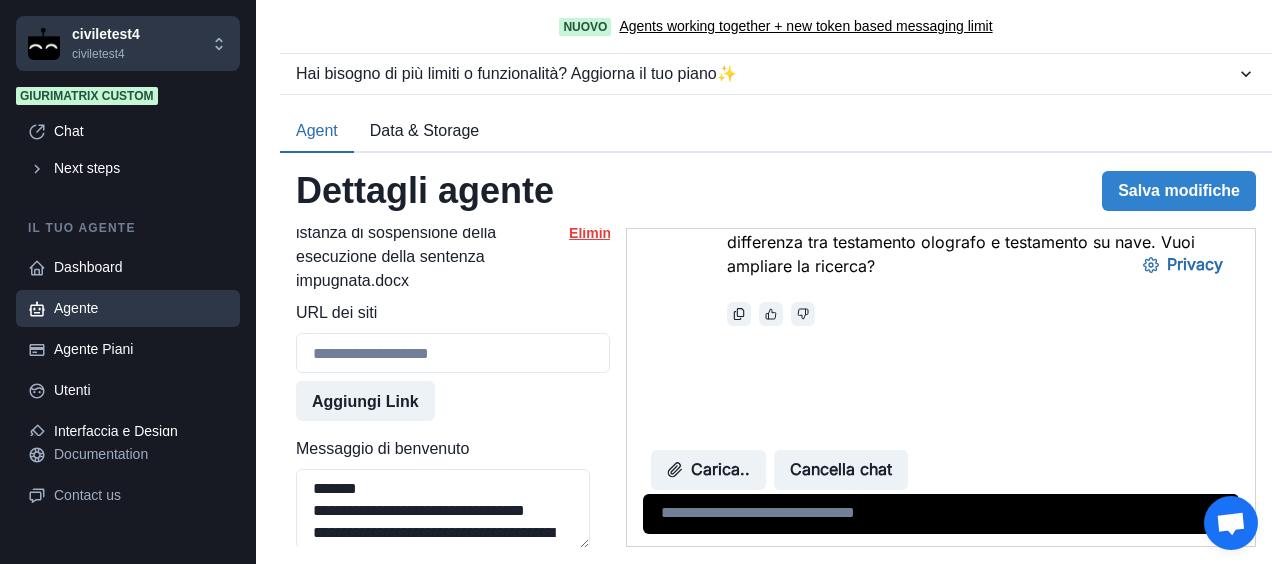 scroll, scrollTop: 2103, scrollLeft: 0, axis: vertical 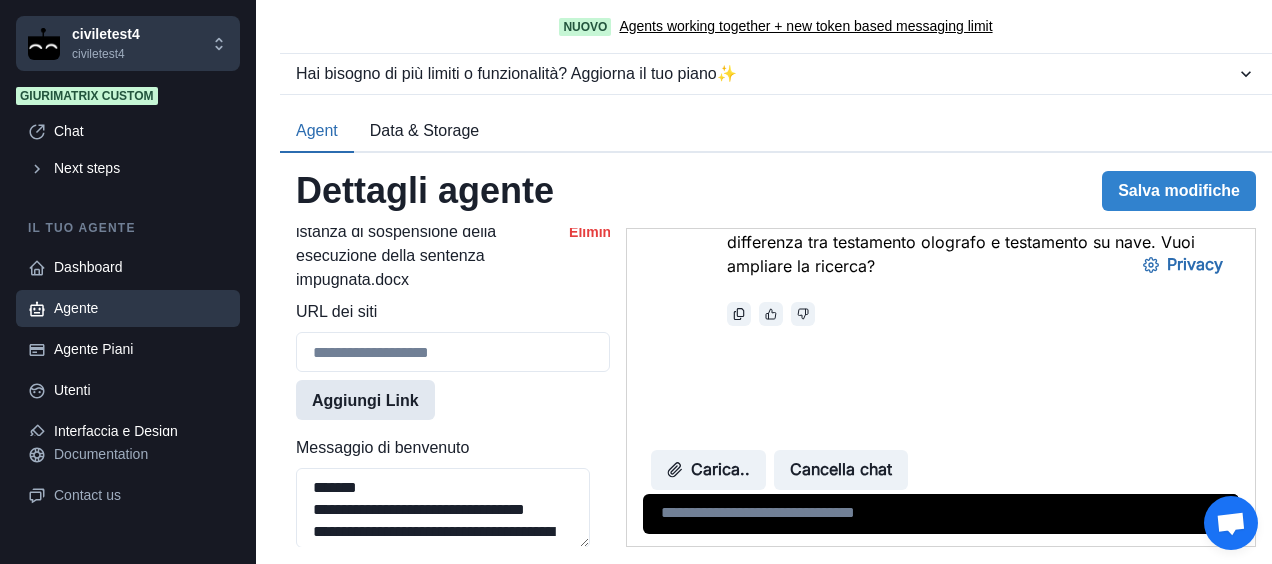 click on "Aggiungi Link" at bounding box center (365, 400) 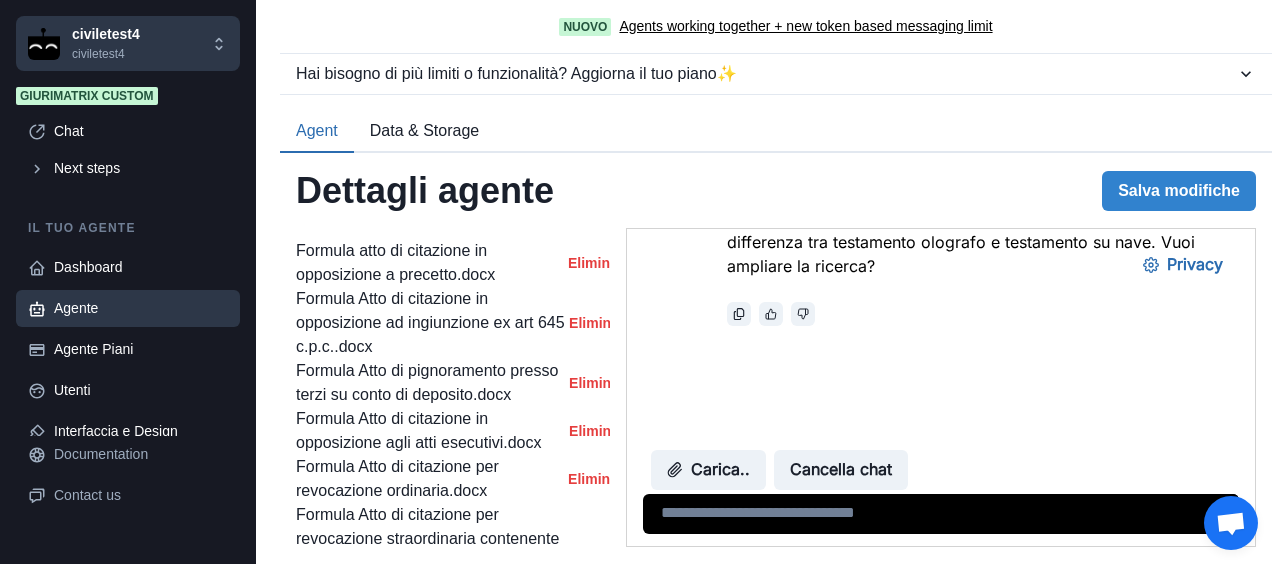 scroll, scrollTop: 1770, scrollLeft: 0, axis: vertical 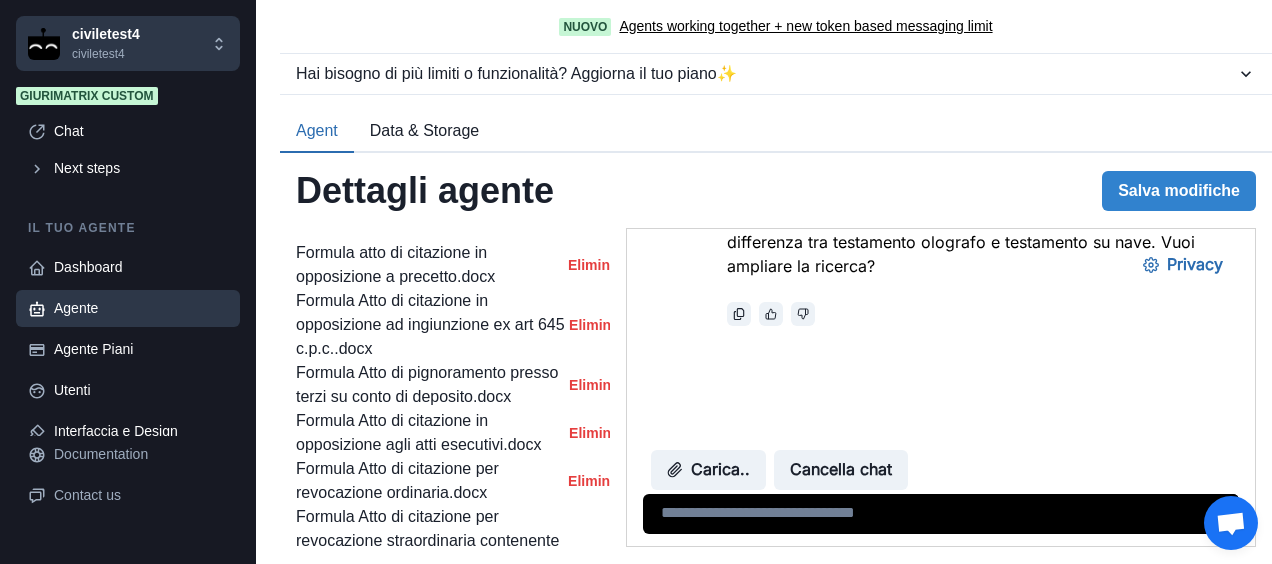 click on "Carica file per il tuo GPT.." at bounding box center [420, 205] 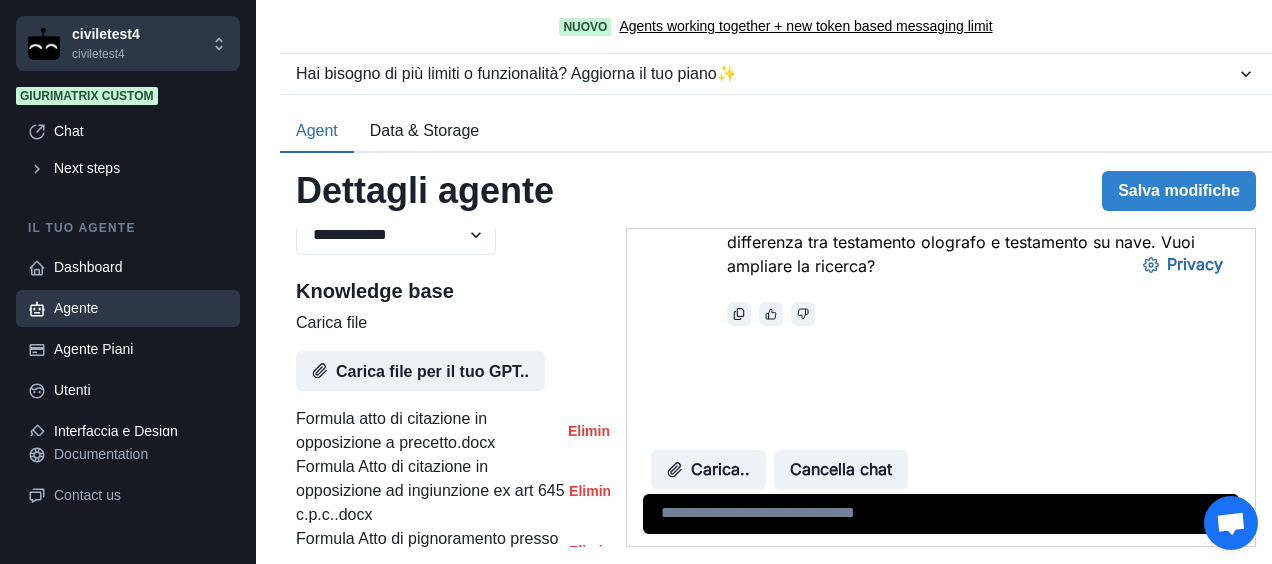 scroll, scrollTop: 1603, scrollLeft: 0, axis: vertical 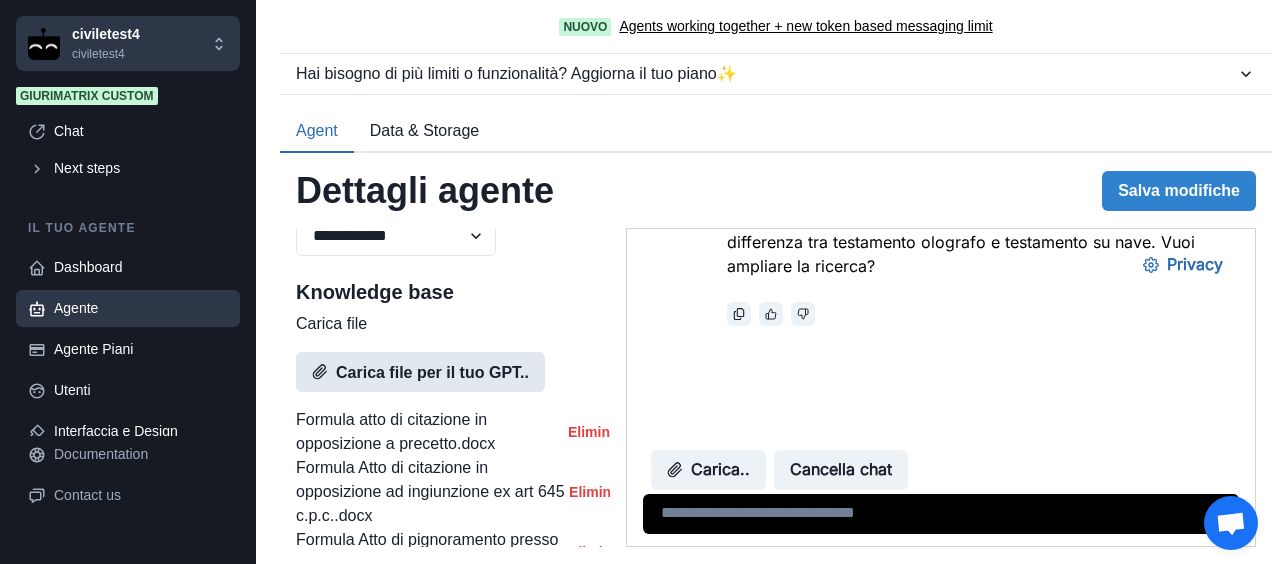 click on "Carica file per il tuo GPT.." at bounding box center (420, 372) 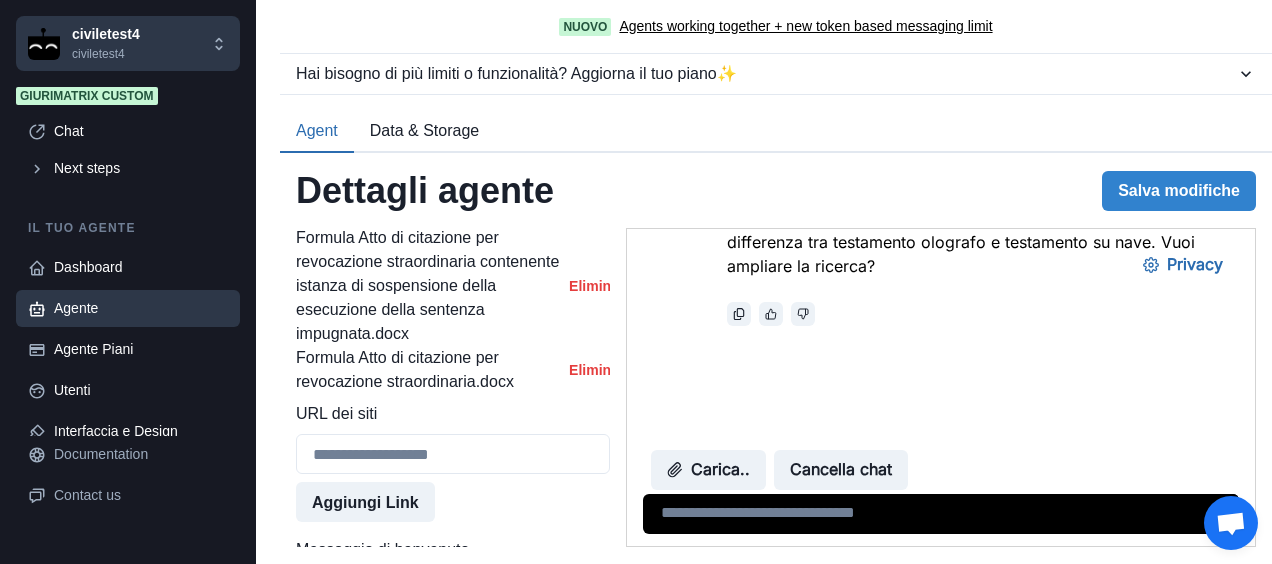 scroll, scrollTop: 2103, scrollLeft: 0, axis: vertical 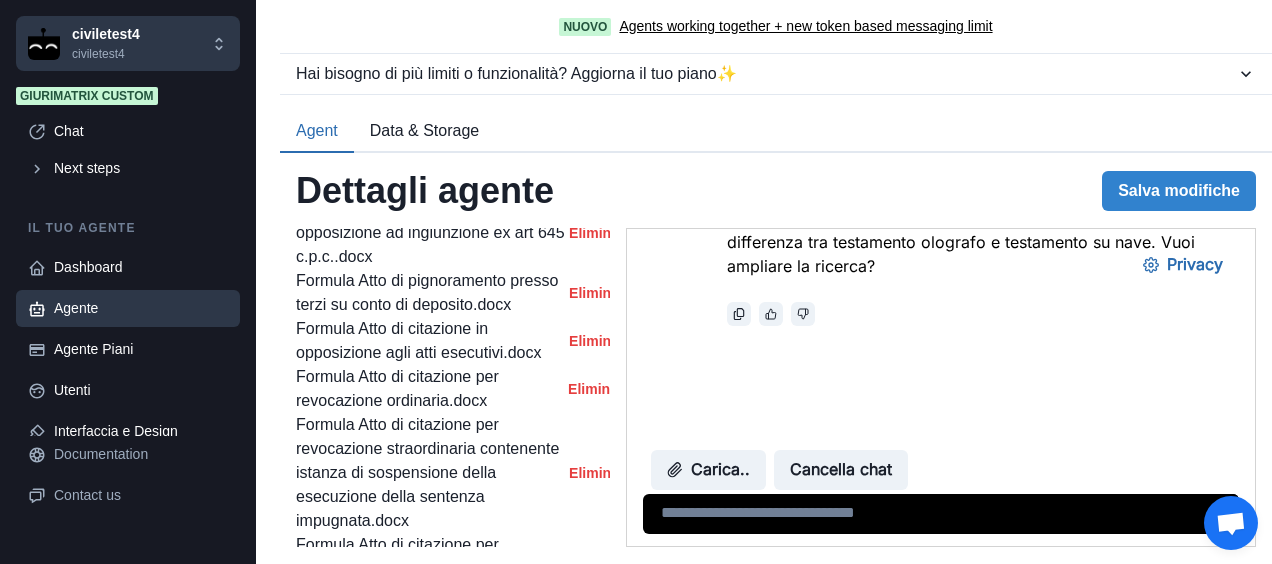 type on "**********" 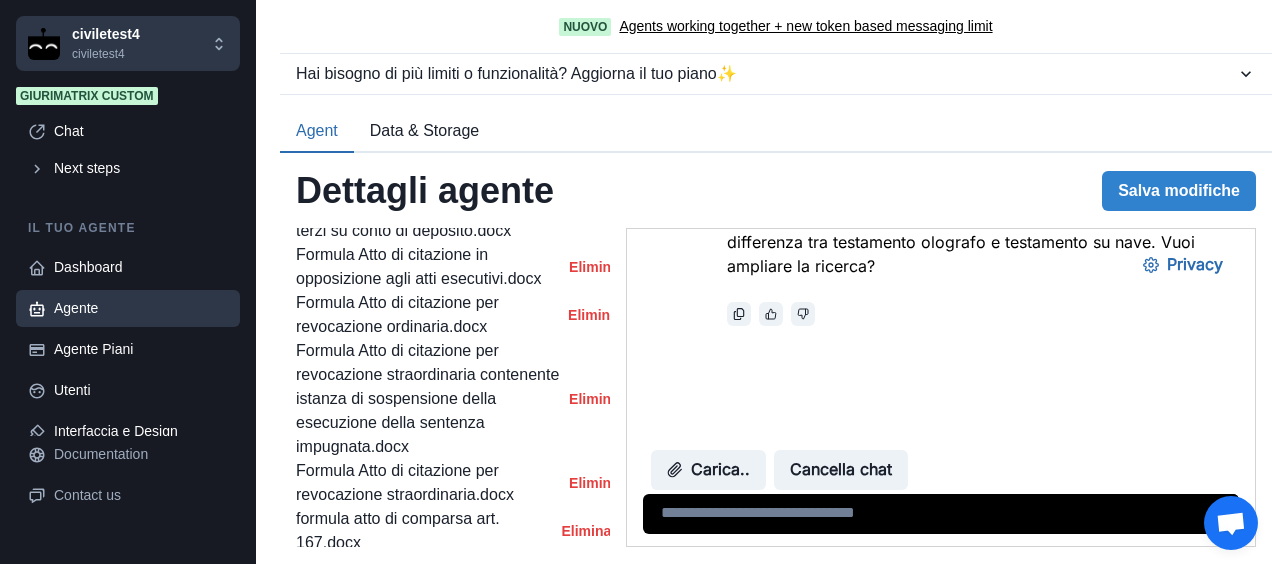scroll, scrollTop: 1603, scrollLeft: 0, axis: vertical 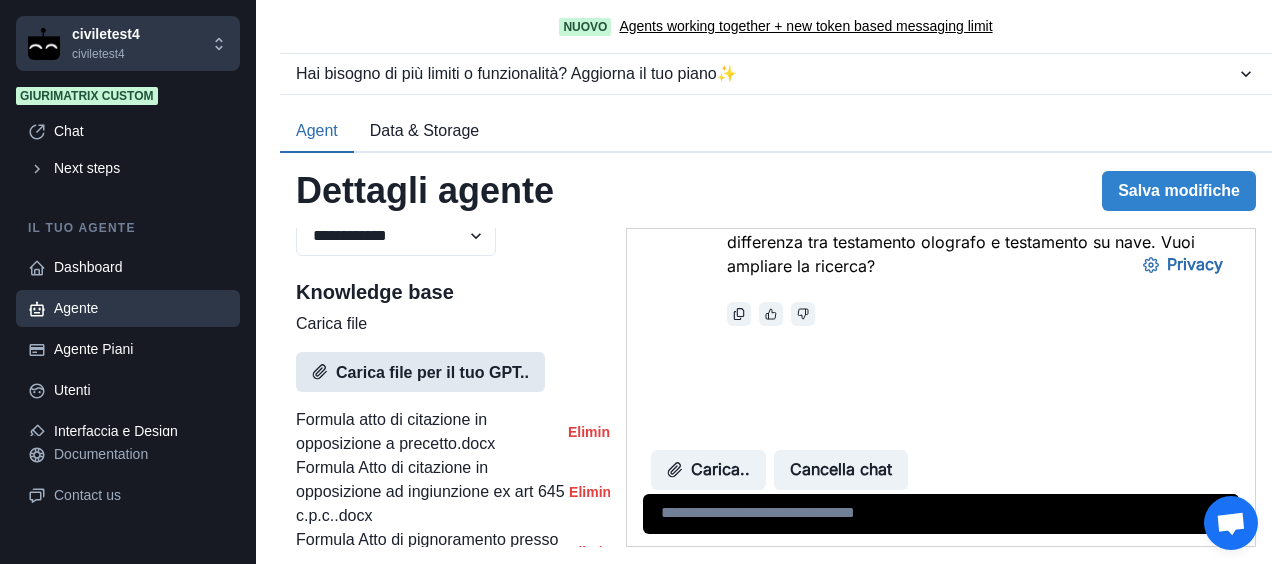 click on "Carica file per il tuo GPT.." at bounding box center [420, 372] 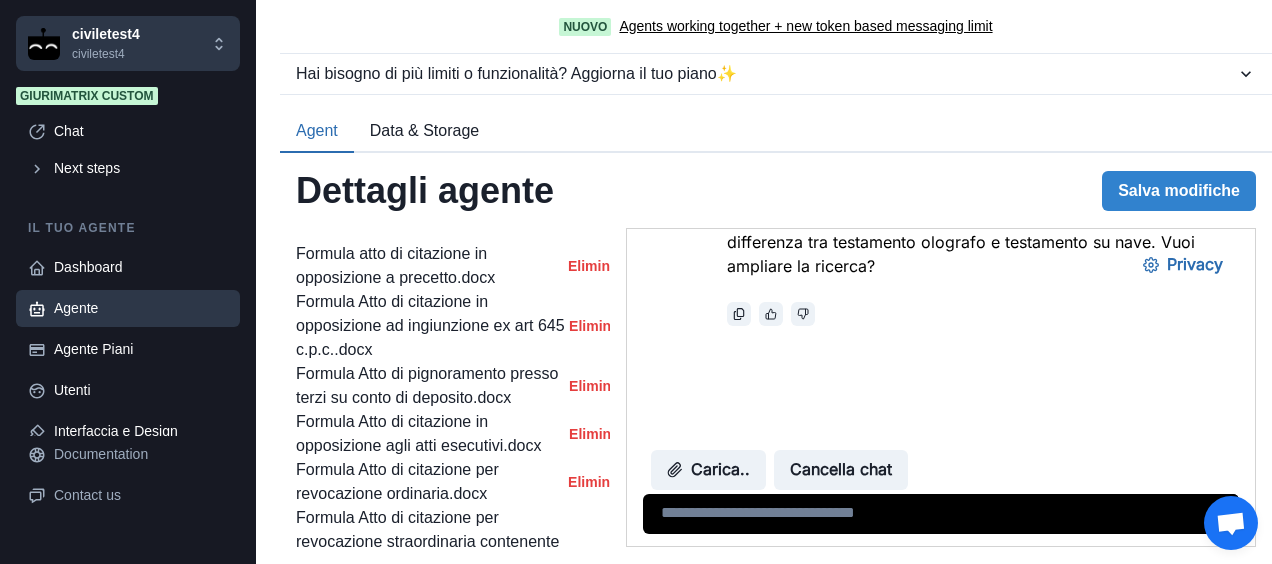 scroll, scrollTop: 1770, scrollLeft: 0, axis: vertical 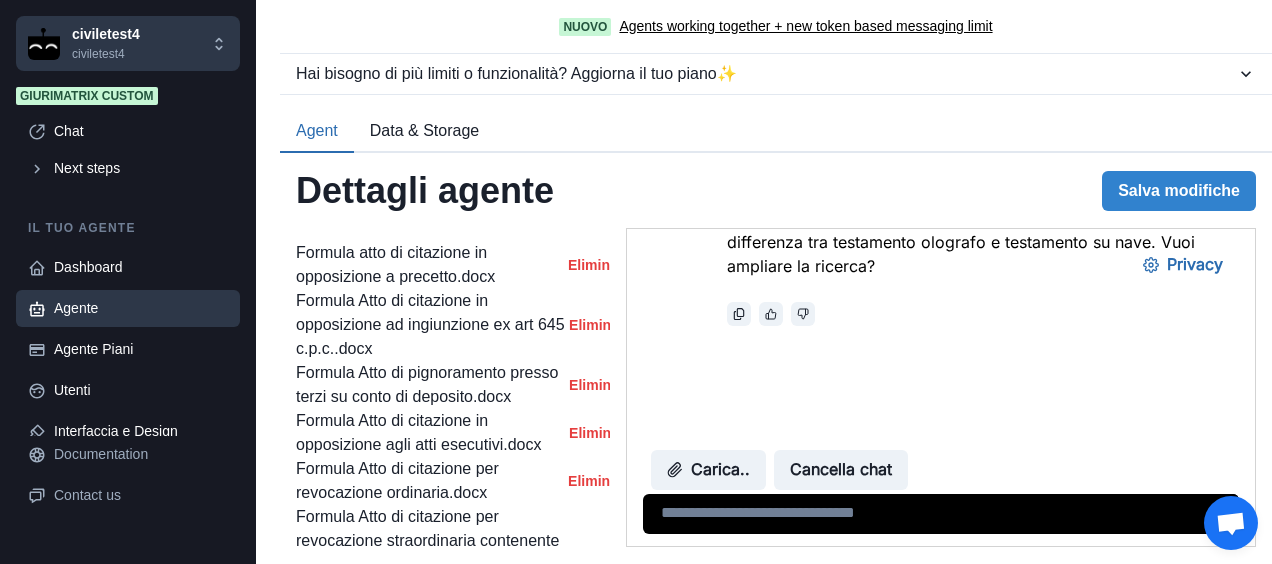 click on "Carica file per il tuo GPT.." at bounding box center [420, 205] 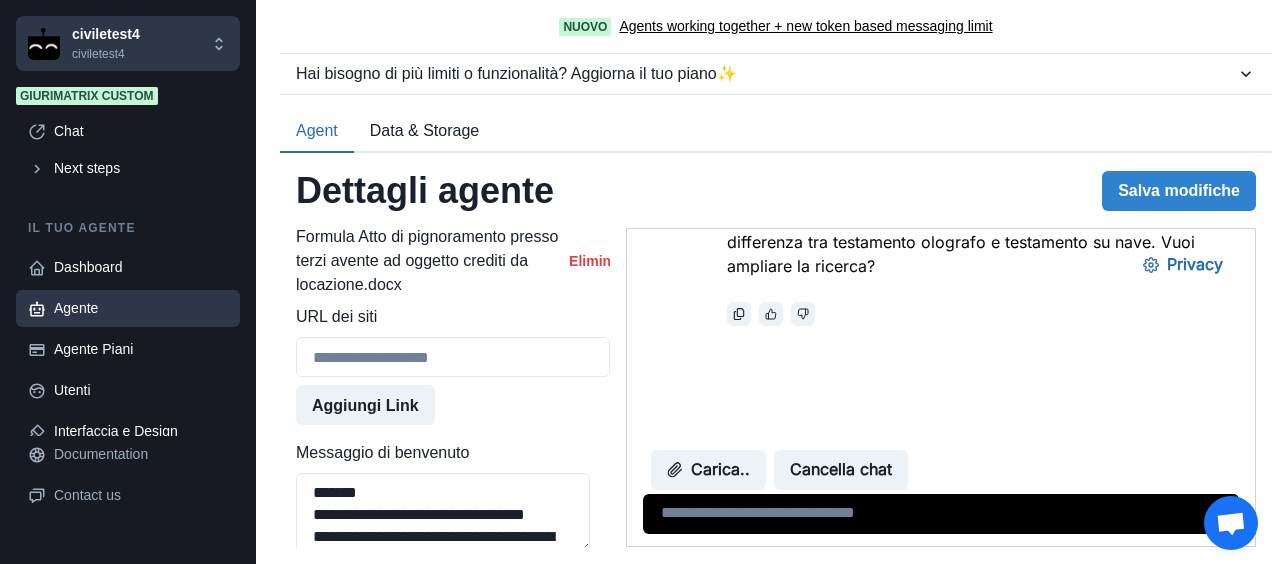 scroll, scrollTop: 2270, scrollLeft: 0, axis: vertical 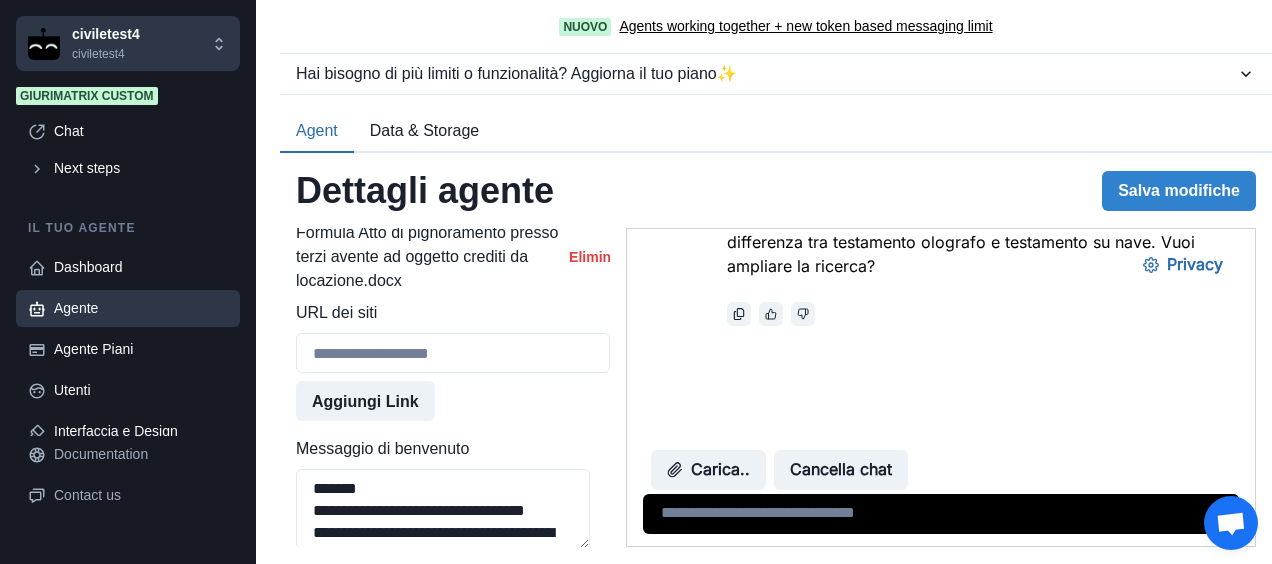type on "**********" 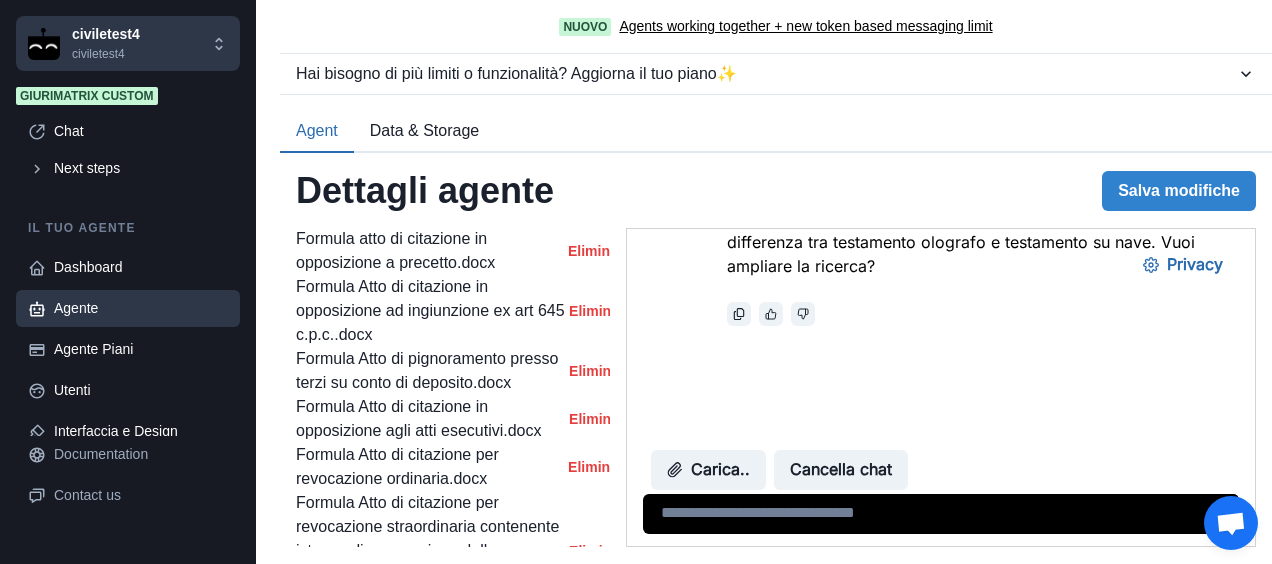 scroll, scrollTop: 1770, scrollLeft: 0, axis: vertical 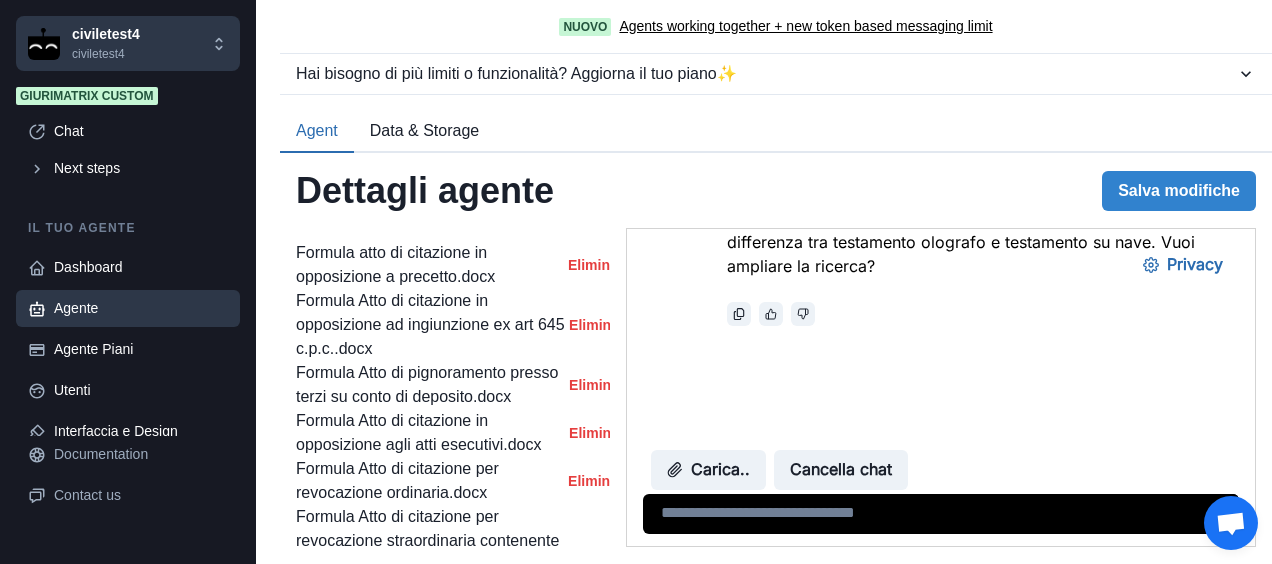 click on "Carica file per il tuo GPT.." at bounding box center [420, 205] 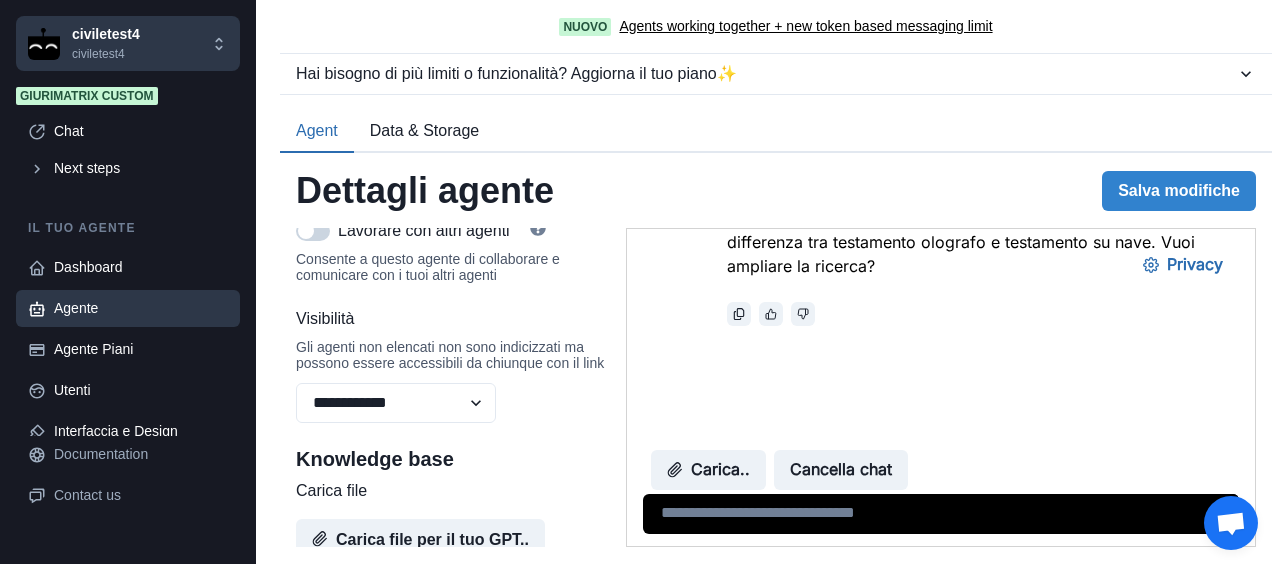 scroll, scrollTop: 1770, scrollLeft: 0, axis: vertical 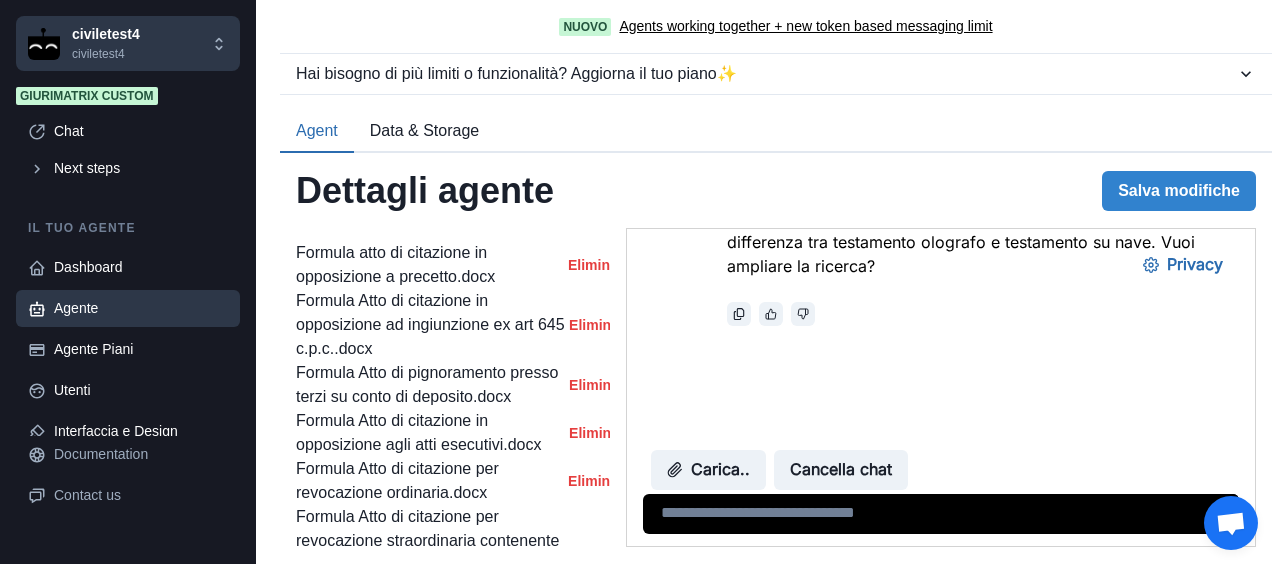 click on "Carica file per il tuo GPT.." at bounding box center [420, 205] 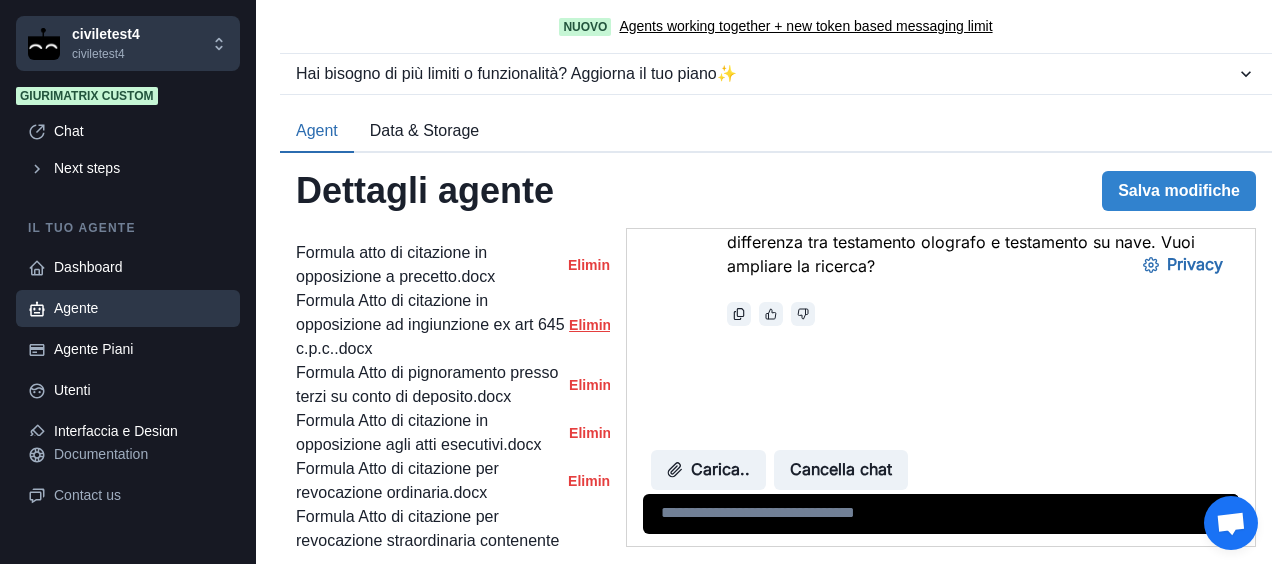 type on "**********" 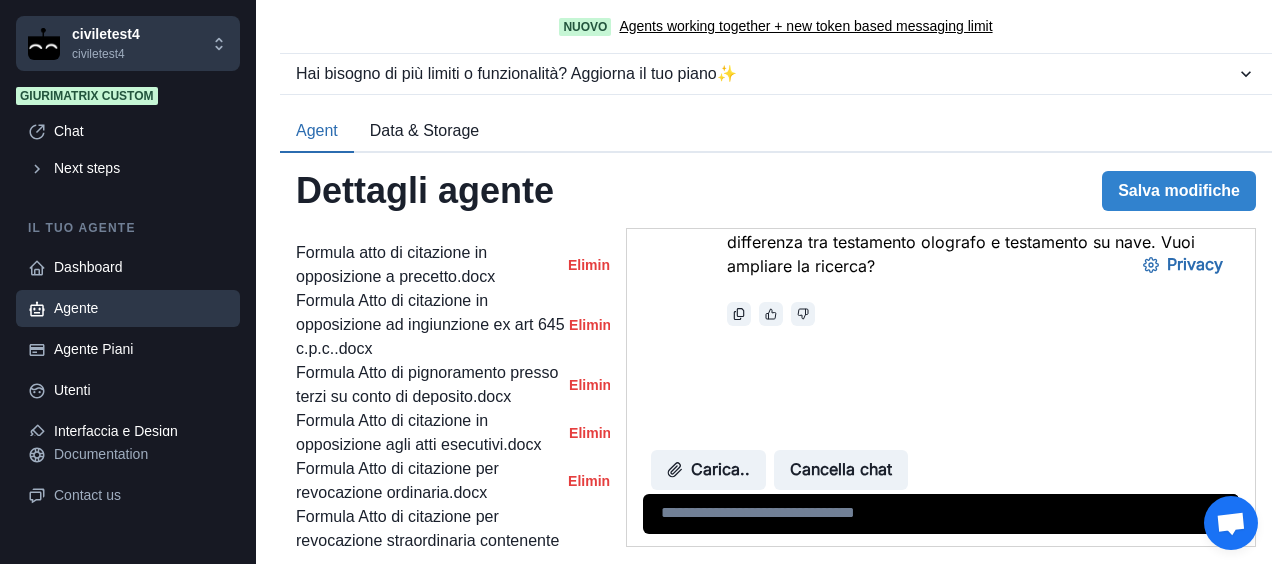 click on "Carica file per il tuo GPT.." at bounding box center (420, 205) 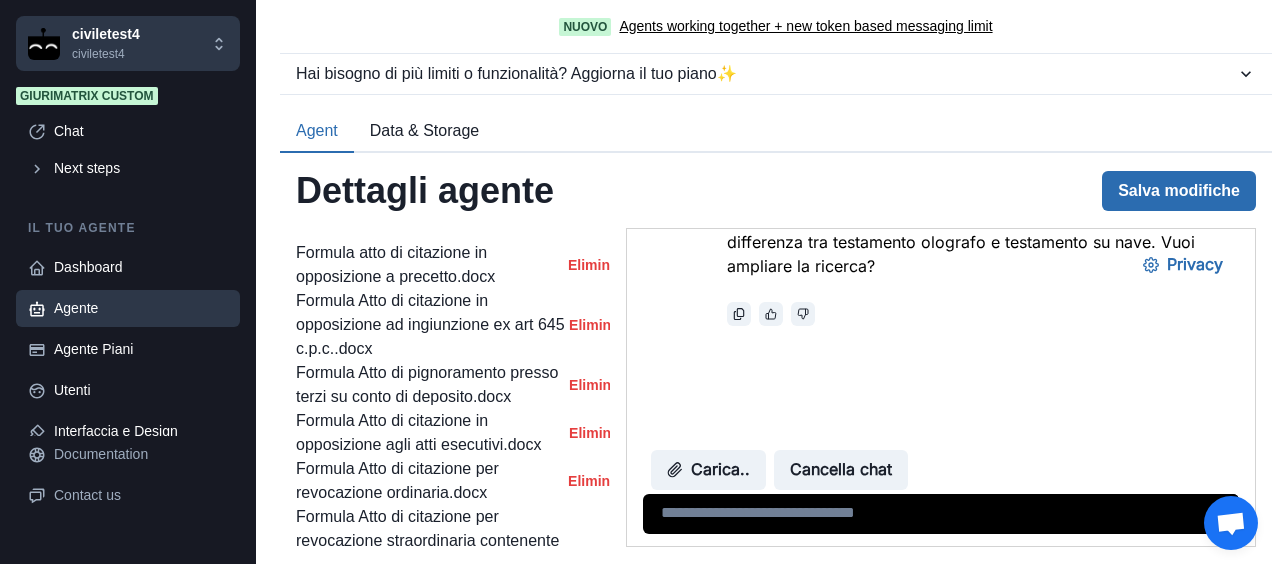 click on "Salva modifiche" at bounding box center [1179, 191] 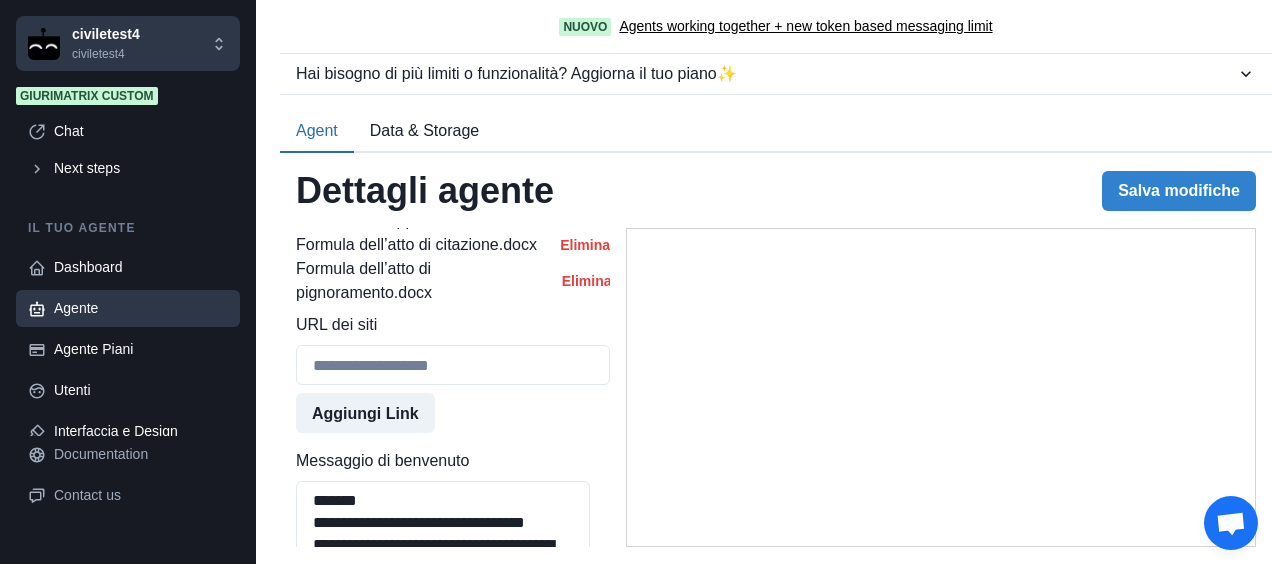 scroll, scrollTop: 2936, scrollLeft: 0, axis: vertical 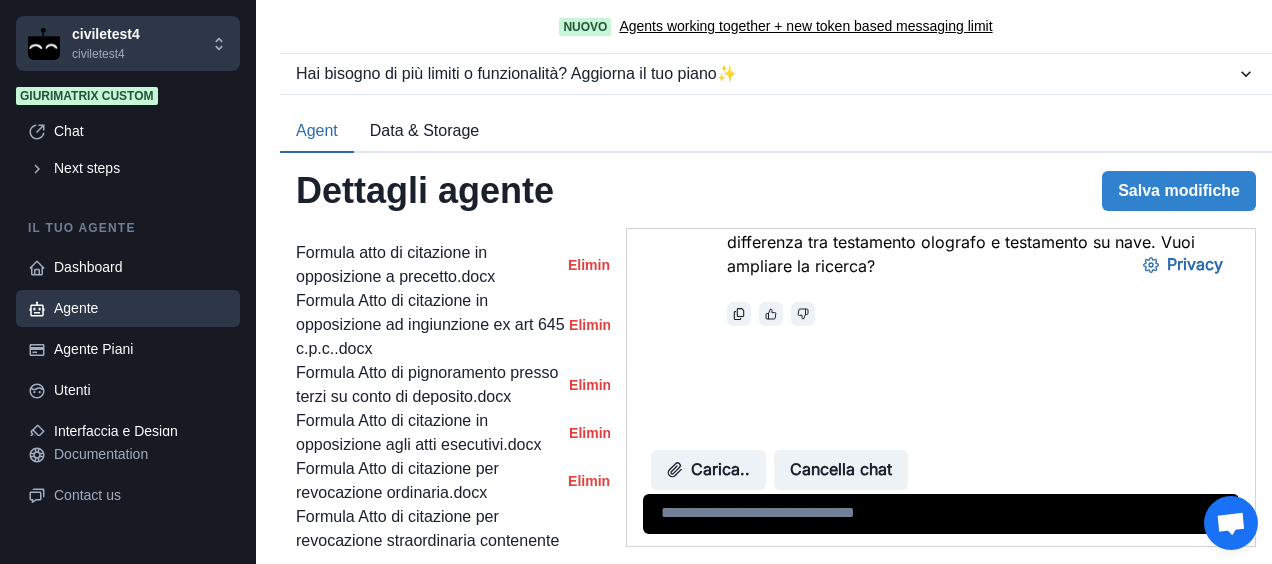 click on "Carica file per il tuo GPT.." at bounding box center (420, 205) 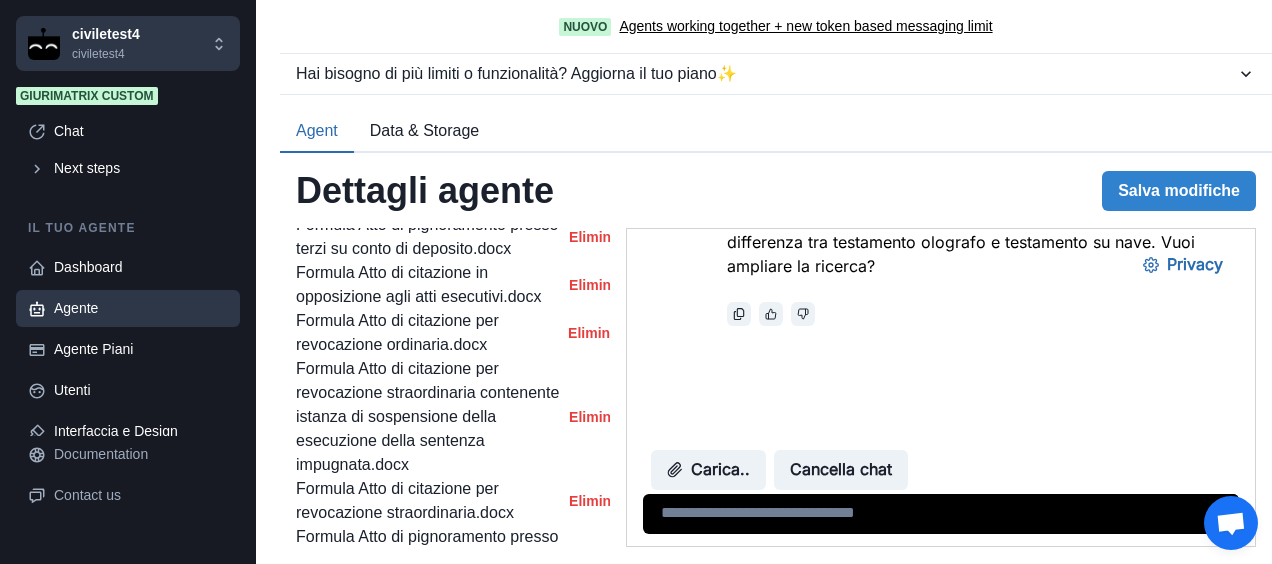 scroll, scrollTop: 1770, scrollLeft: 0, axis: vertical 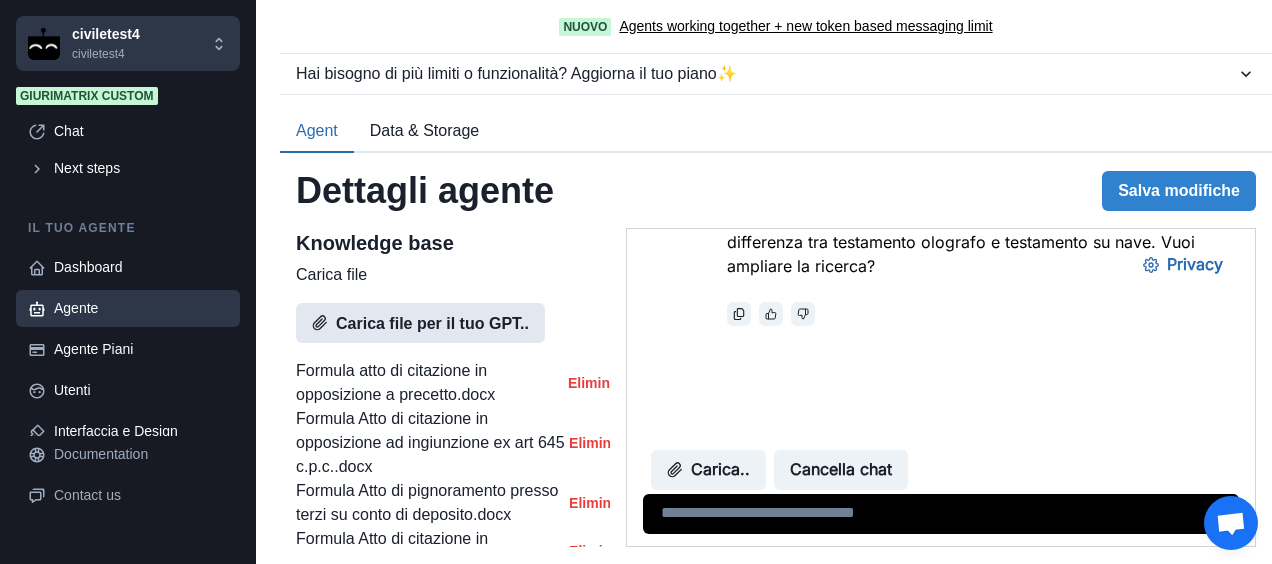 click on "Carica file per il tuo GPT.." at bounding box center (420, 323) 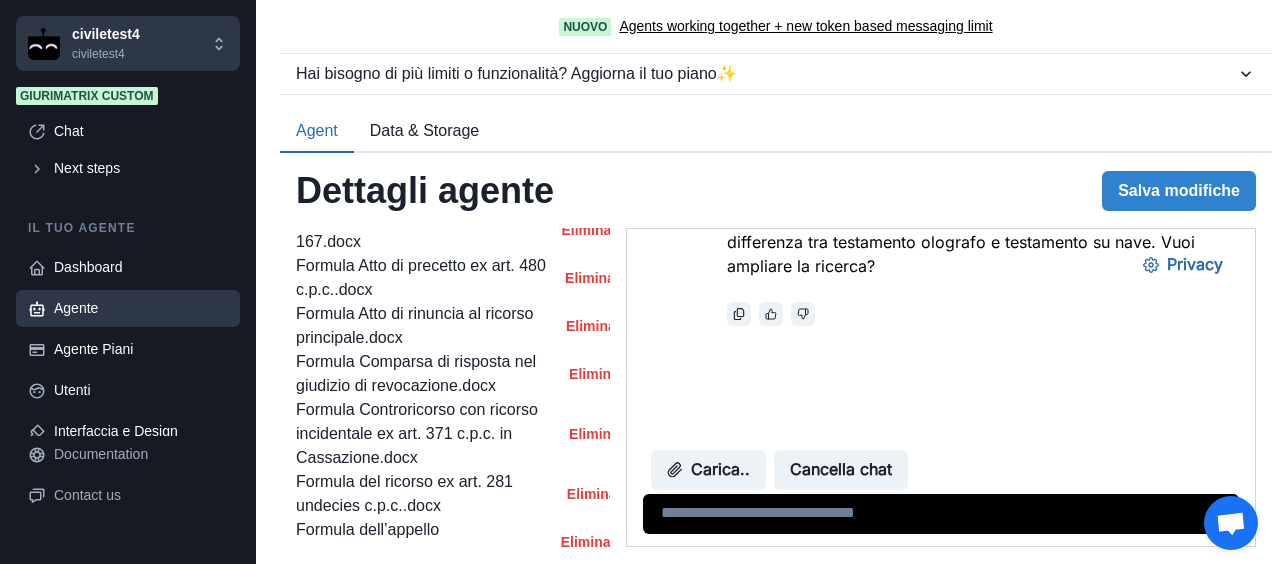 scroll, scrollTop: 2152, scrollLeft: 0, axis: vertical 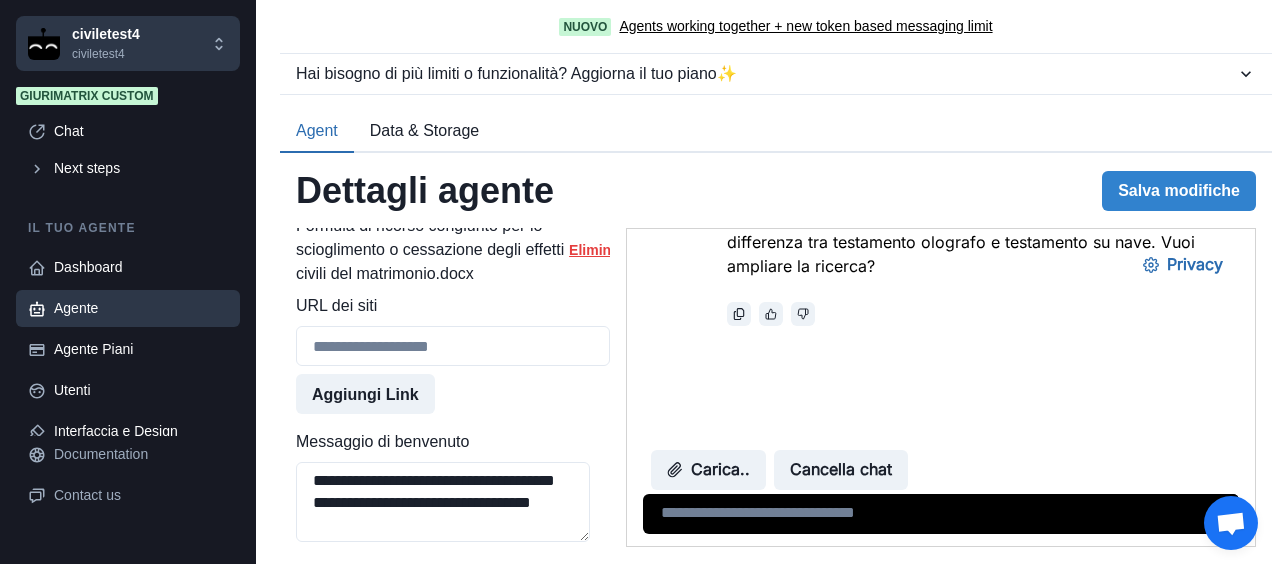 click on "Elimina" at bounding box center (594, 250) 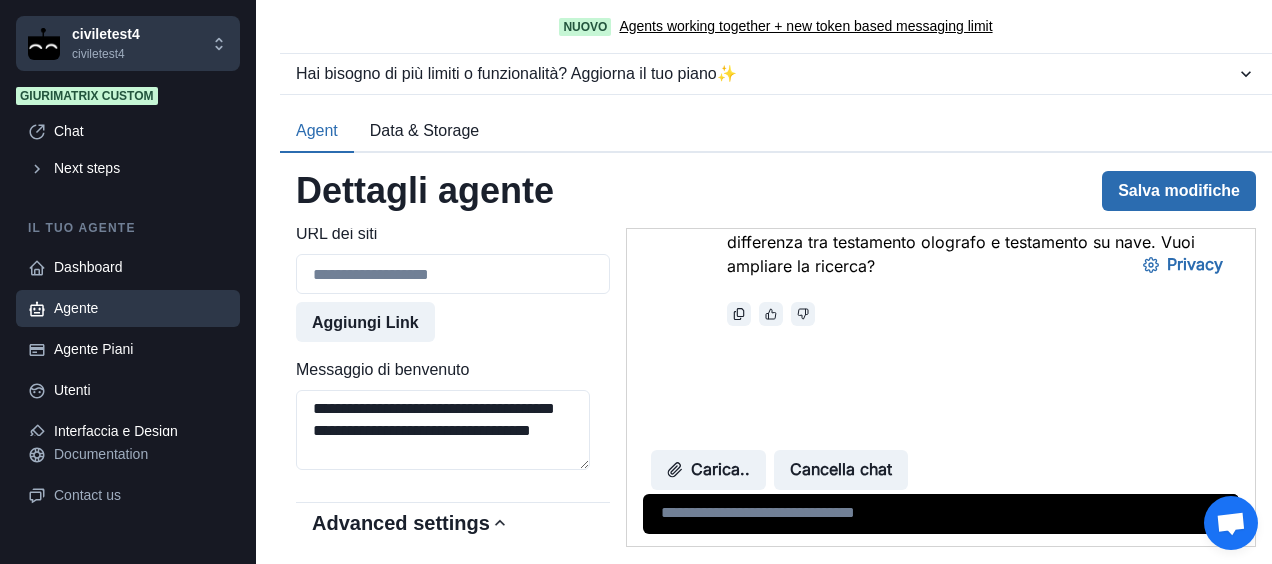 click on "Salva modifiche" at bounding box center (1179, 191) 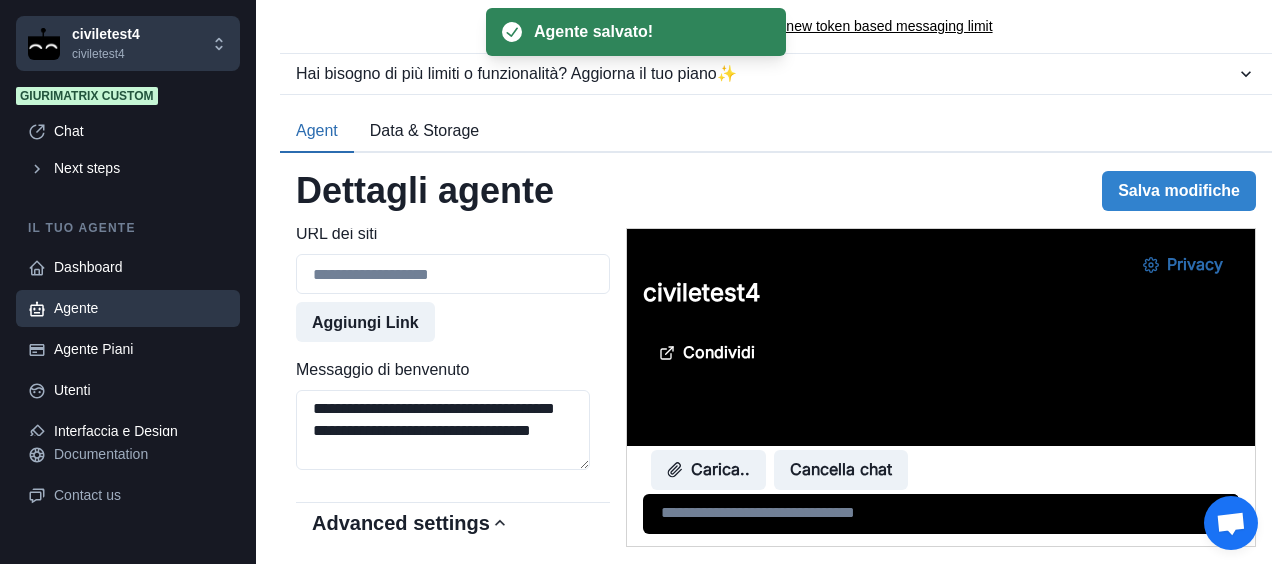 scroll, scrollTop: 0, scrollLeft: 0, axis: both 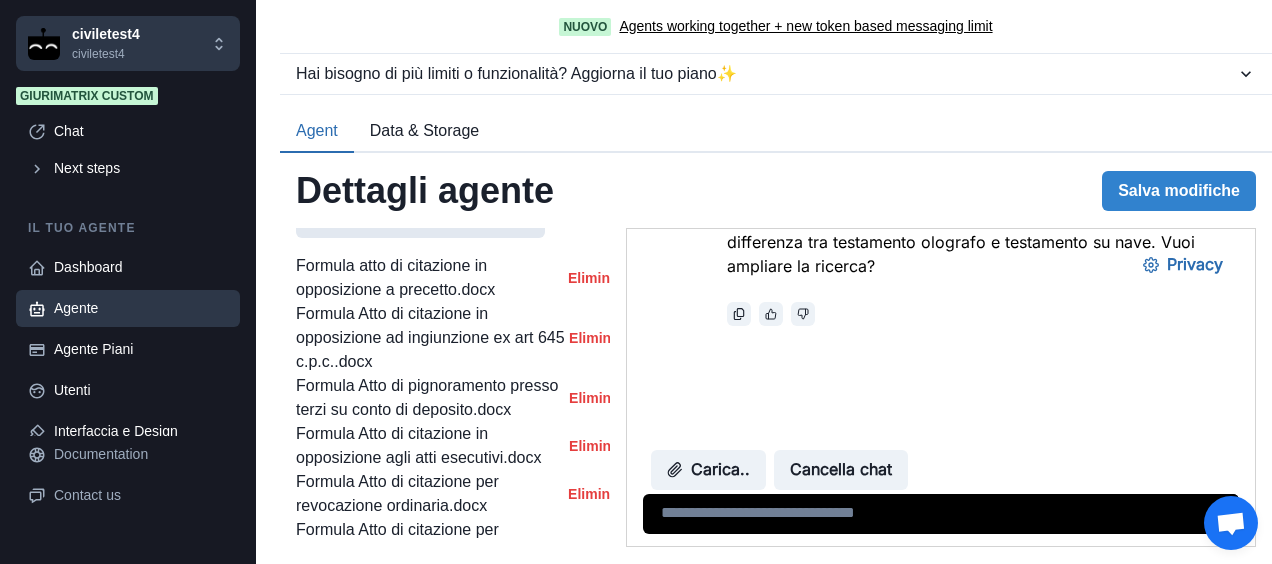 click on "Carica file per il tuo GPT.." at bounding box center (420, 218) 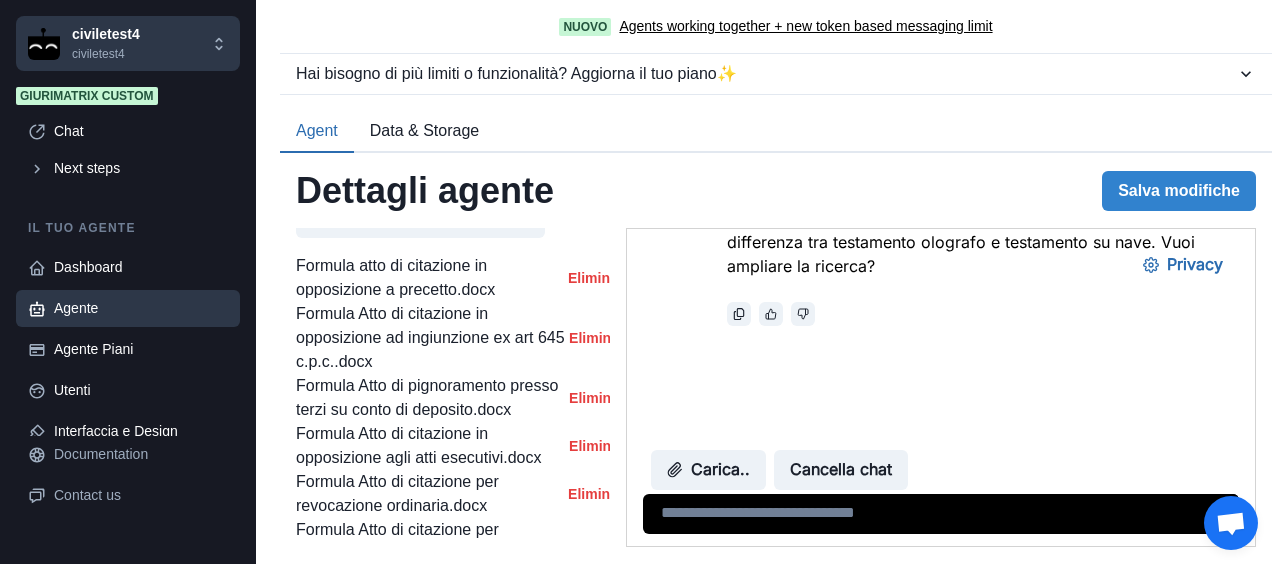 scroll, scrollTop: 529, scrollLeft: 0, axis: vertical 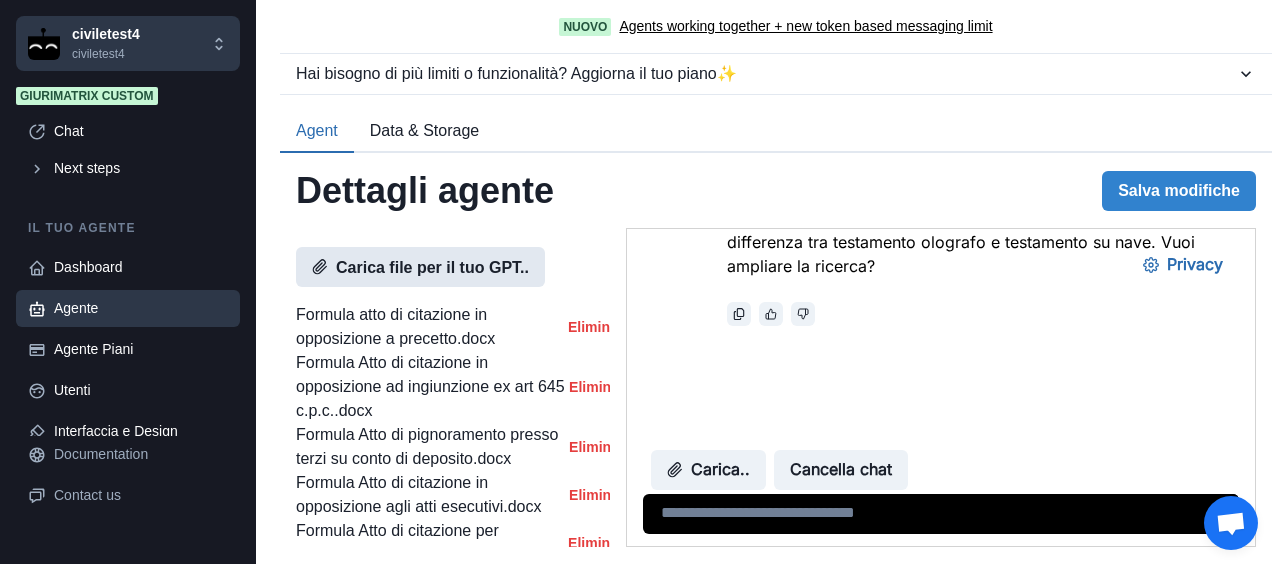 click on "Carica file per il tuo GPT.." at bounding box center [420, 267] 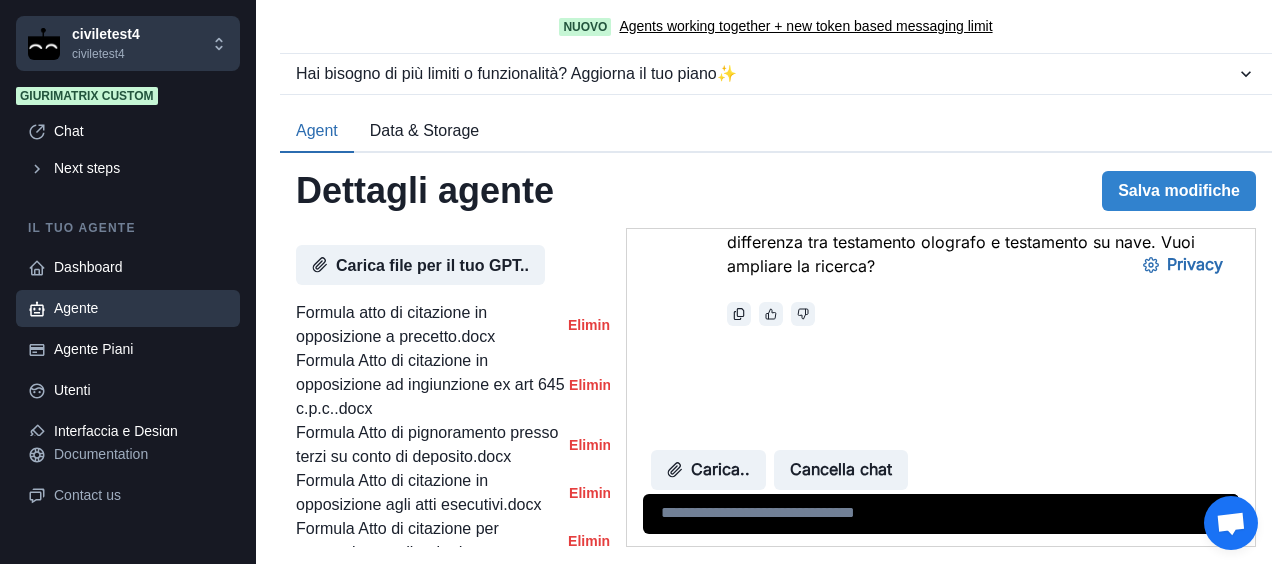 scroll, scrollTop: 1708, scrollLeft: 0, axis: vertical 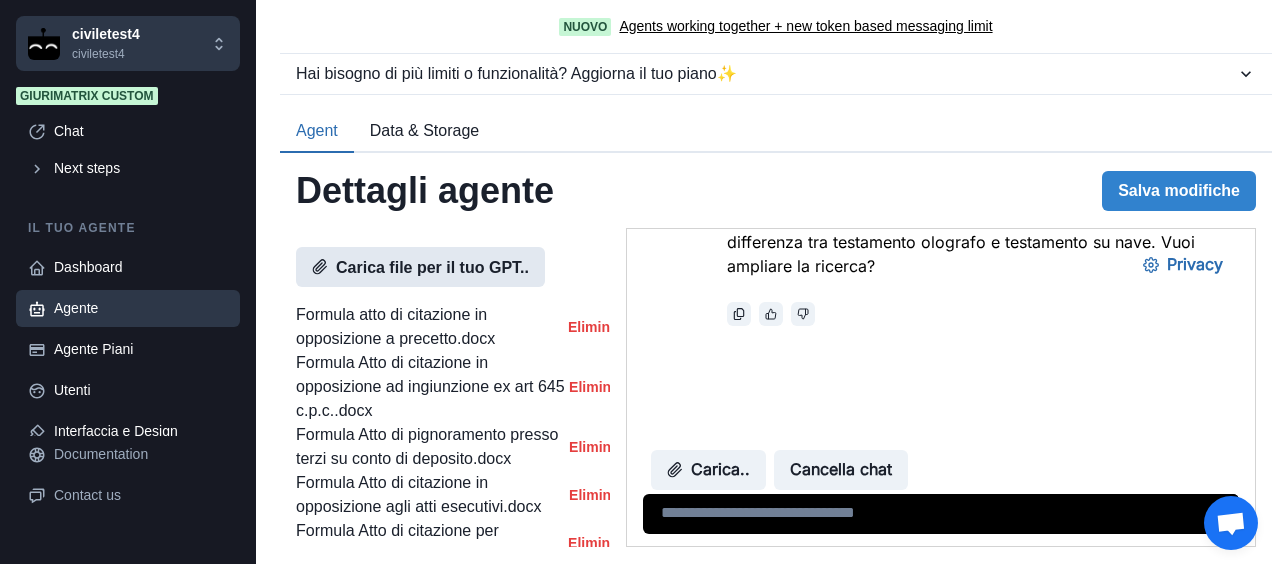 click on "Carica file per il tuo GPT.." at bounding box center (420, 267) 